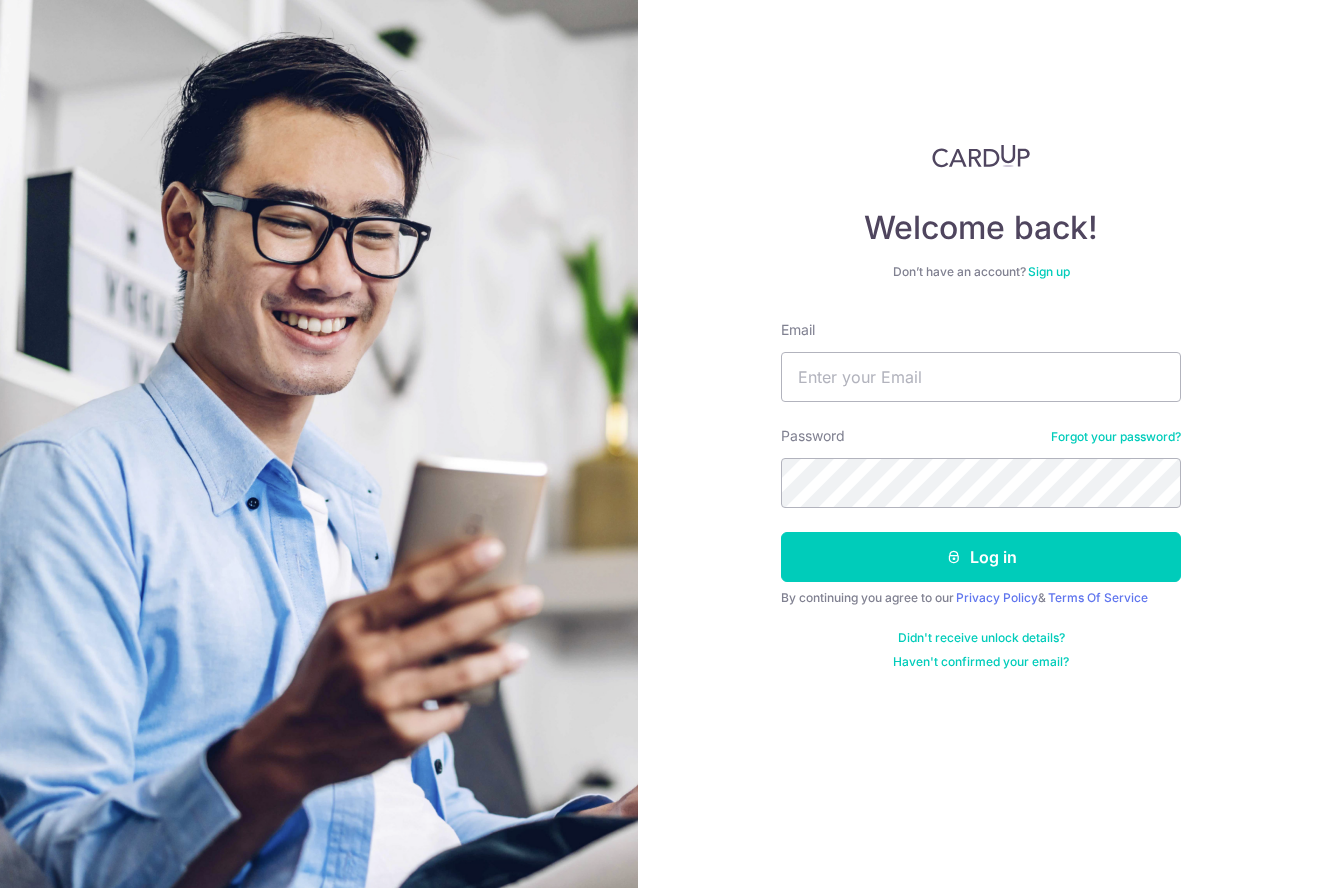 scroll, scrollTop: 0, scrollLeft: 0, axis: both 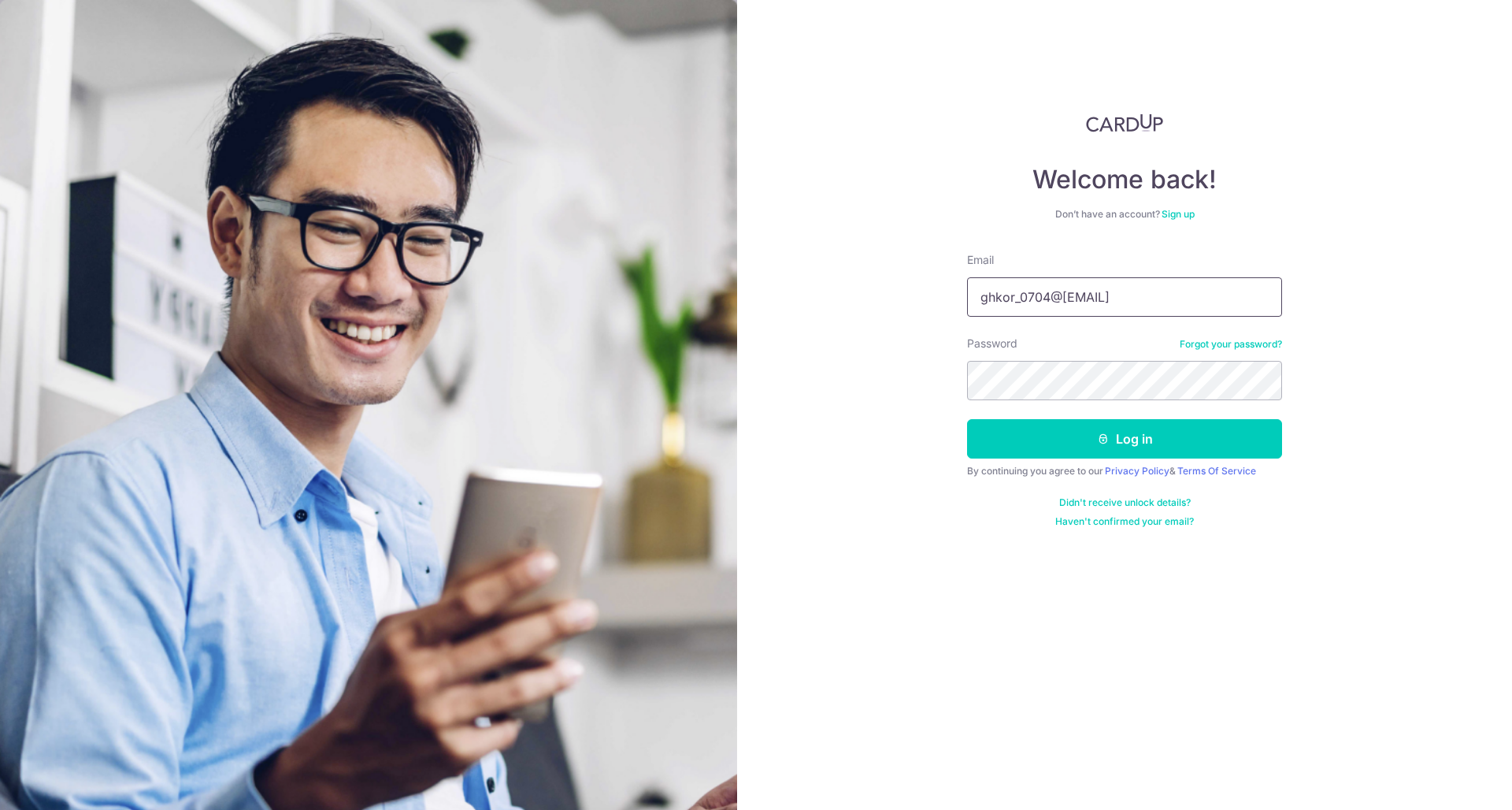 type on "ghkor_0704@hotmail.com" 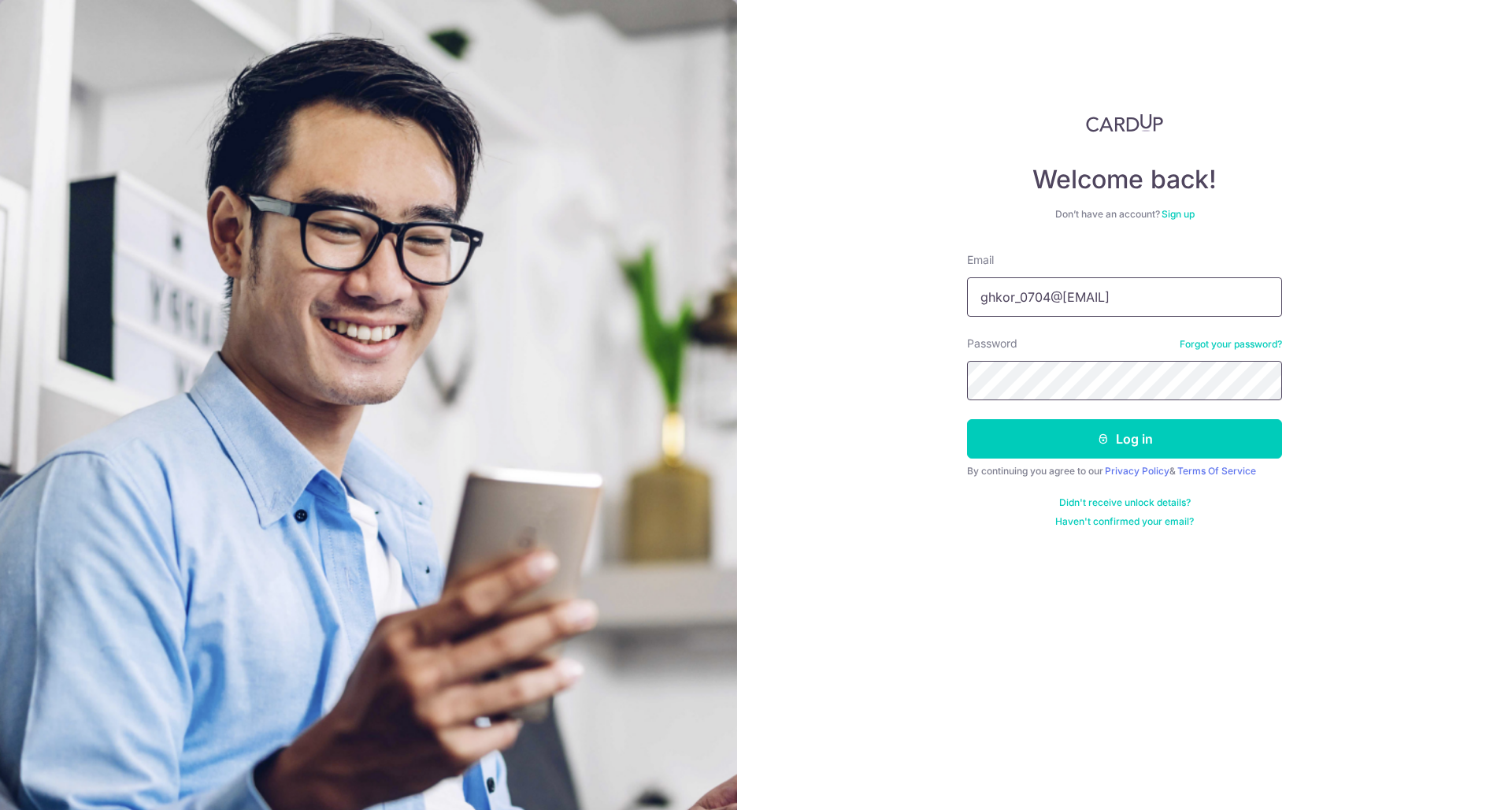 click on "Log in" at bounding box center (1125, 439) 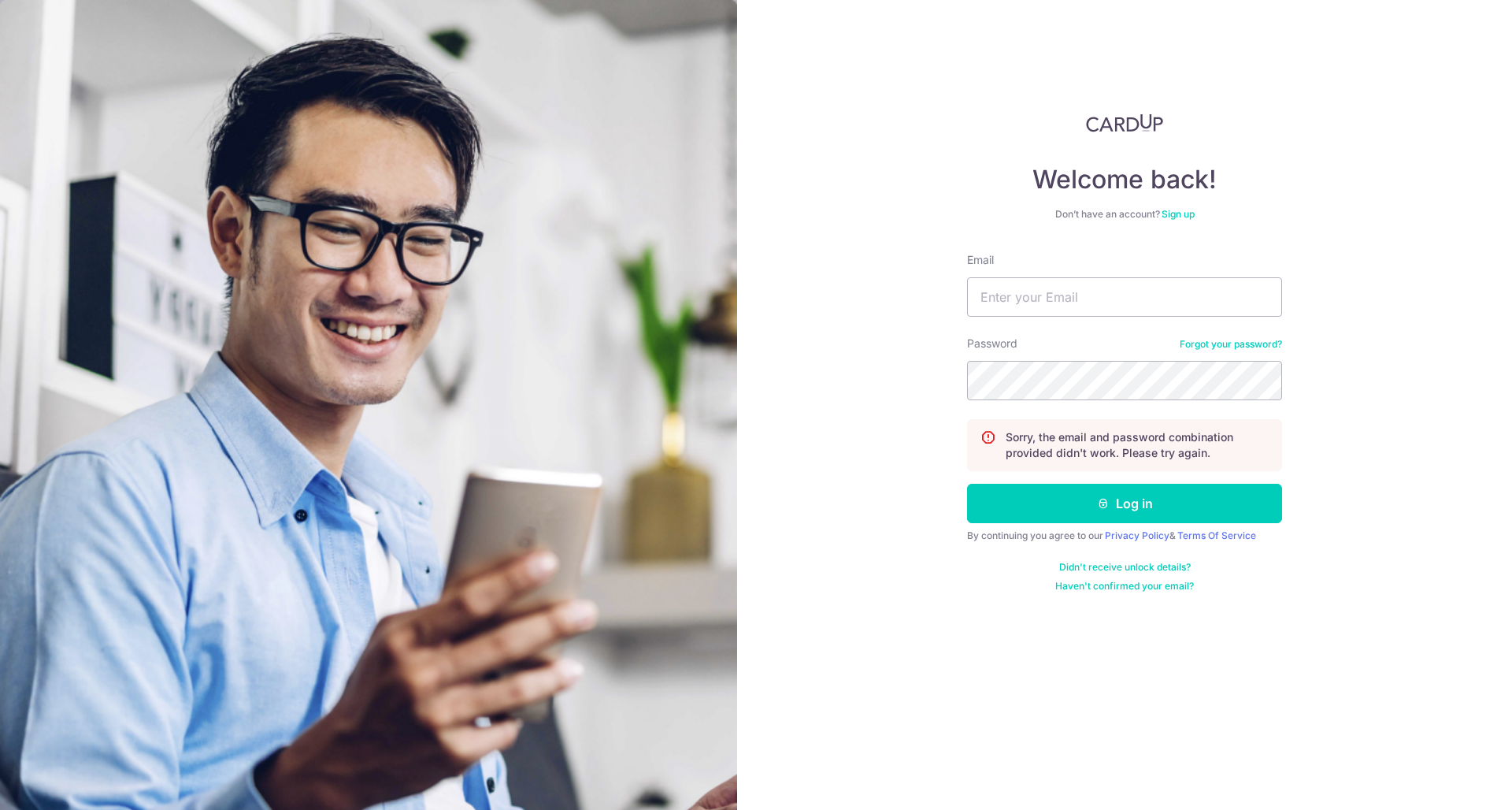 scroll, scrollTop: 0, scrollLeft: 0, axis: both 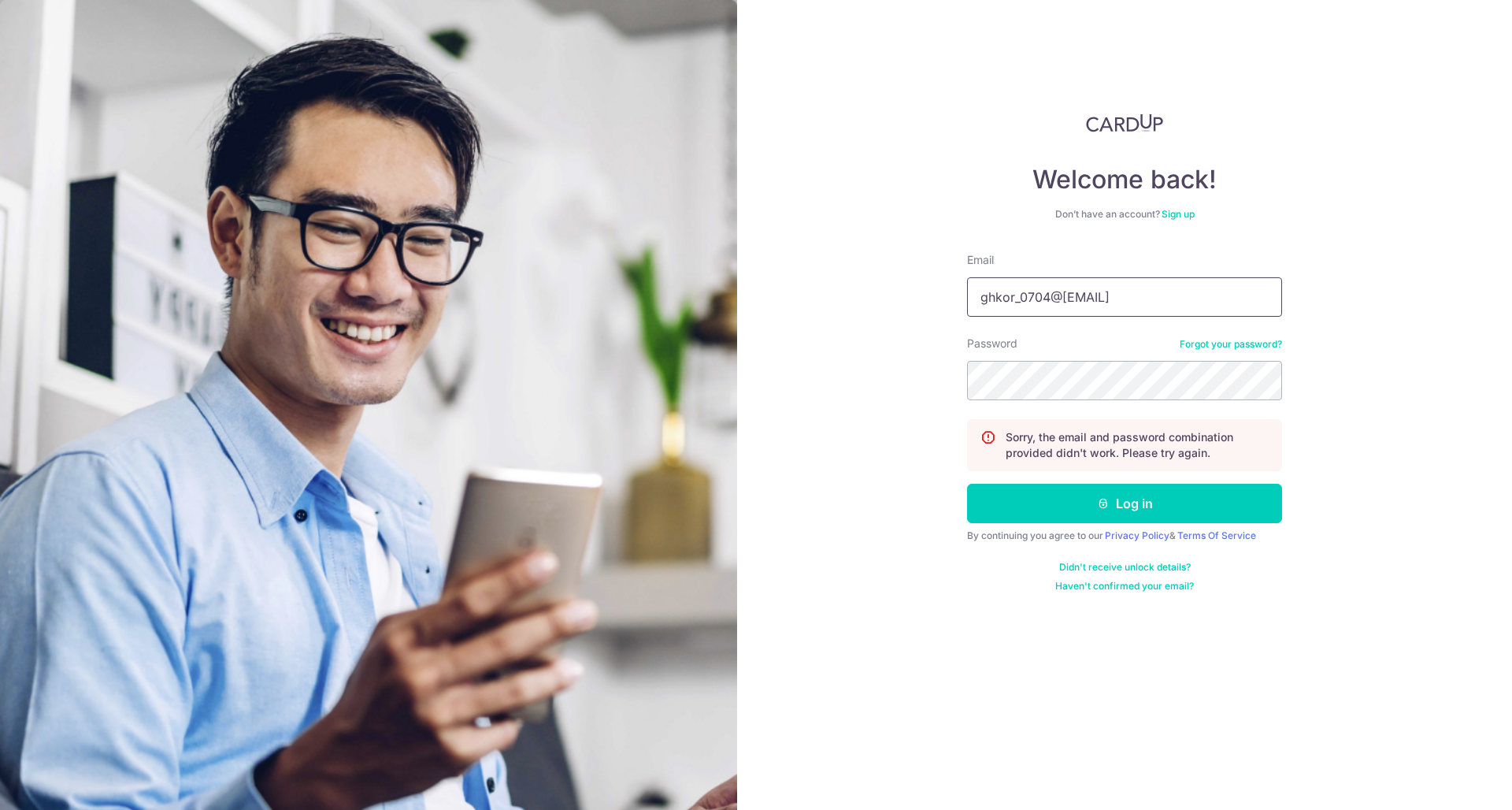 type on "ghkor_0704@hotmail.com" 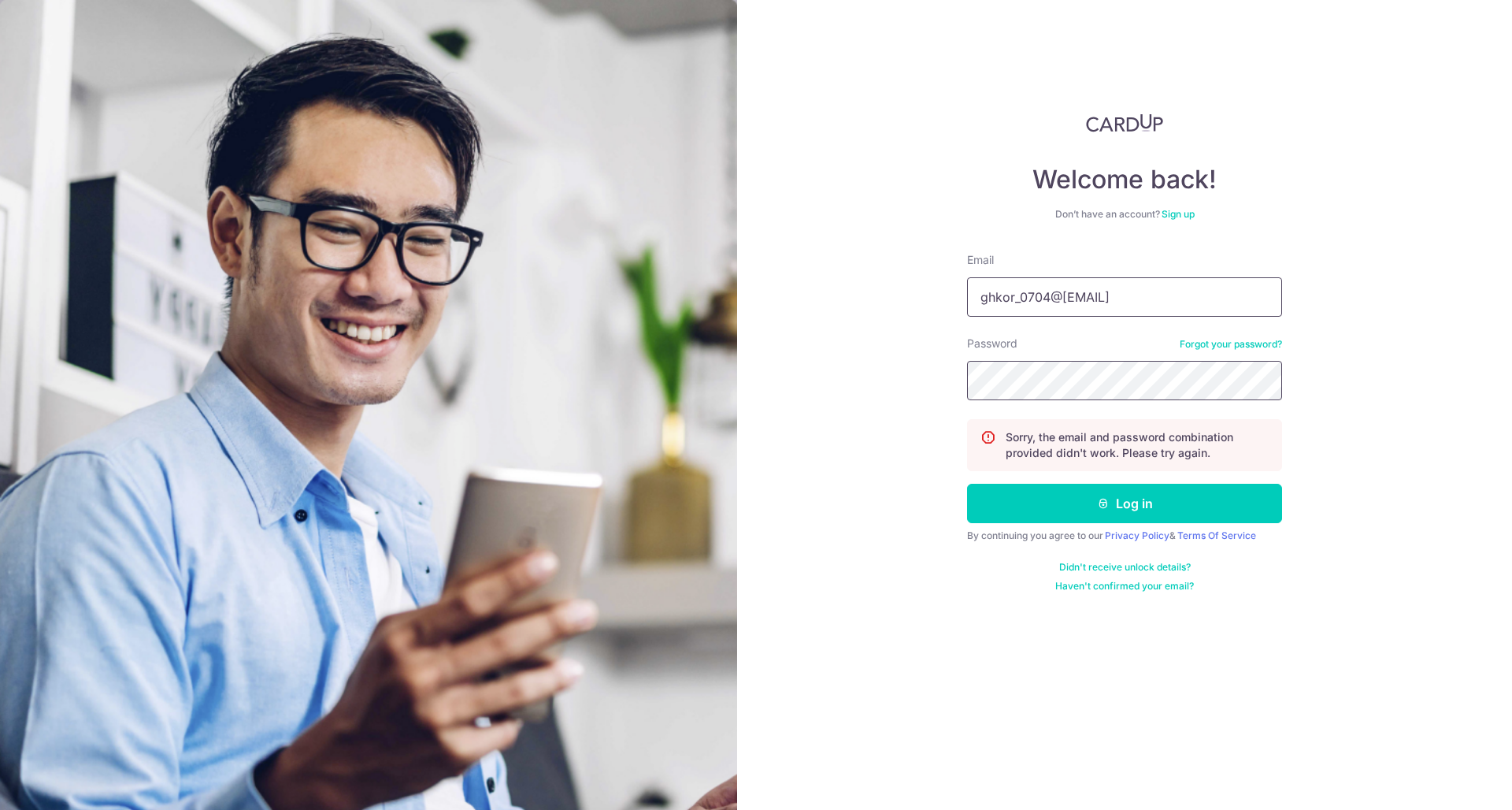 click on "Log in" at bounding box center (1125, 503) 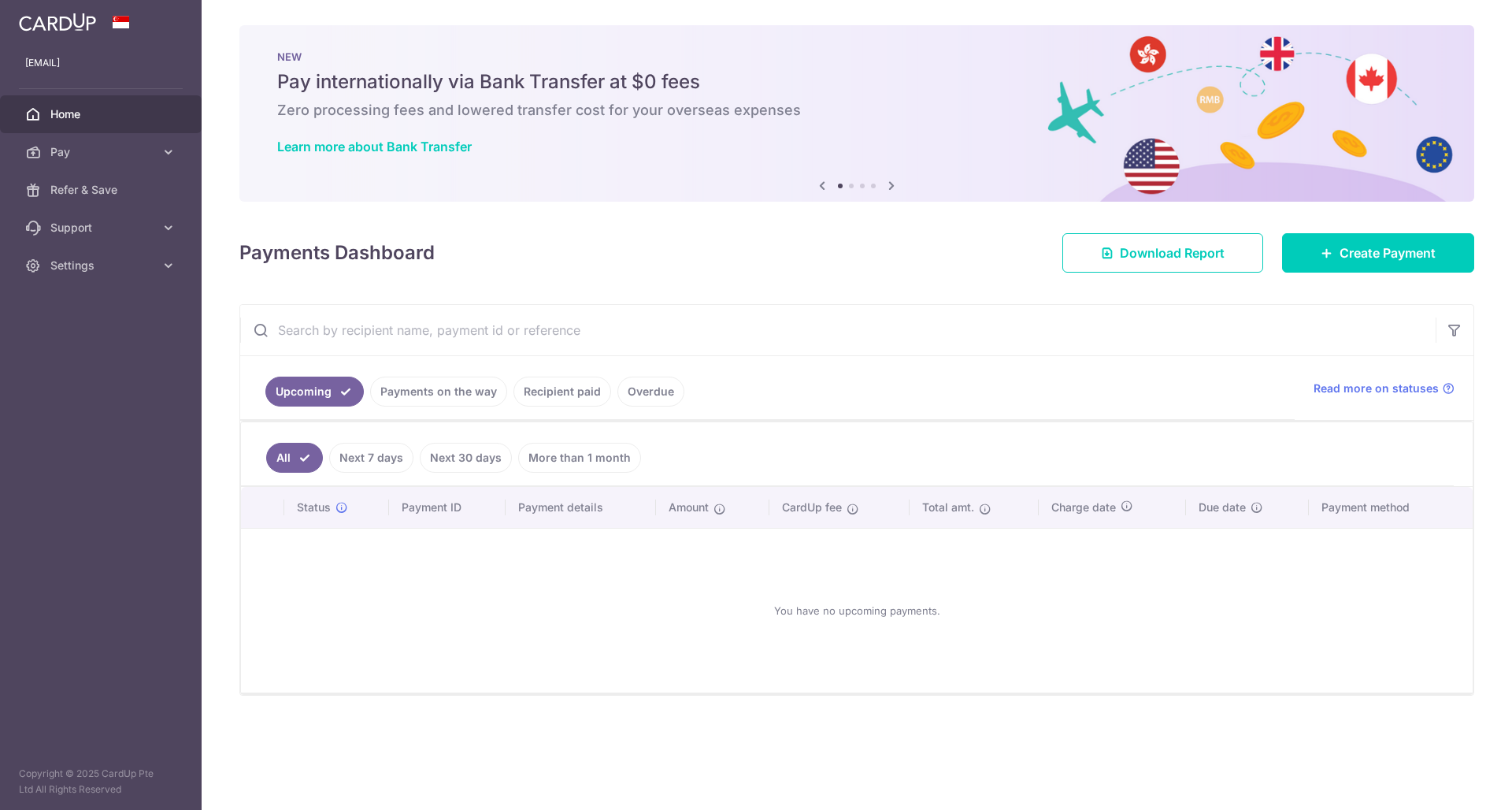scroll, scrollTop: 0, scrollLeft: 0, axis: both 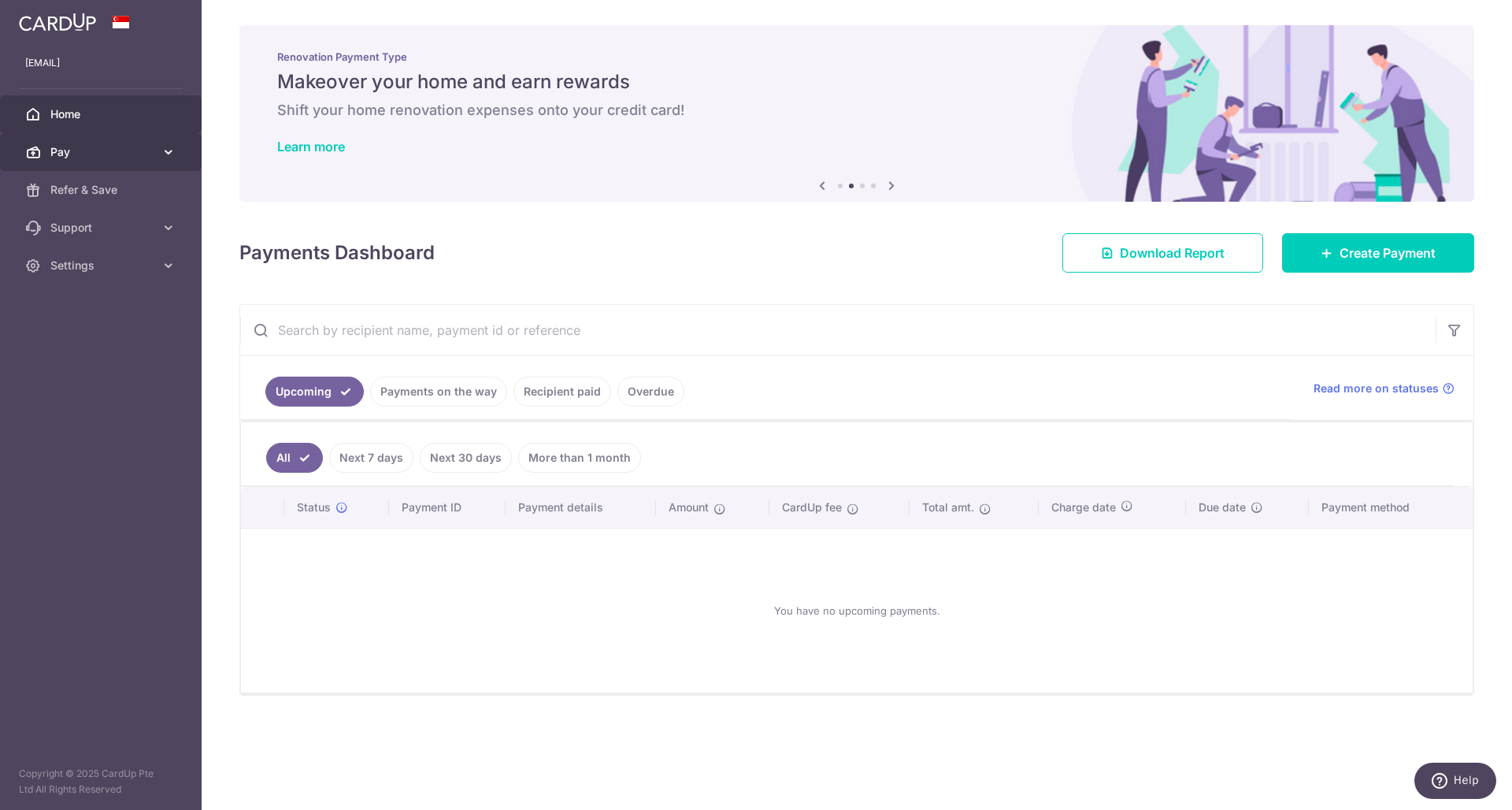 click at bounding box center [169, 152] 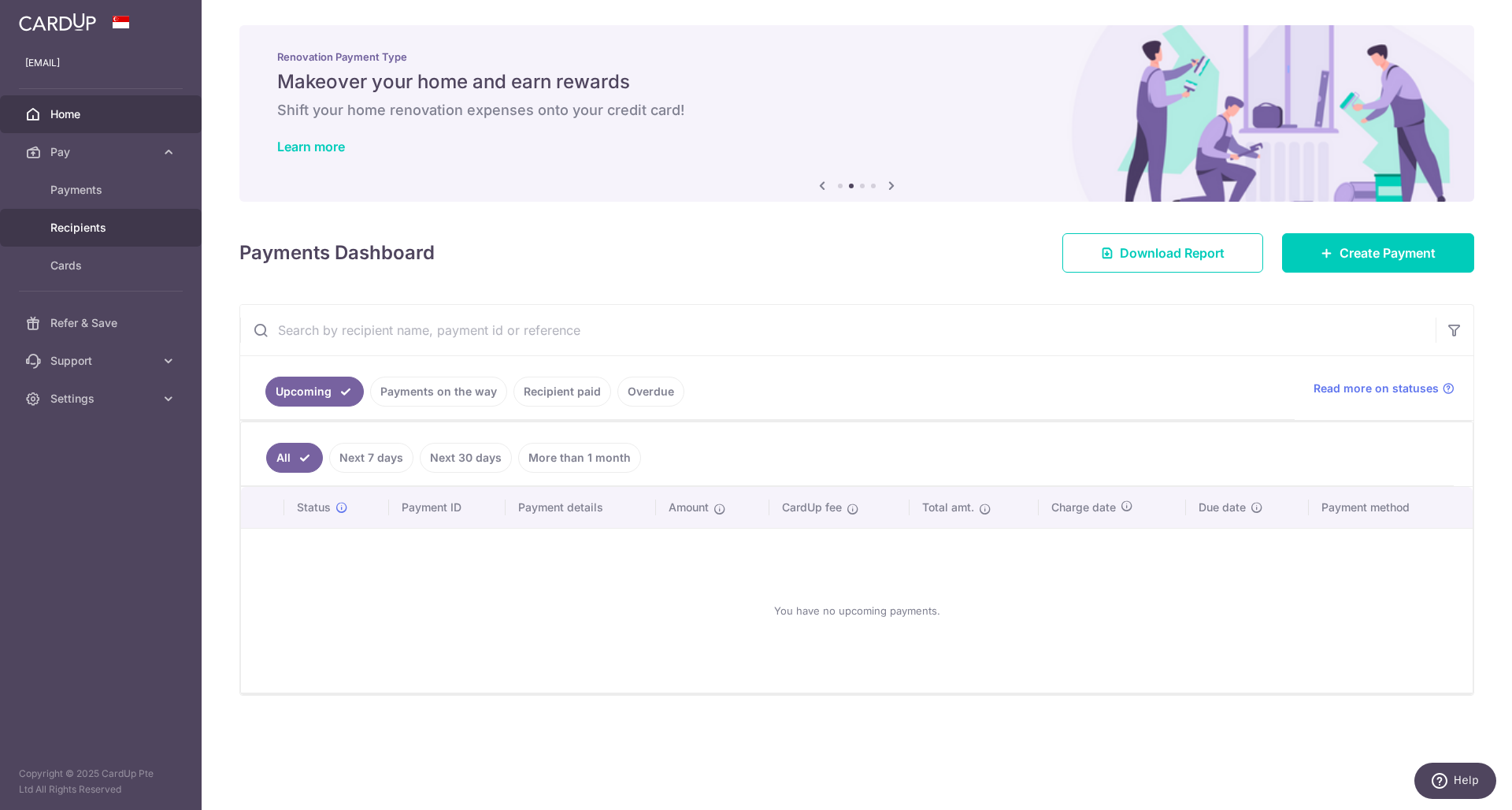 click on "Recipients" at bounding box center (102, 228) 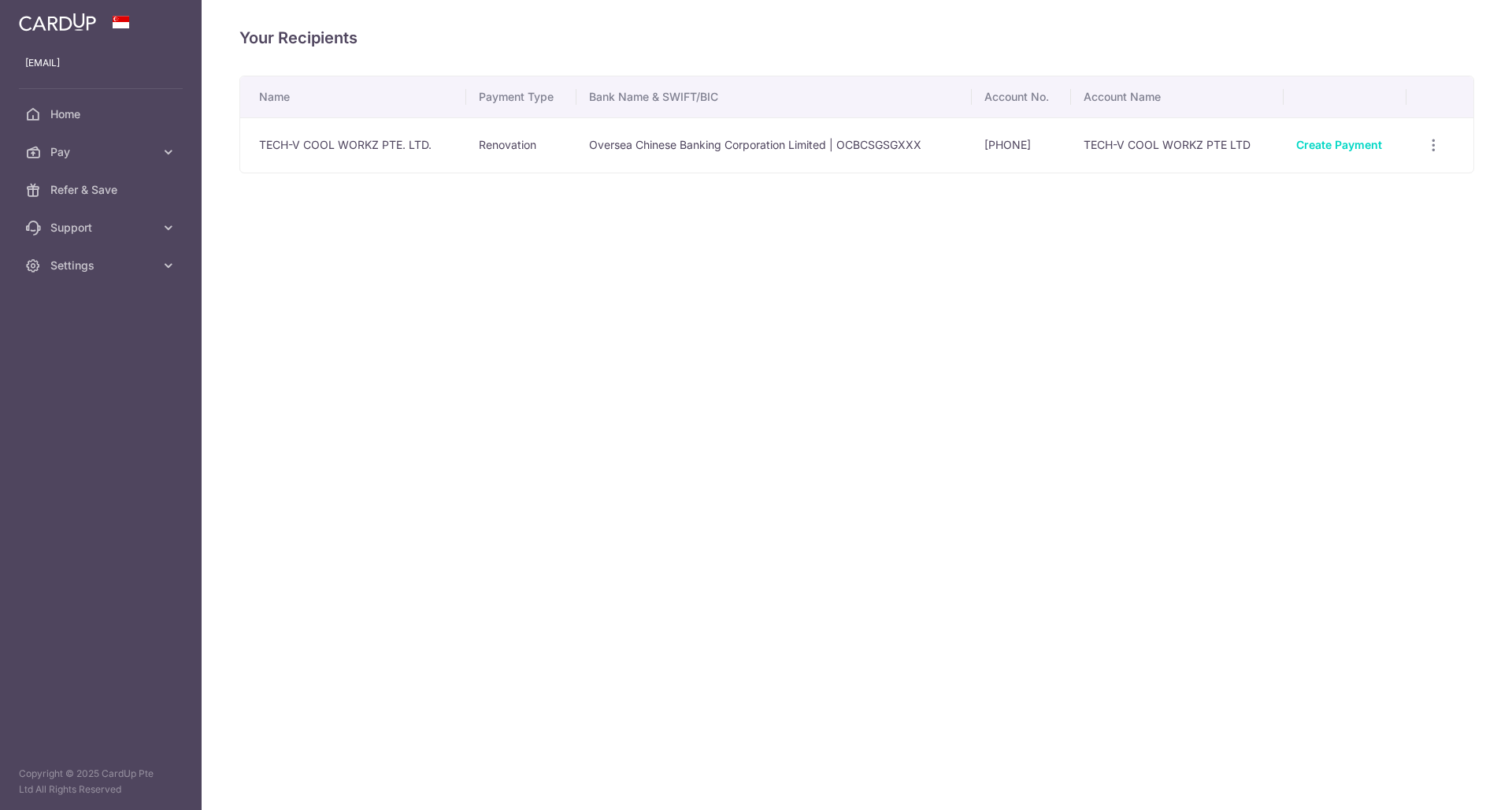 scroll, scrollTop: 0, scrollLeft: 0, axis: both 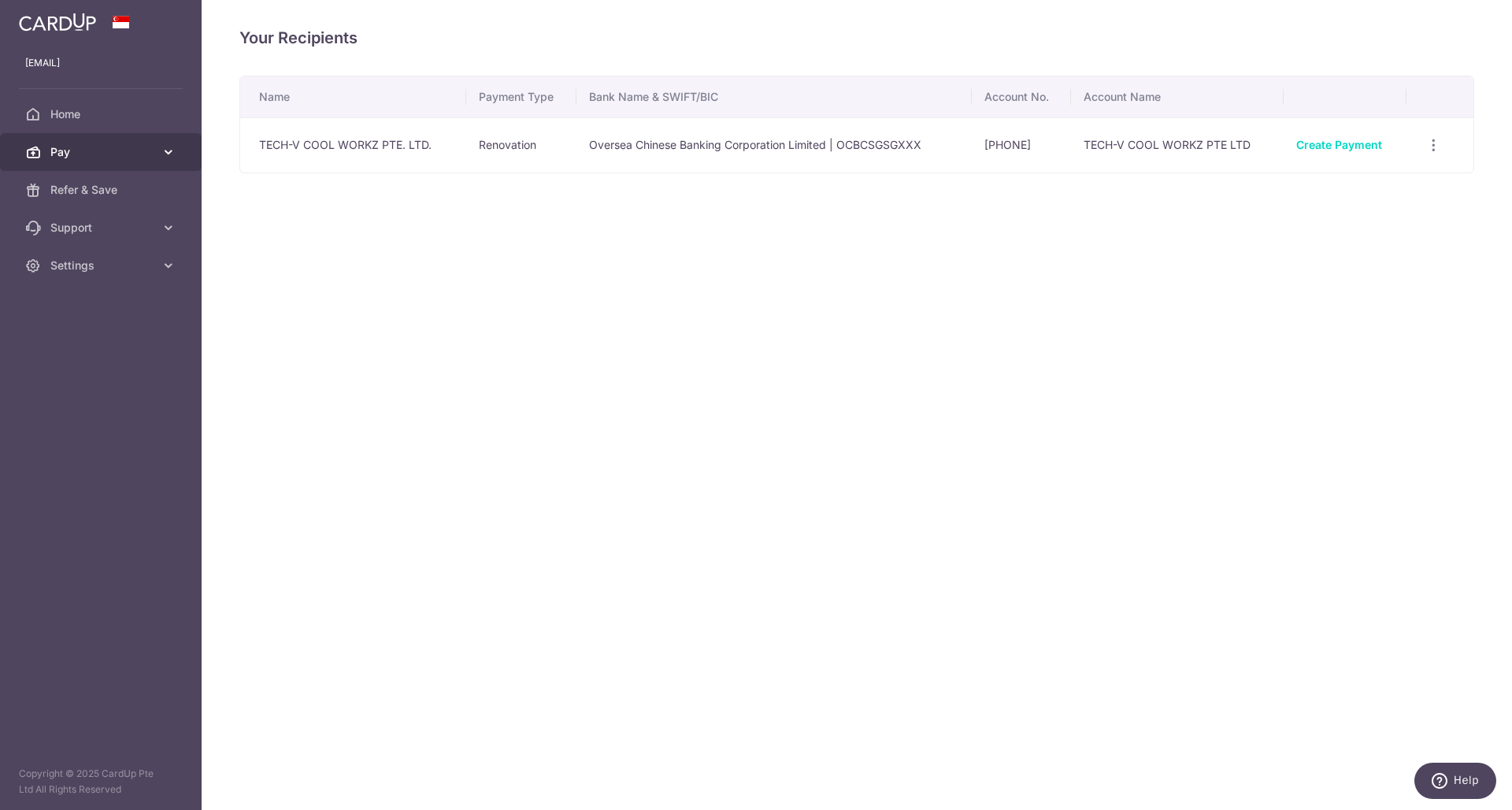 click on "Pay" at bounding box center (102, 152) 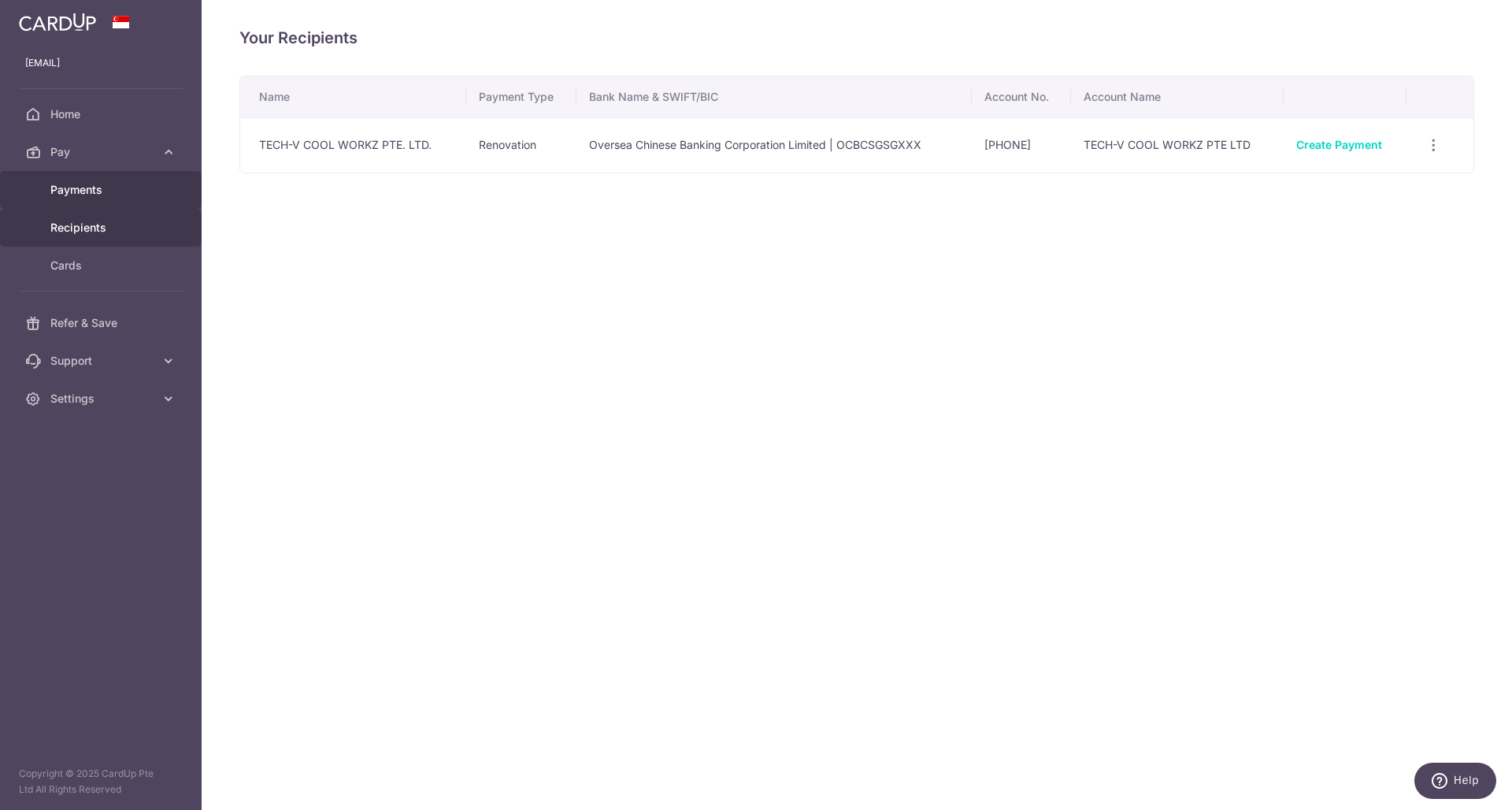 click on "Payments" at bounding box center [102, 190] 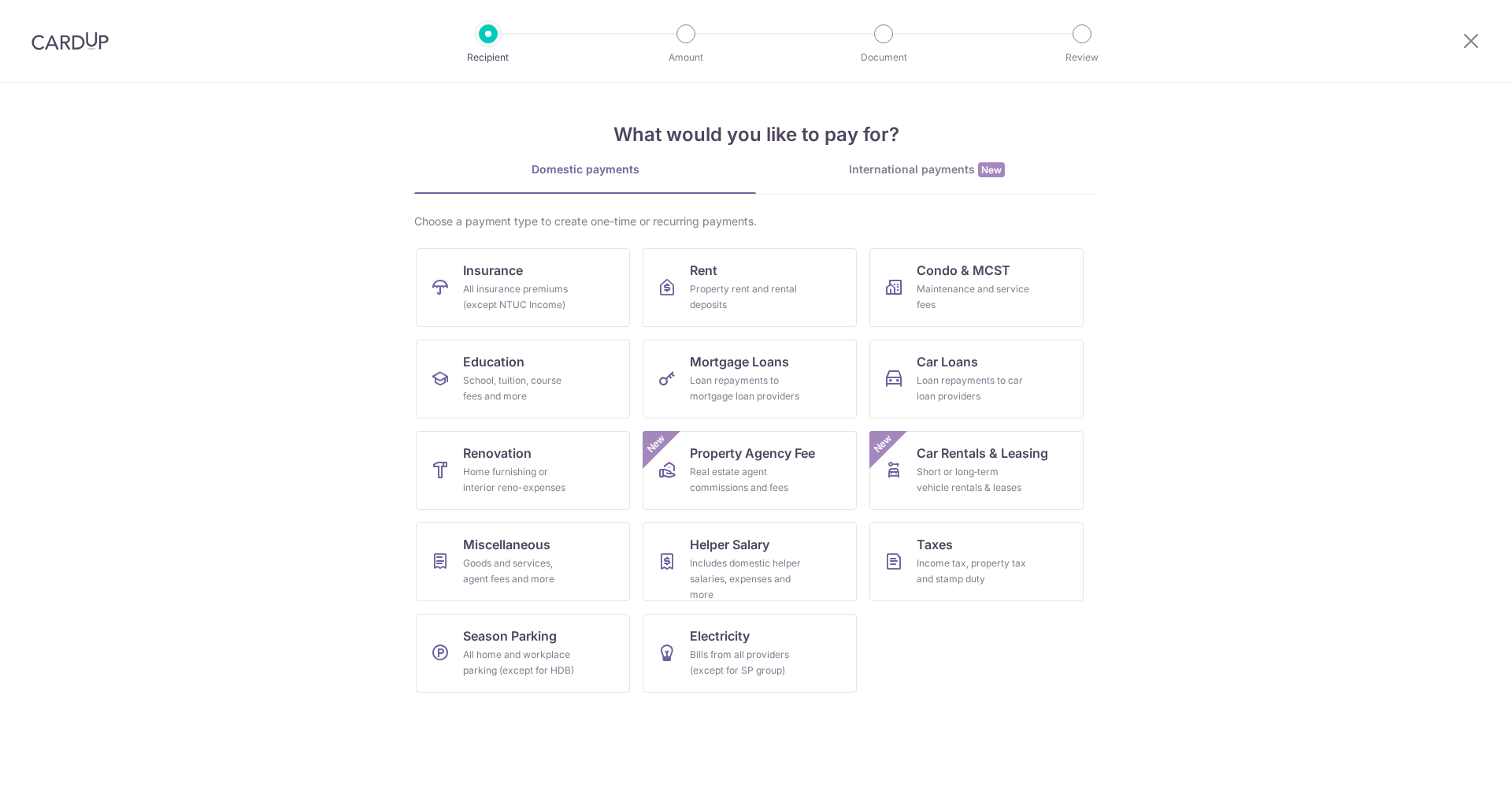 scroll, scrollTop: 0, scrollLeft: 0, axis: both 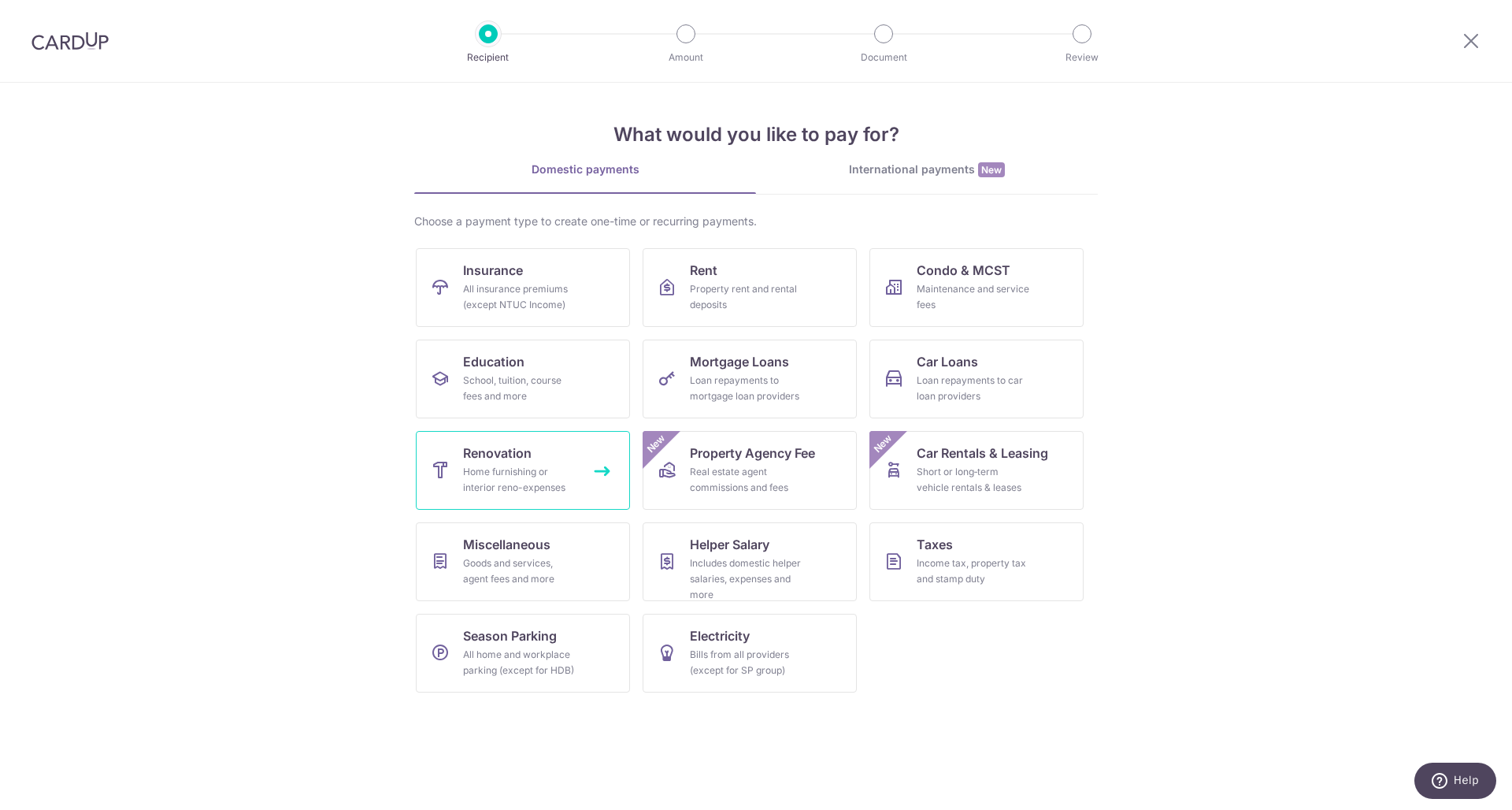 click on "Home furnishing or interior reno-expenses" at bounding box center [520, 480] 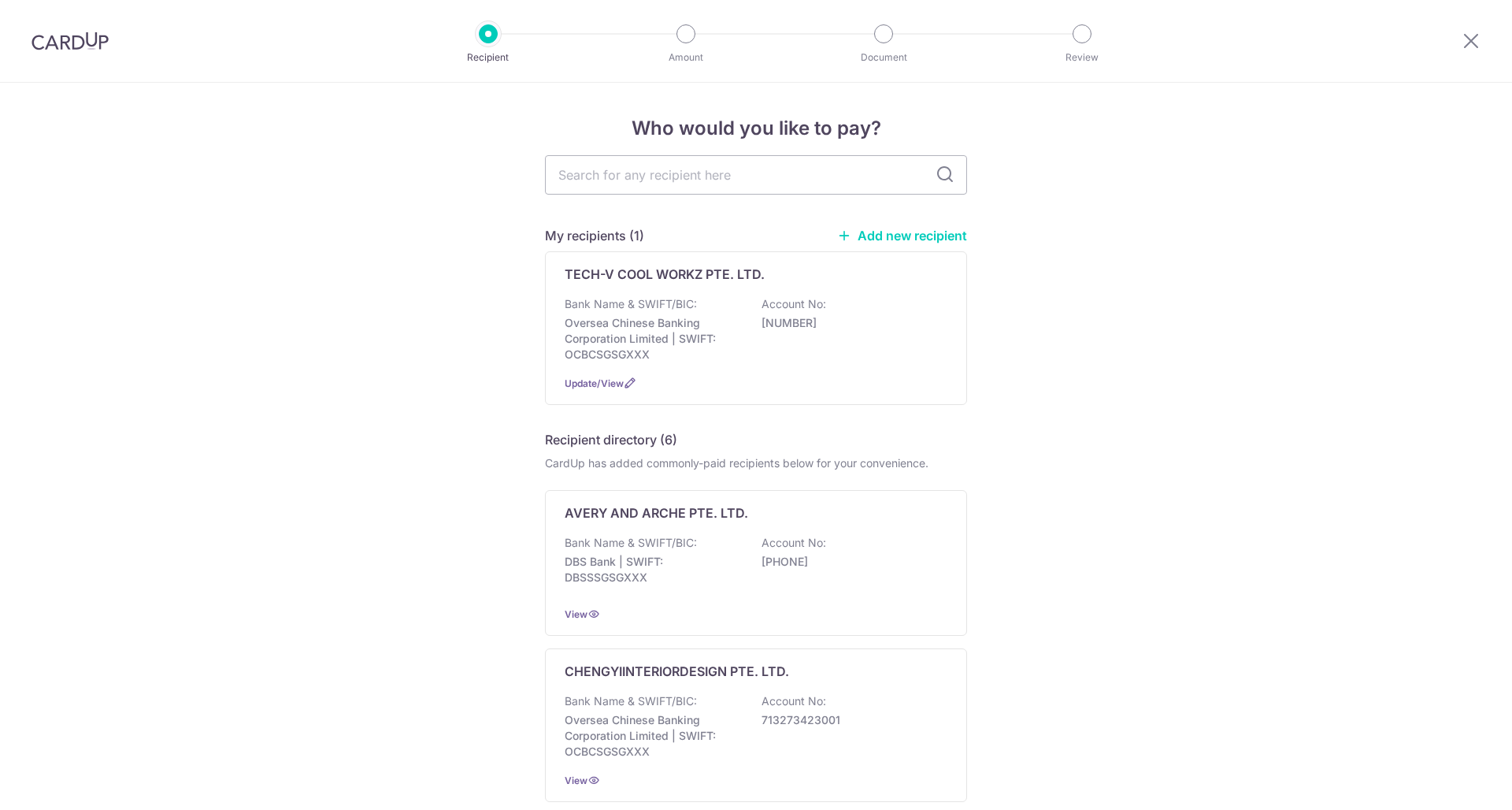 scroll, scrollTop: 0, scrollLeft: 0, axis: both 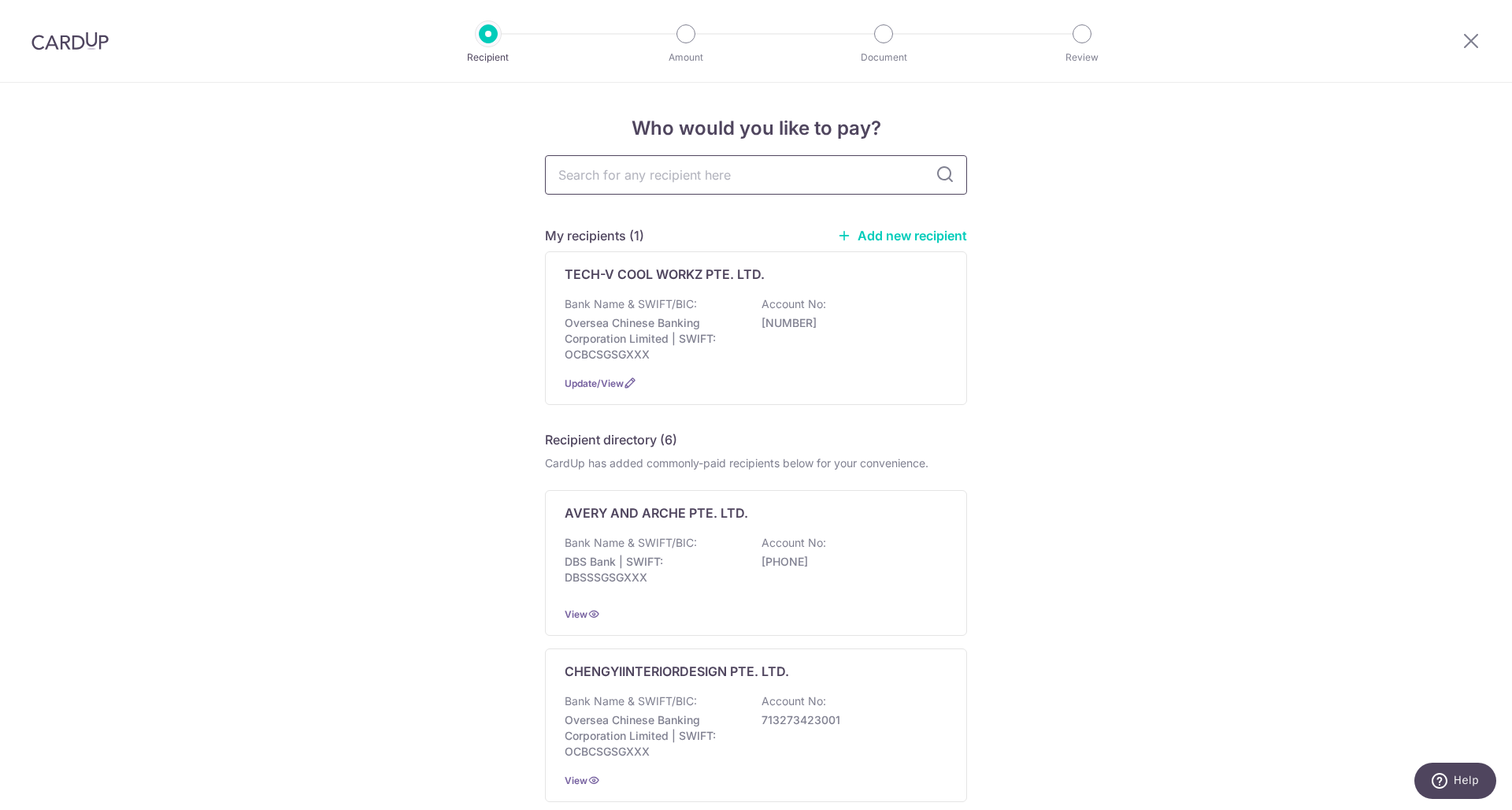click at bounding box center [756, 175] 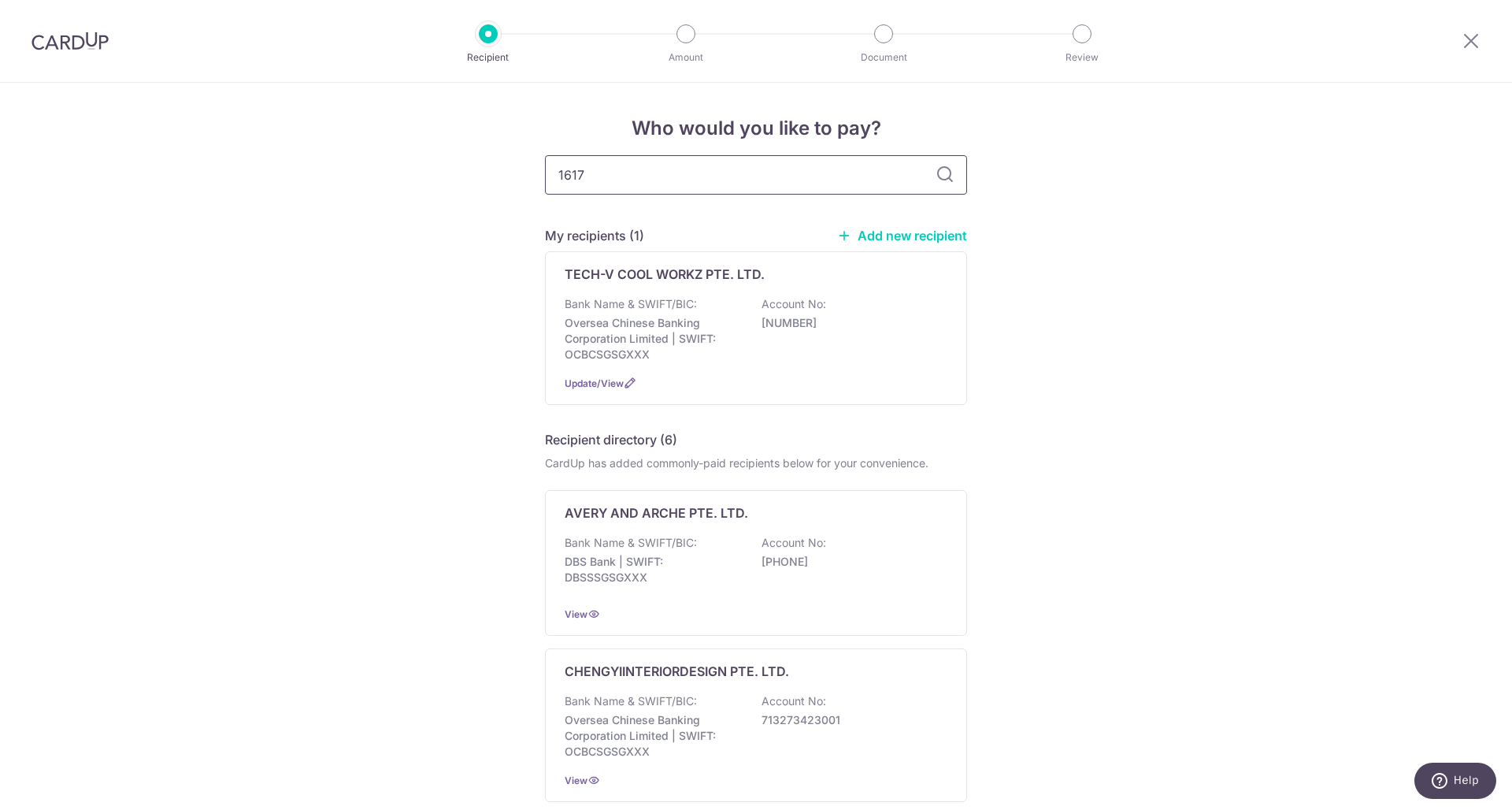 type on "161" 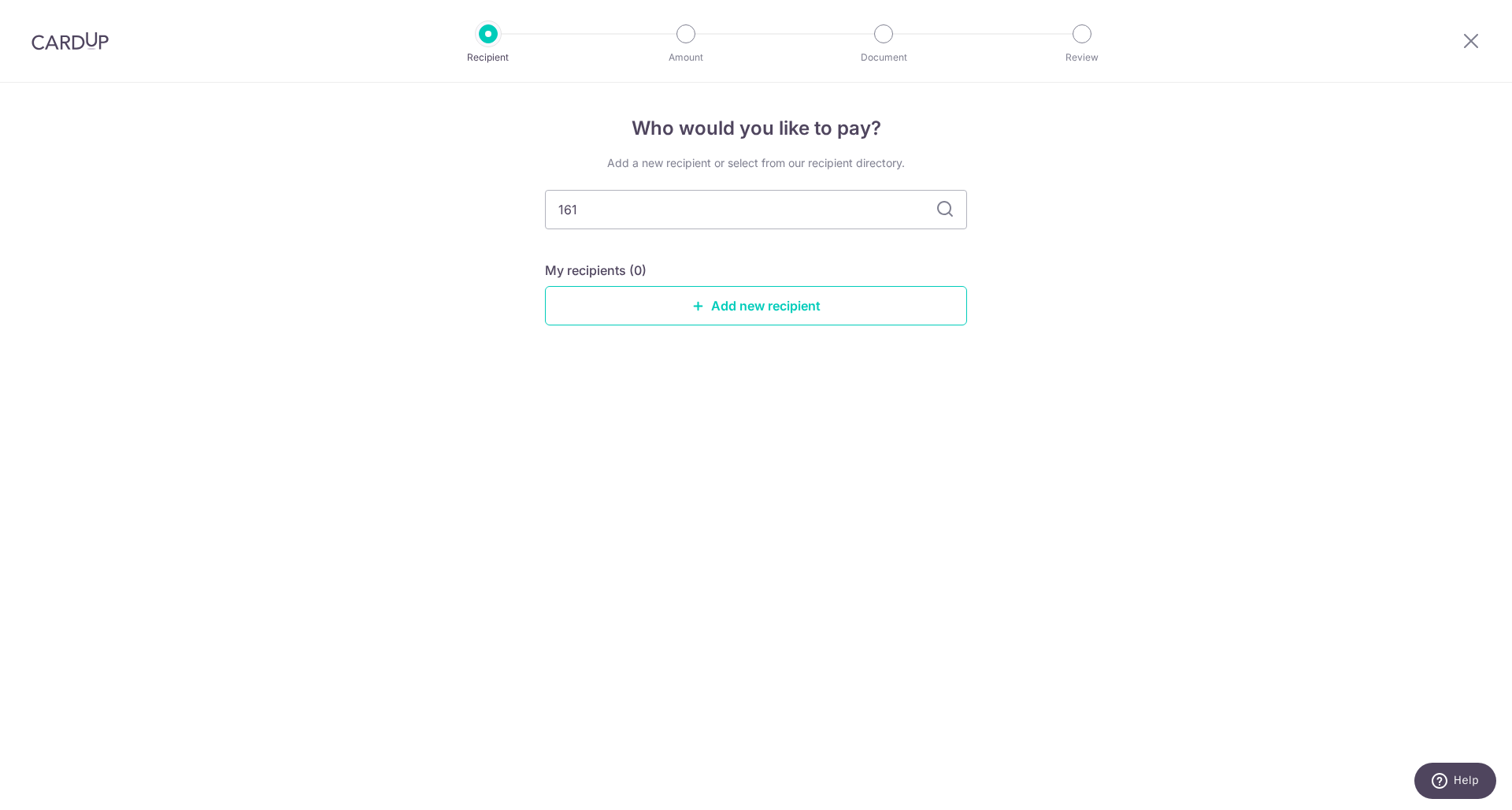 type on "16" 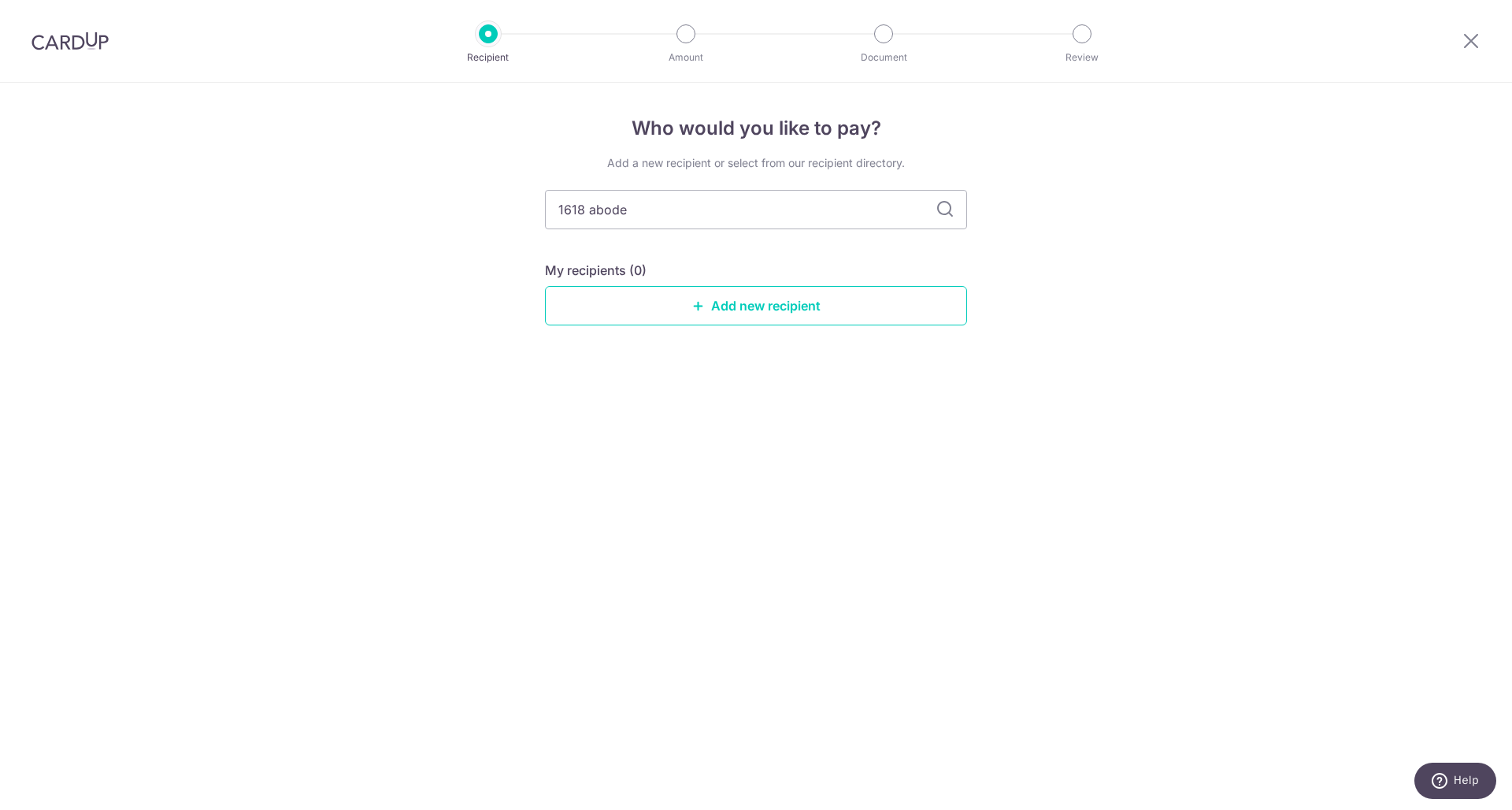 type on "1618 abode" 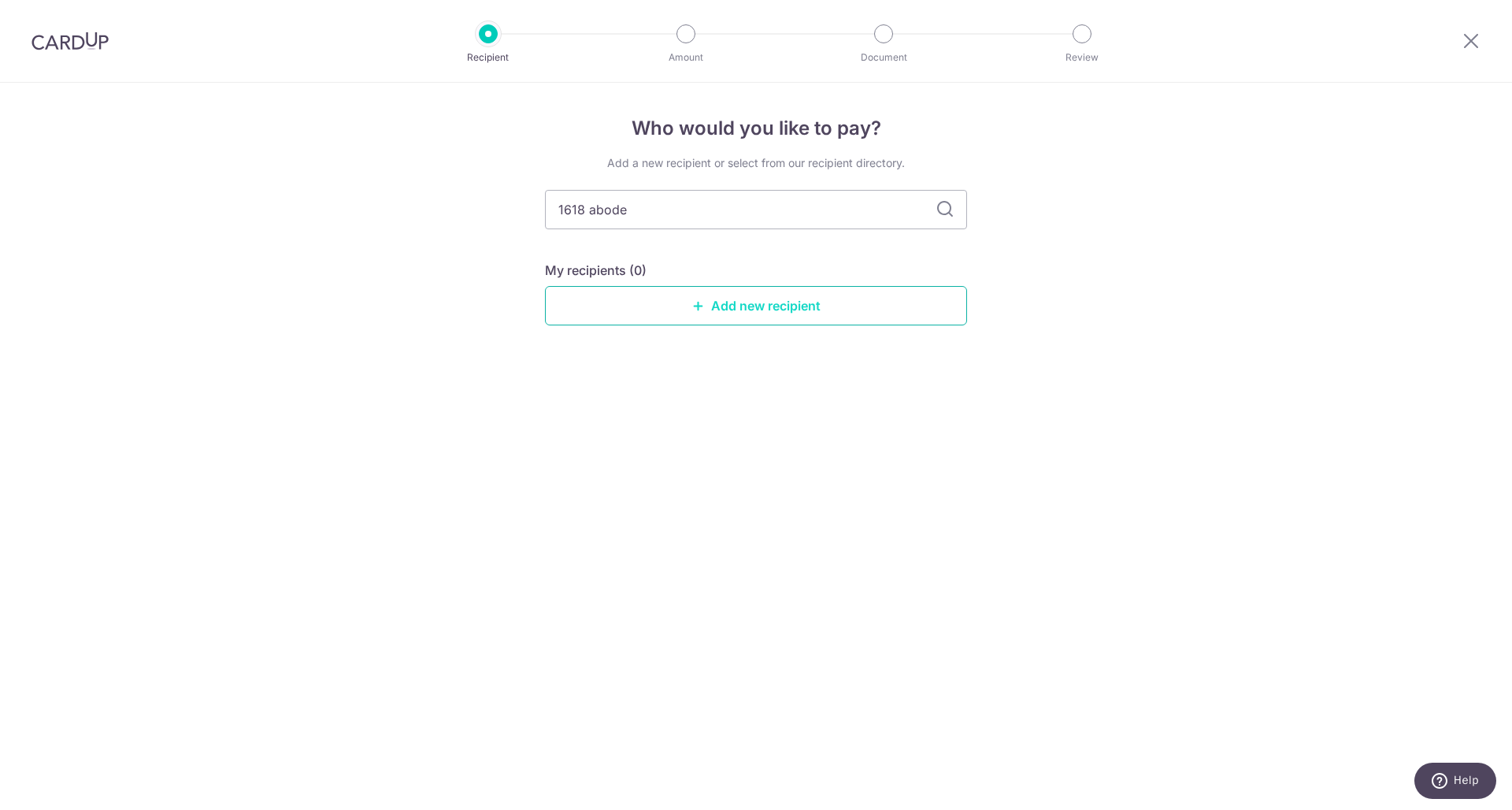 click on "Add new recipient" at bounding box center [756, 306] 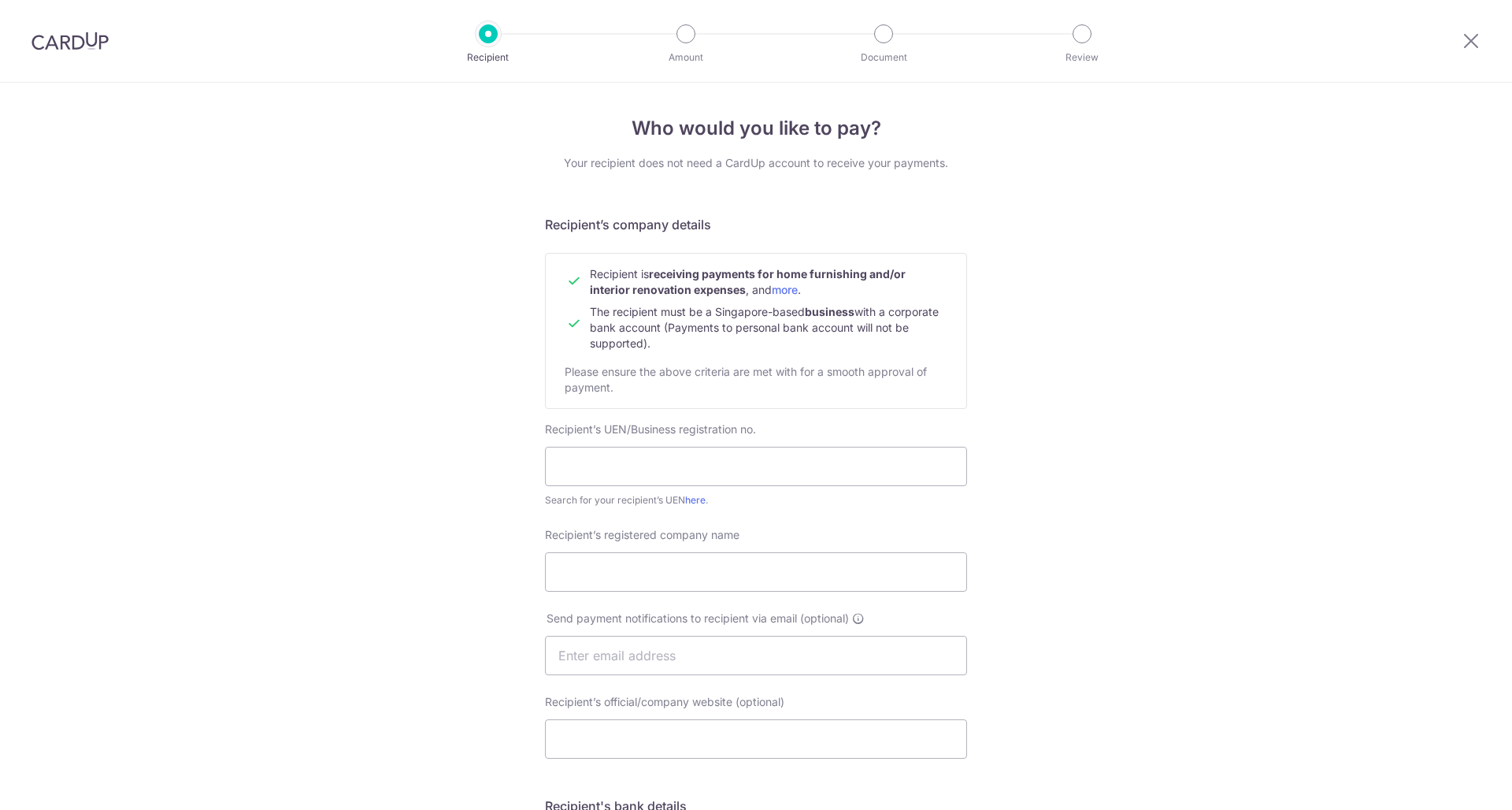 scroll, scrollTop: 0, scrollLeft: 0, axis: both 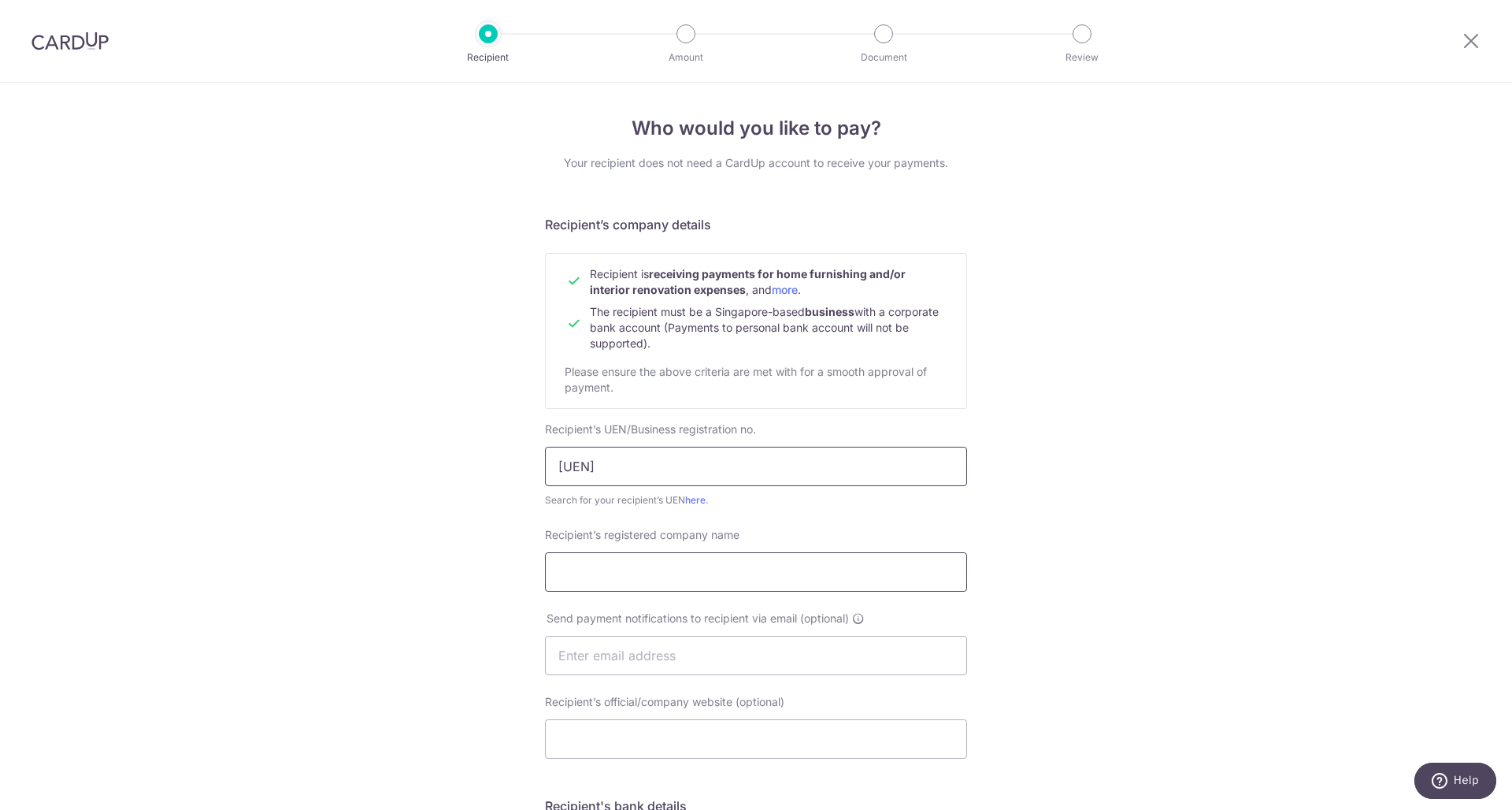 type on "202405317W" 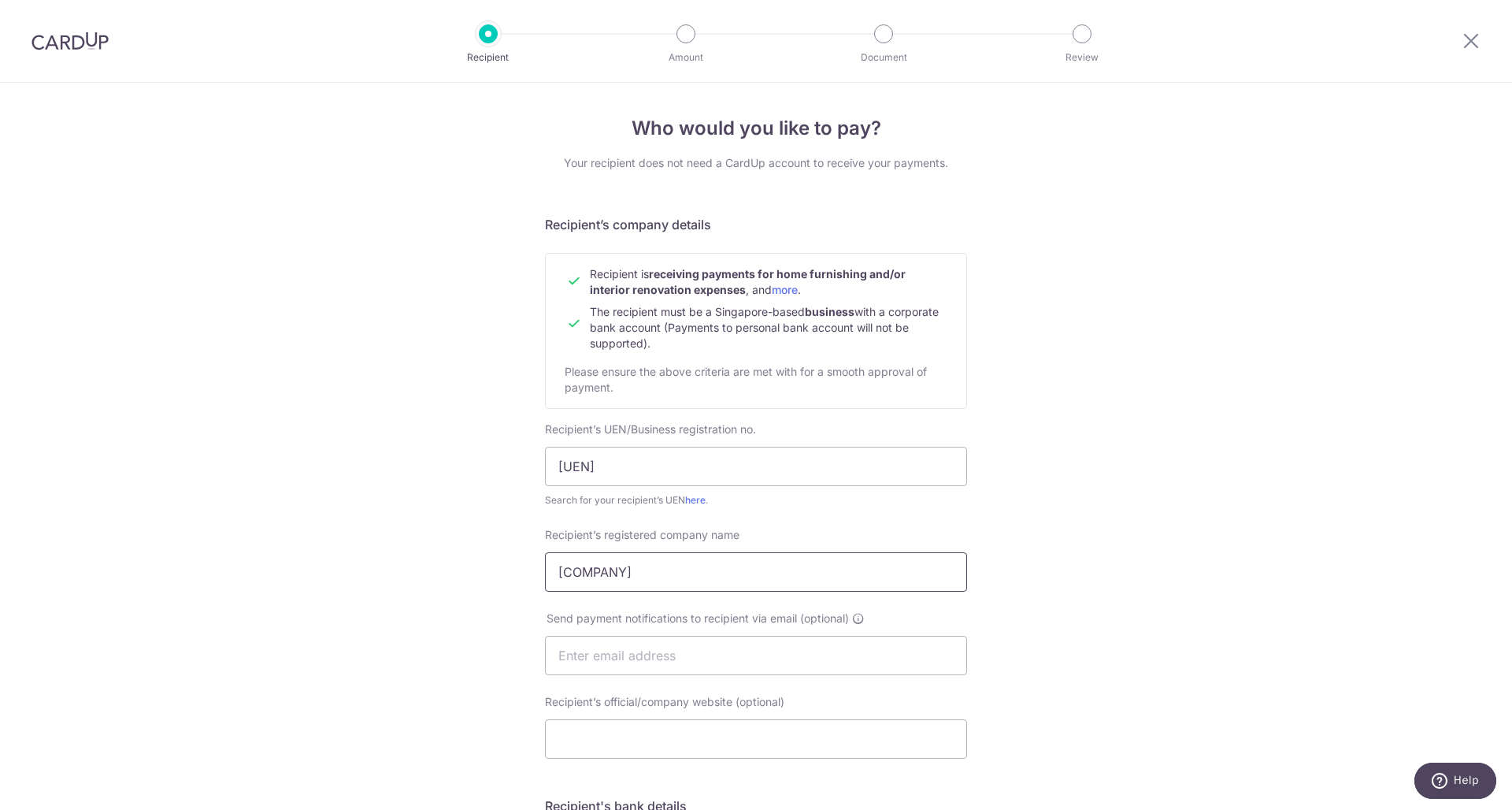 scroll, scrollTop: 3, scrollLeft: 0, axis: vertical 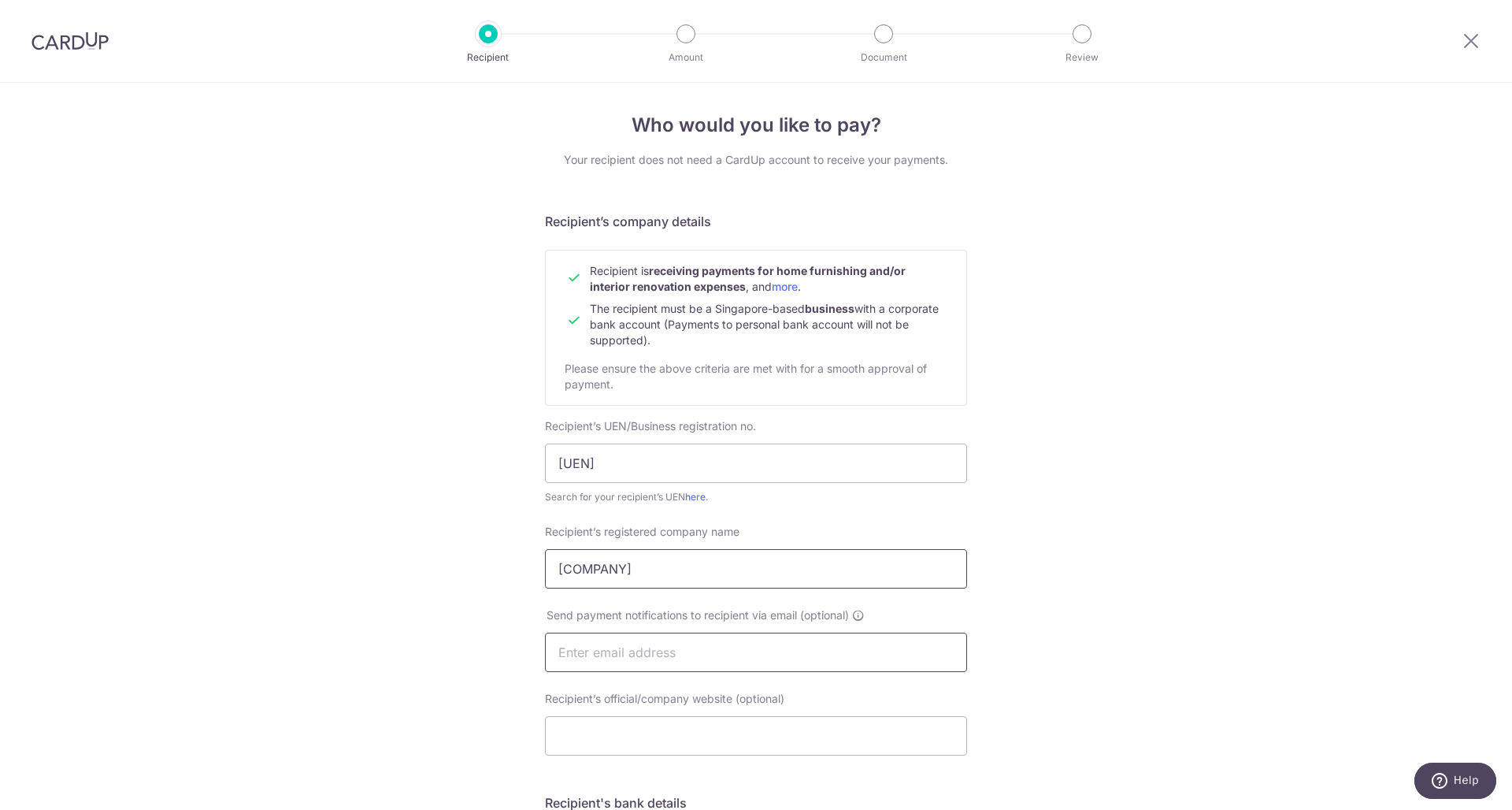 type on "1618 ABODE PTE LTD" 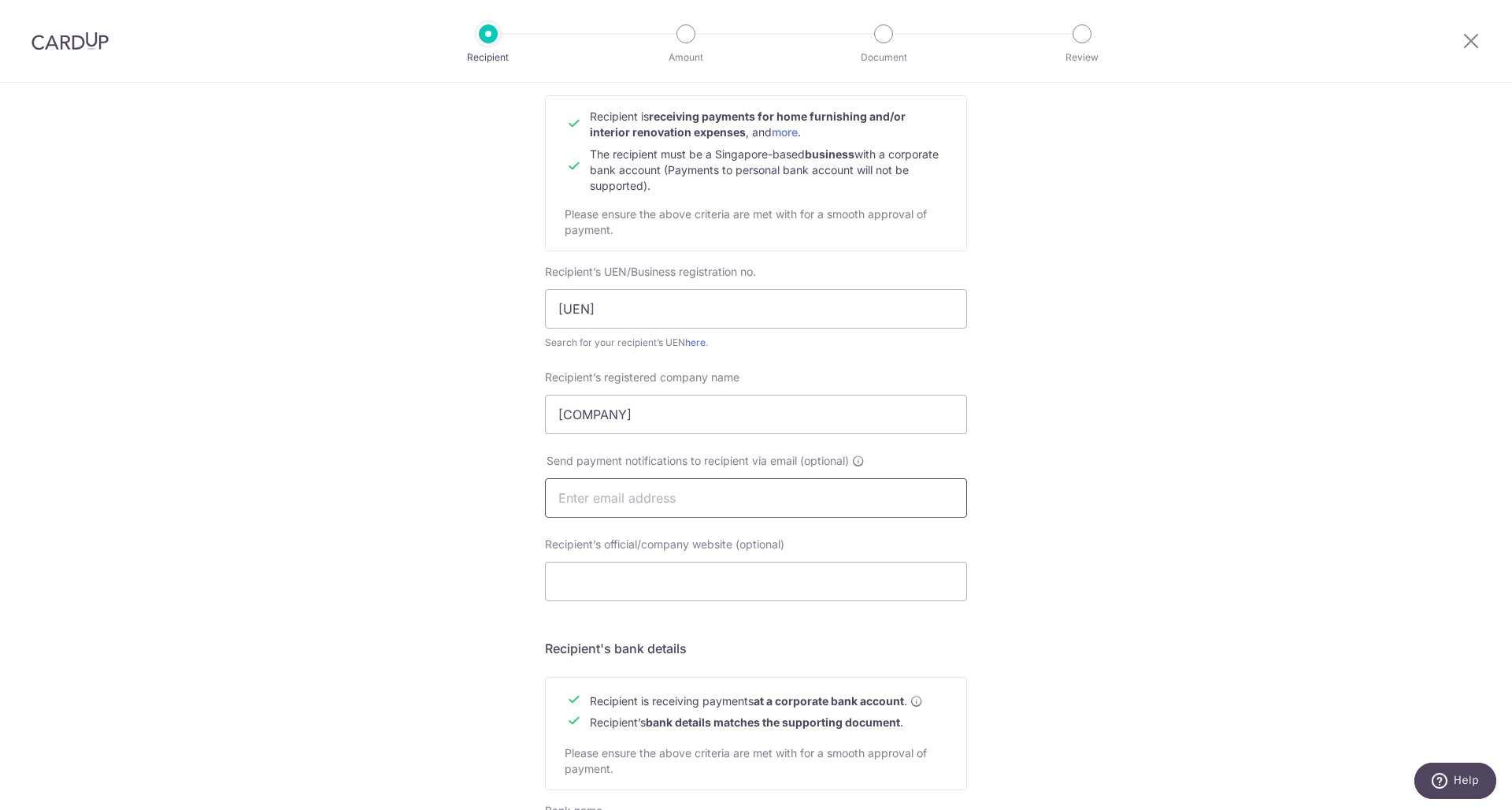 scroll, scrollTop: 318, scrollLeft: 0, axis: vertical 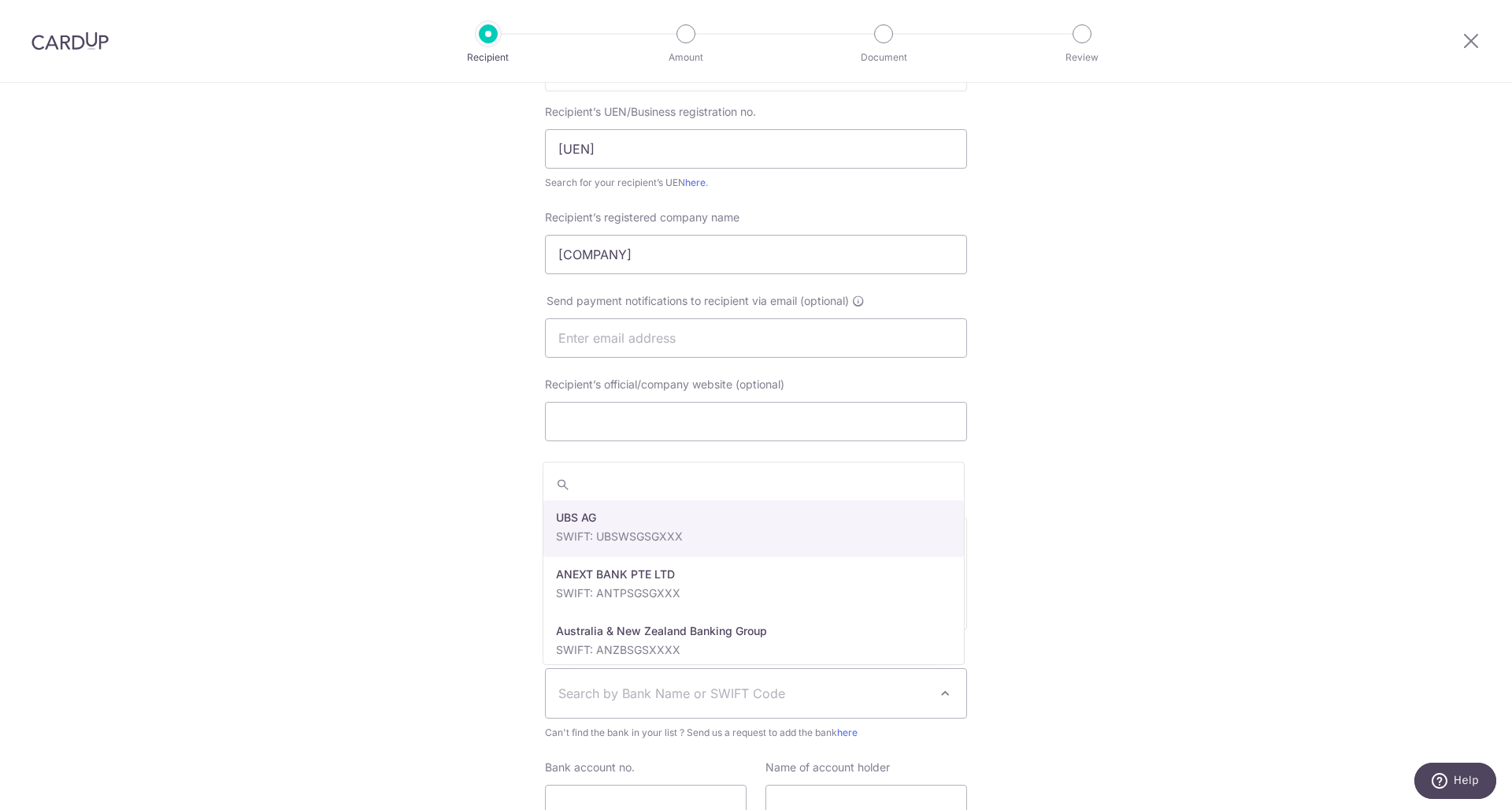 click on "Search by Bank Name or SWIFT Code" at bounding box center (743, 693) 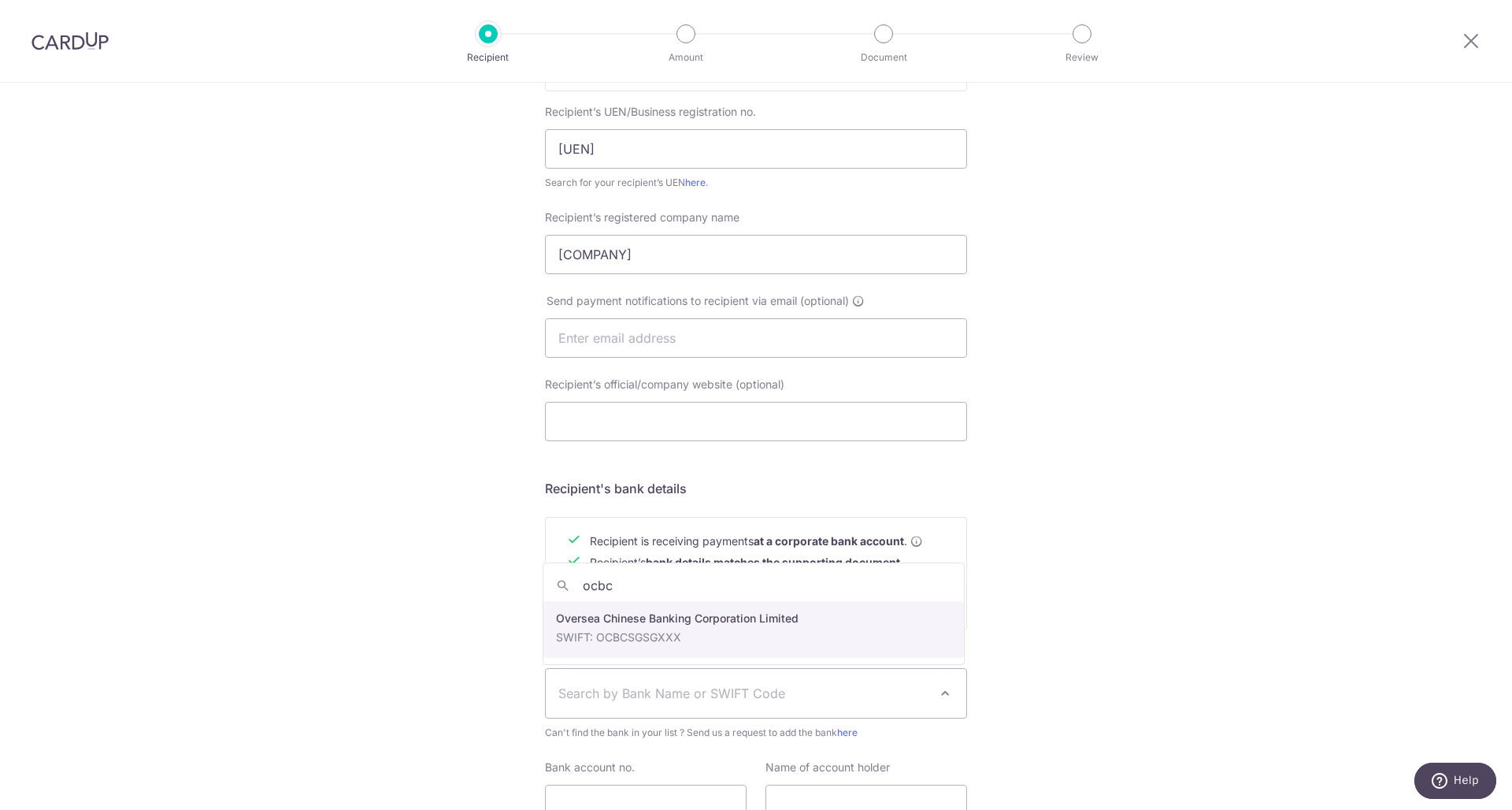 type on "ocbc" 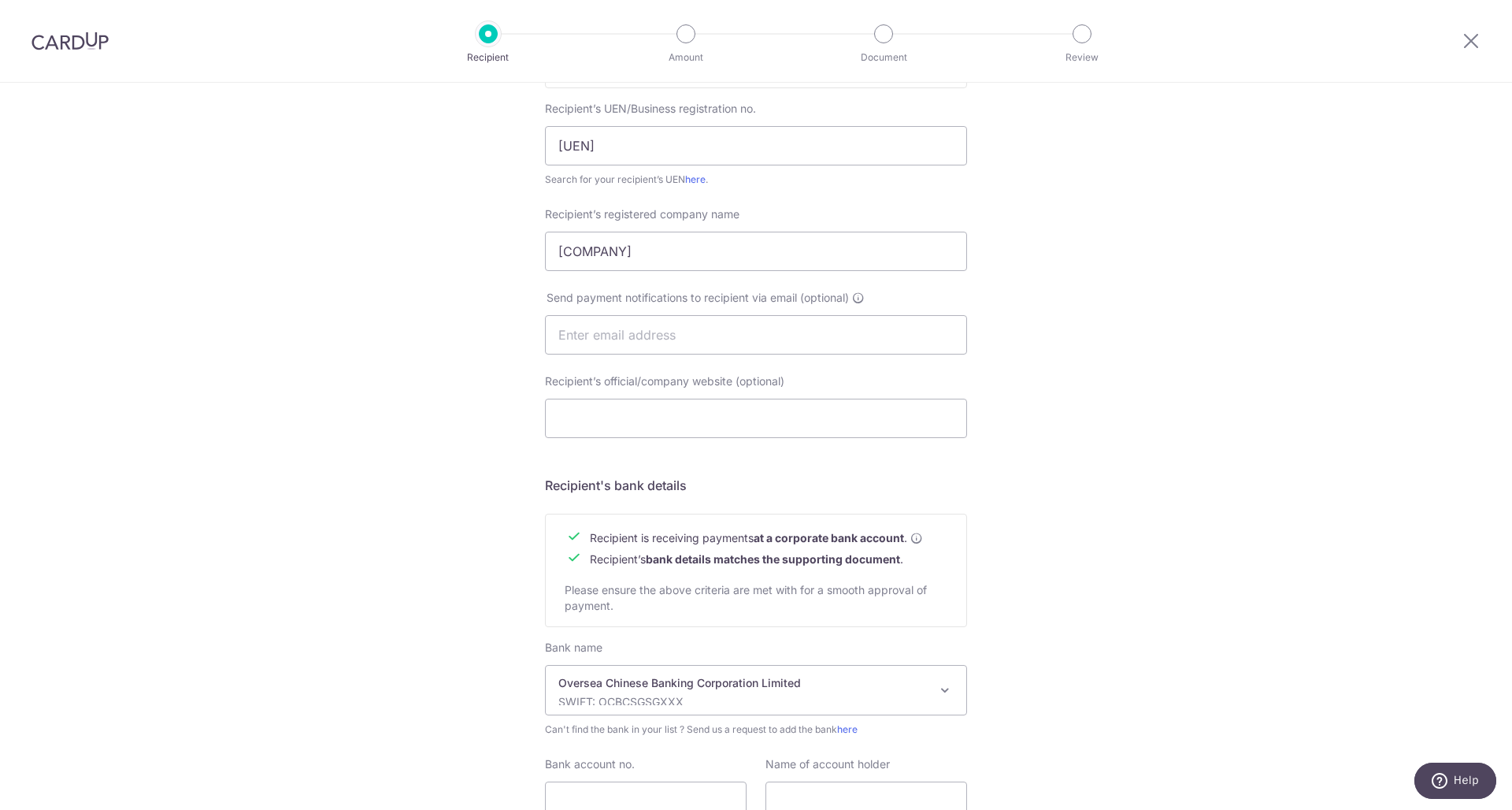 scroll, scrollTop: 427, scrollLeft: 0, axis: vertical 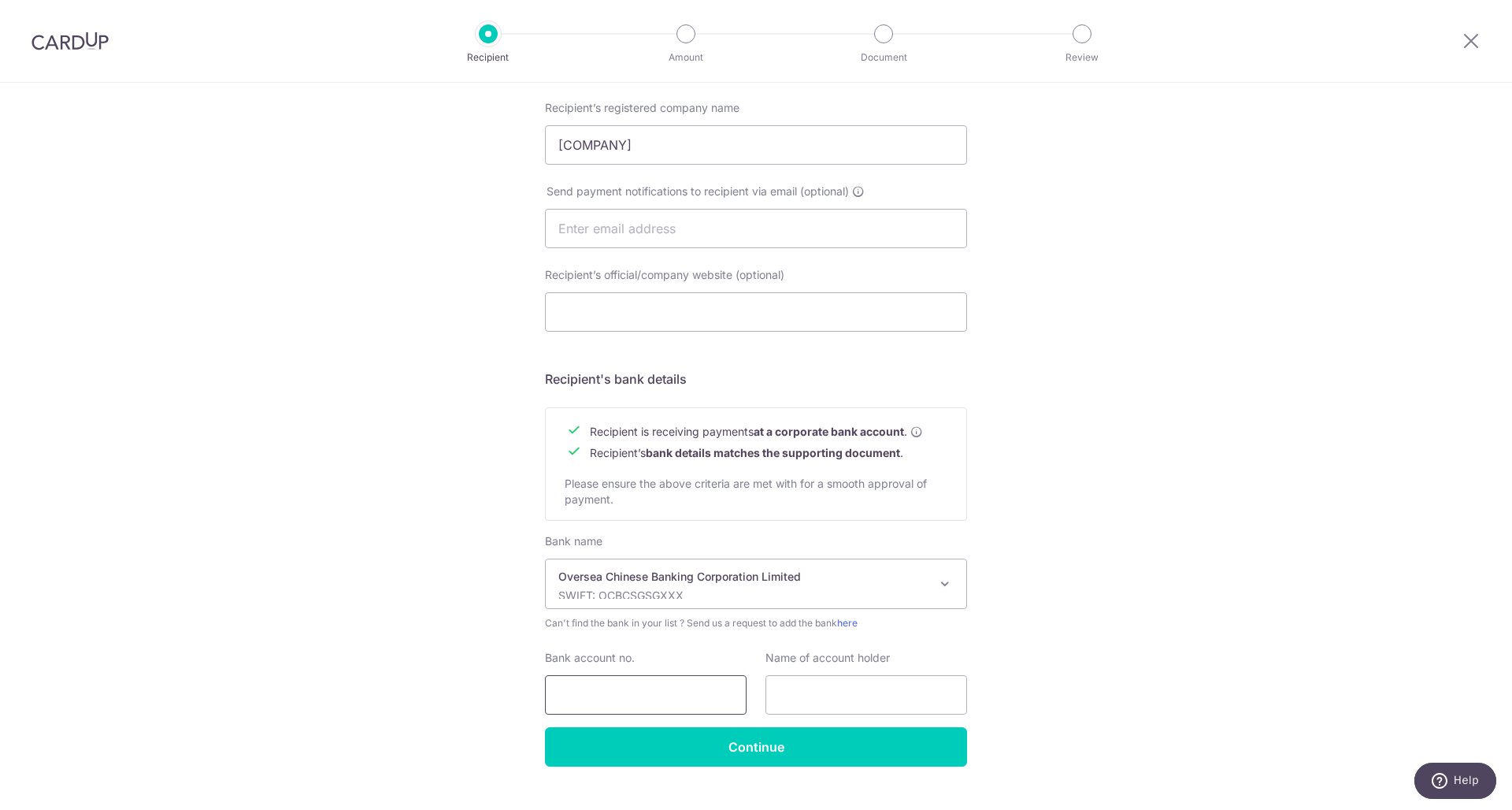 click on "Bank account no." at bounding box center [646, 695] 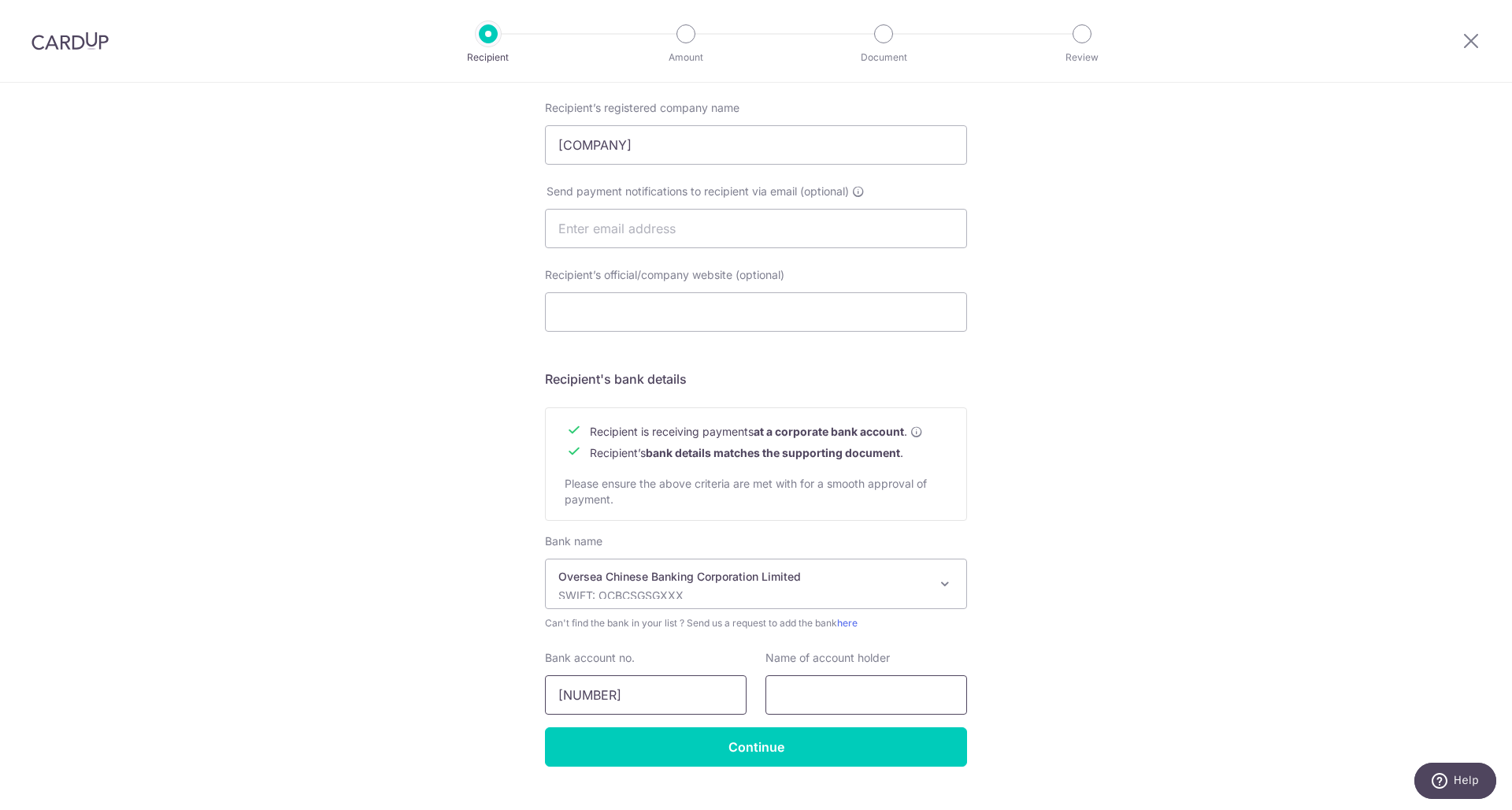 type on "596328872001" 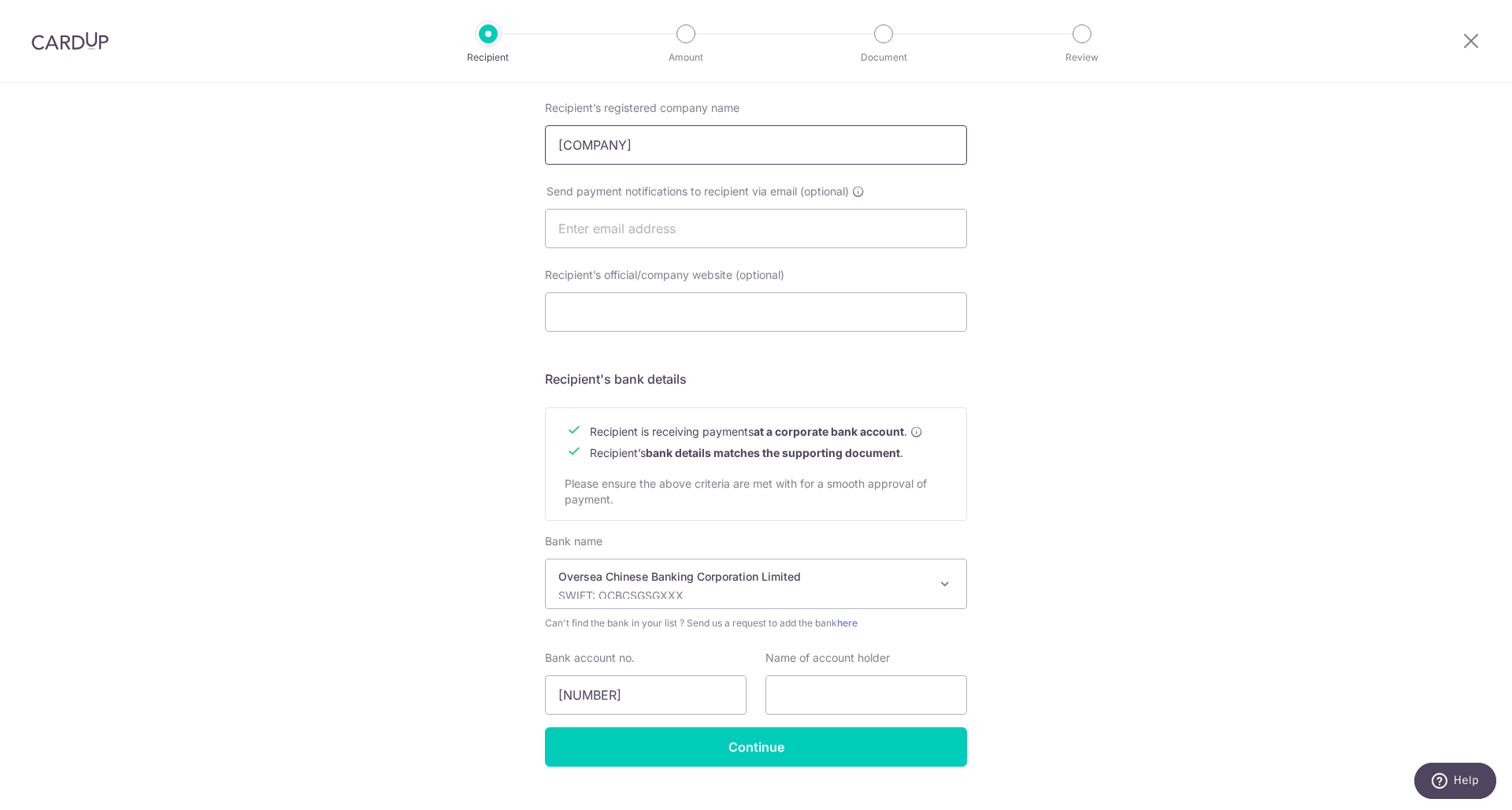 drag, startPoint x: 705, startPoint y: 138, endPoint x: 409, endPoint y: 92, distance: 299.553 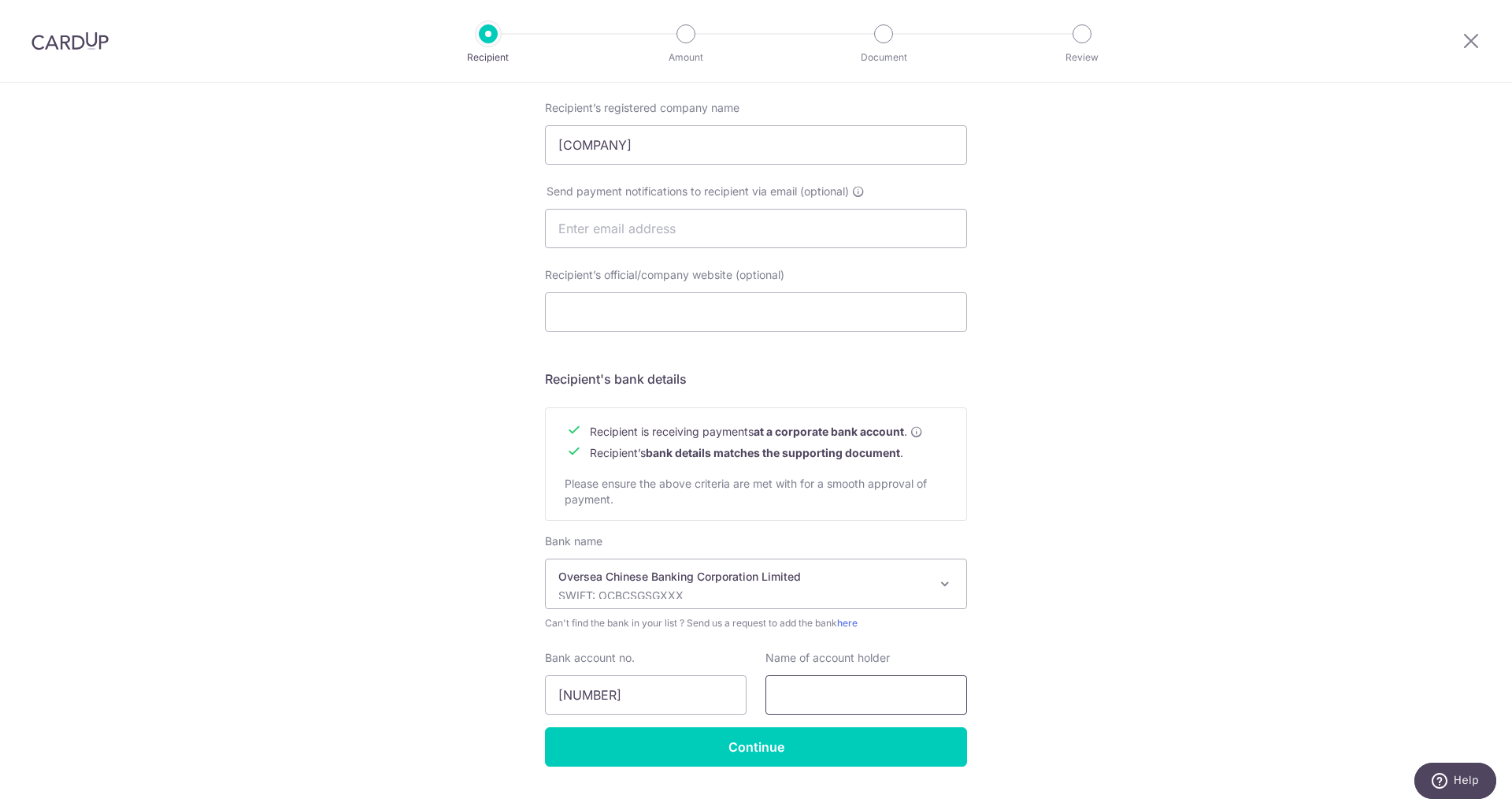 click at bounding box center (866, 695) 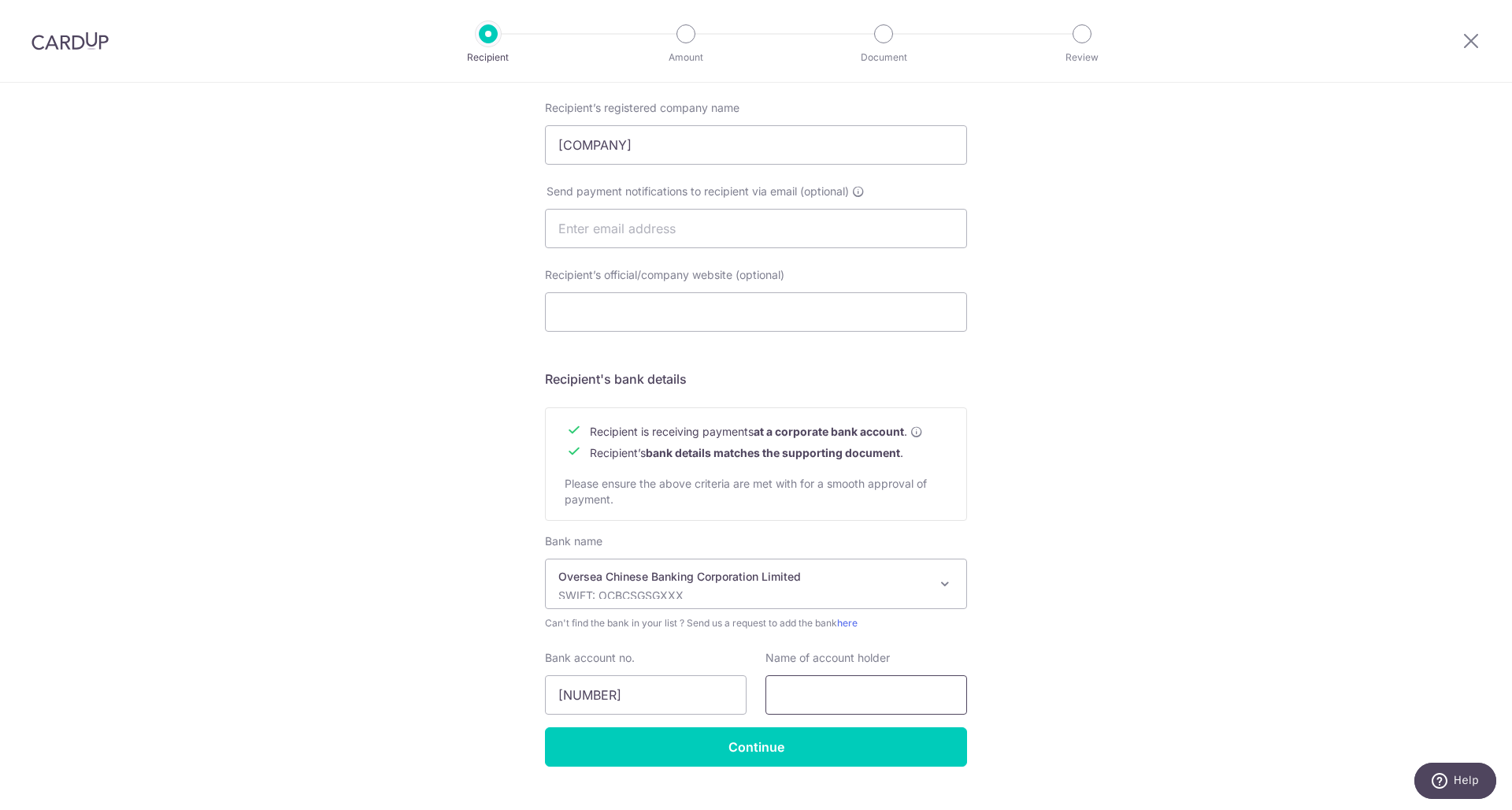 paste on "1618 ABODE PTE LTD" 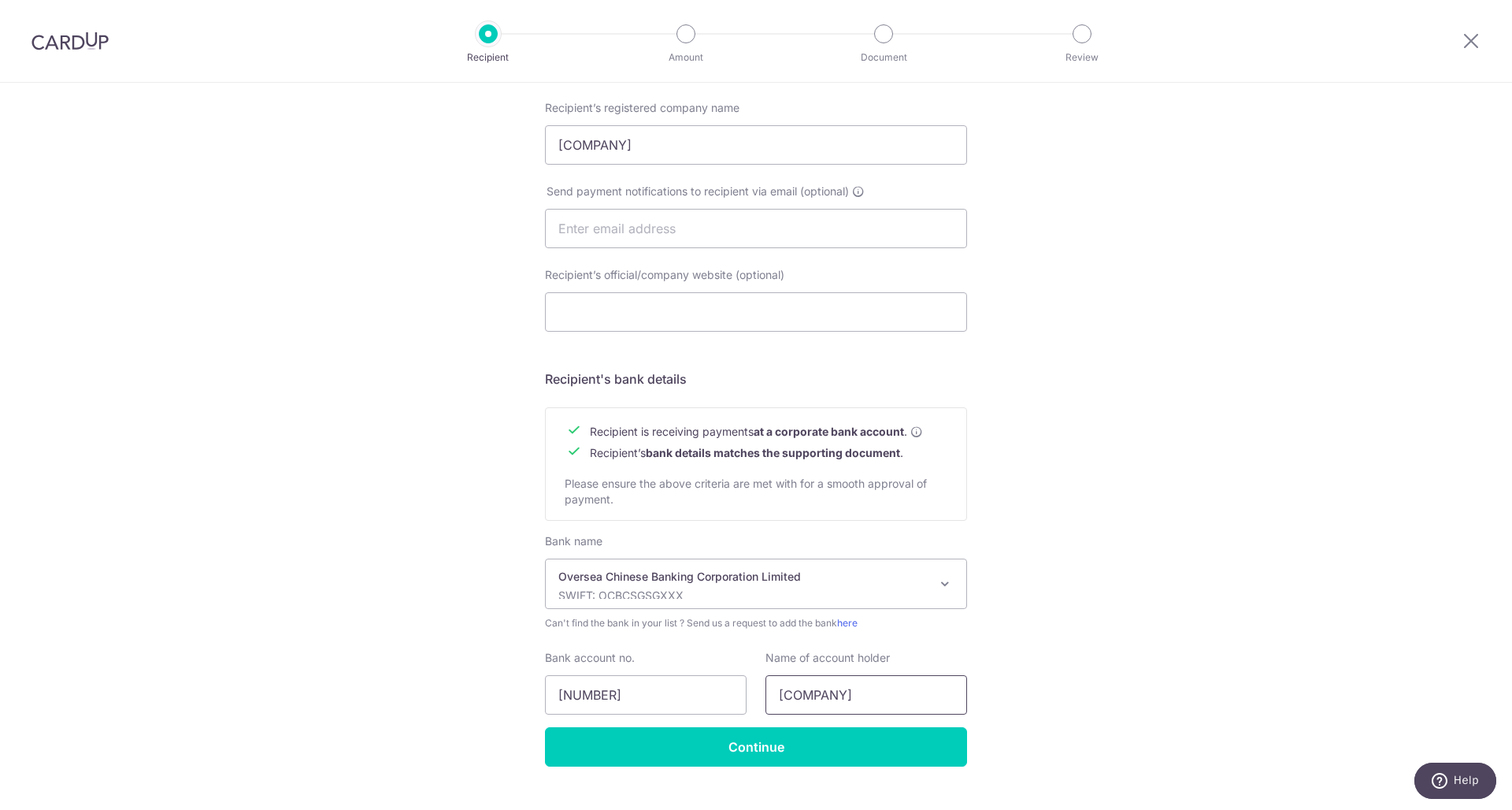 type on "1618 ABODE PTE LTD" 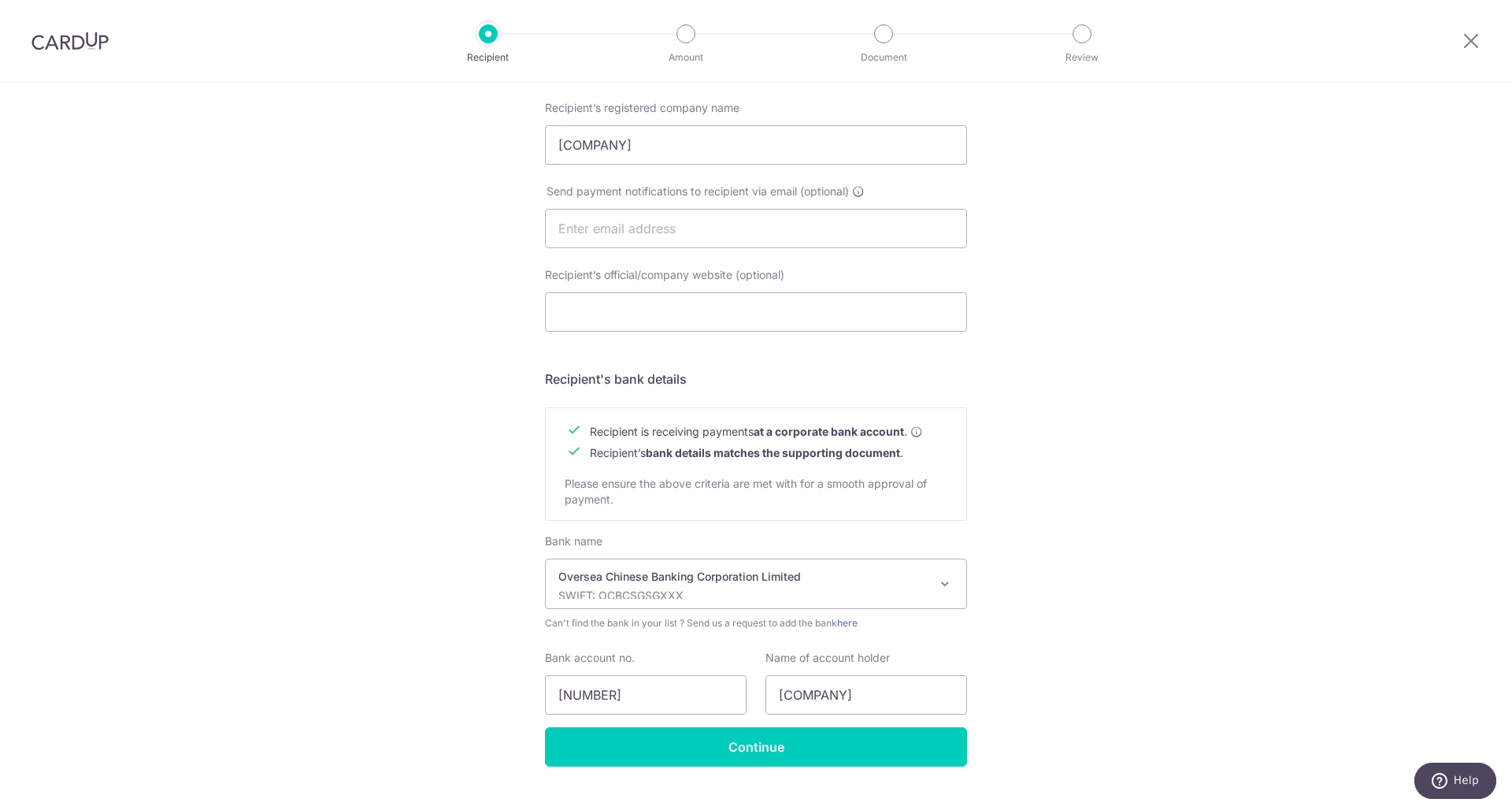 click on "Who would you like to pay?
Your recipient does not need a CardUp account to receive your payments.
Recipient’s company details
Recipient is  receiving payments for home furnishing and/or interior renovation expenses , and  more .
The recipient must be a Singapore-based  business  with a corporate bank account (Payments to personal bank account will not be supported).
Please ensure the above criteria are met with for a smooth approval of payment.
Recipient’s UEN/Business registration no.
202405317W
Search for your recipient’s UEN  here .
." at bounding box center [756, 248] 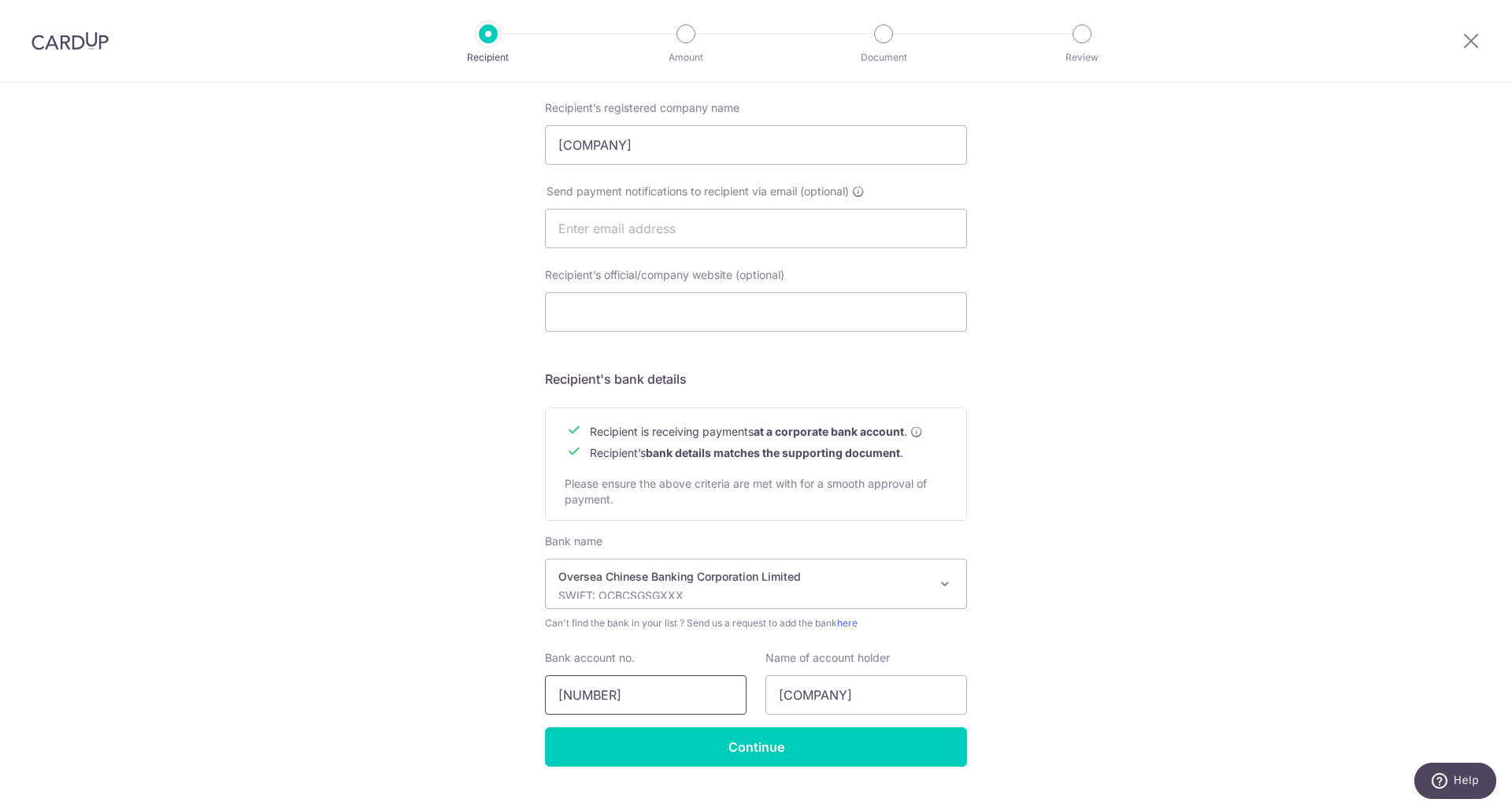 click on "596328872001" at bounding box center [646, 695] 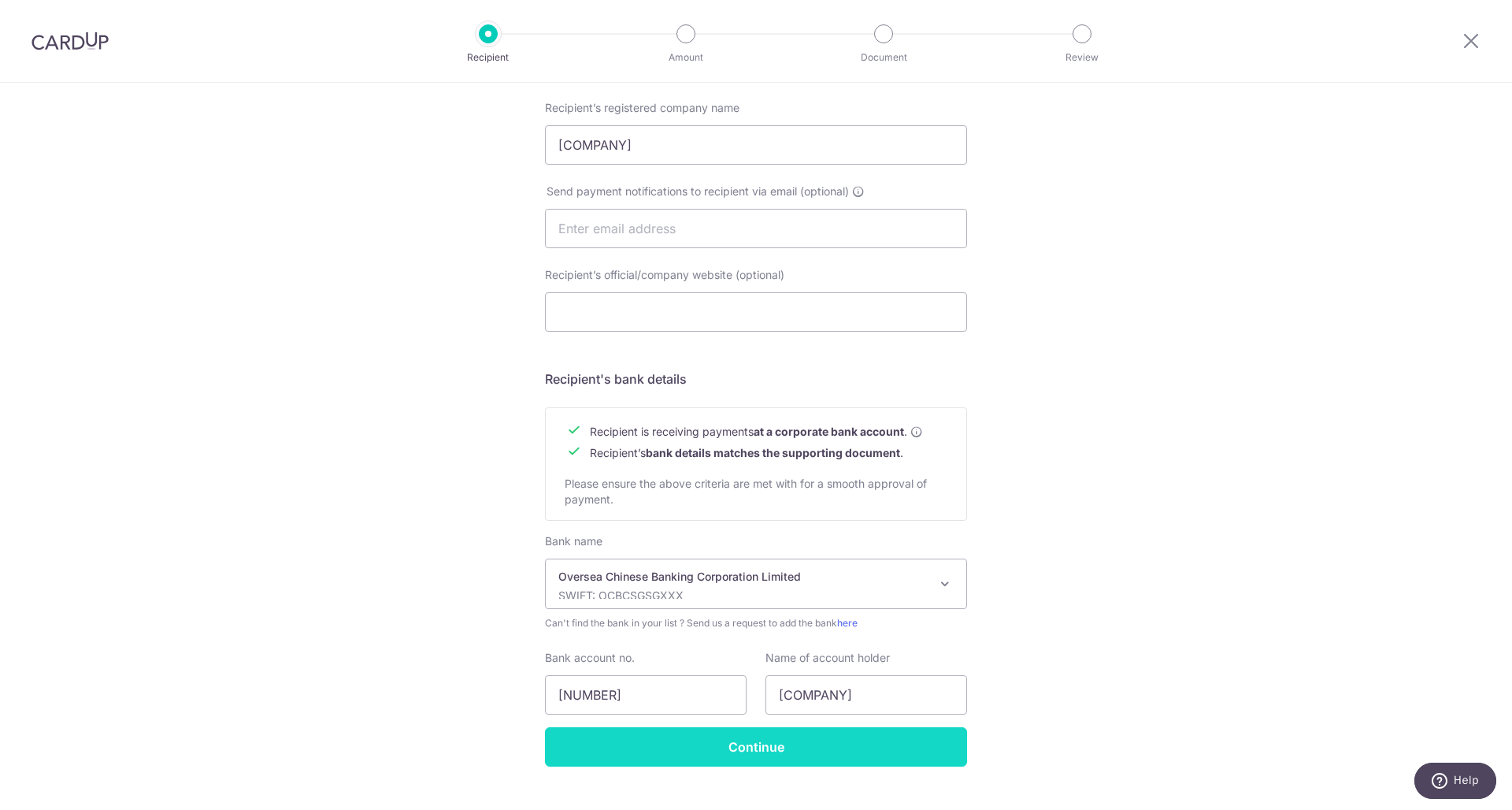 click on "Continue" at bounding box center (756, 747) 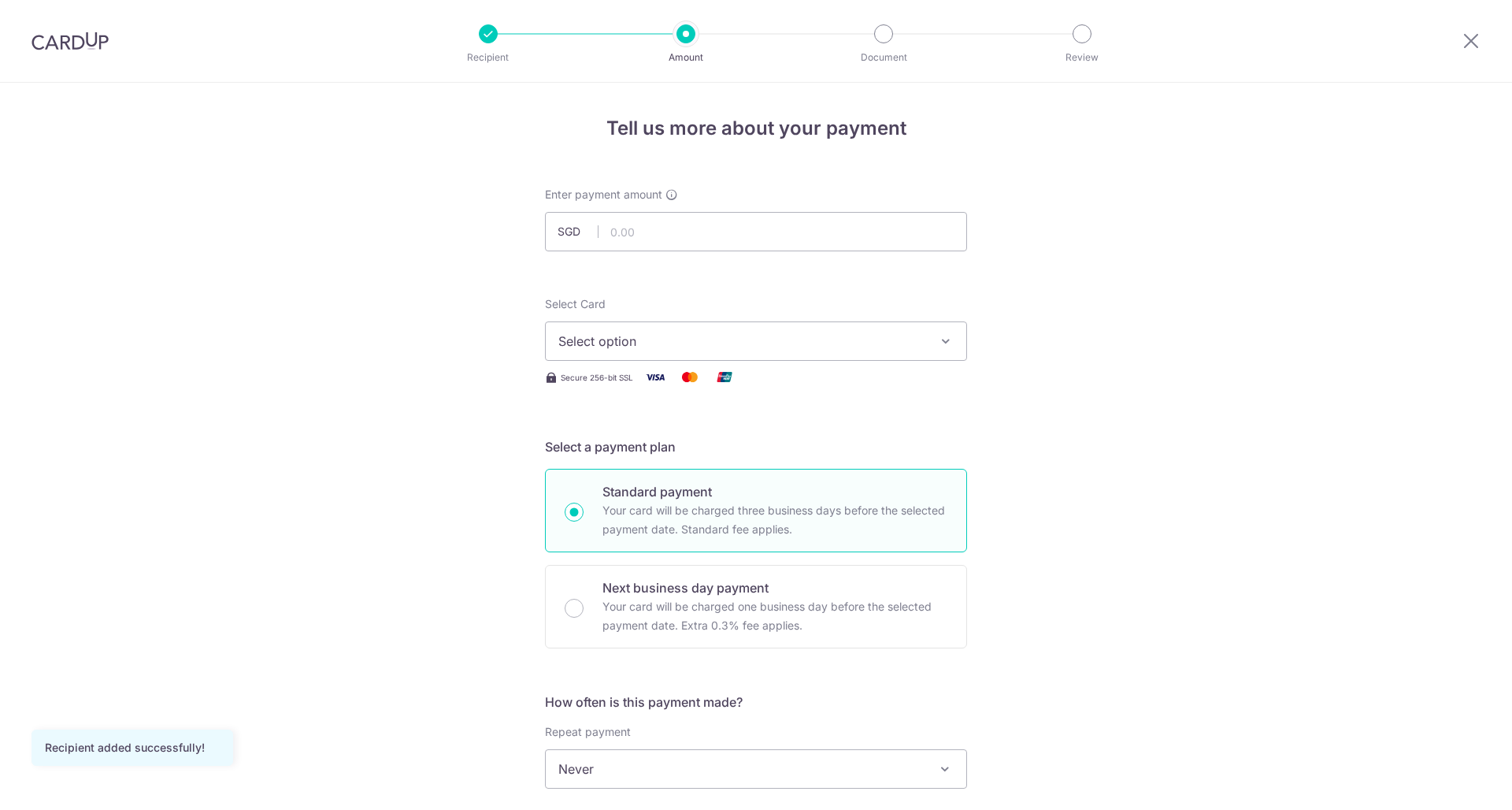 scroll, scrollTop: 0, scrollLeft: 0, axis: both 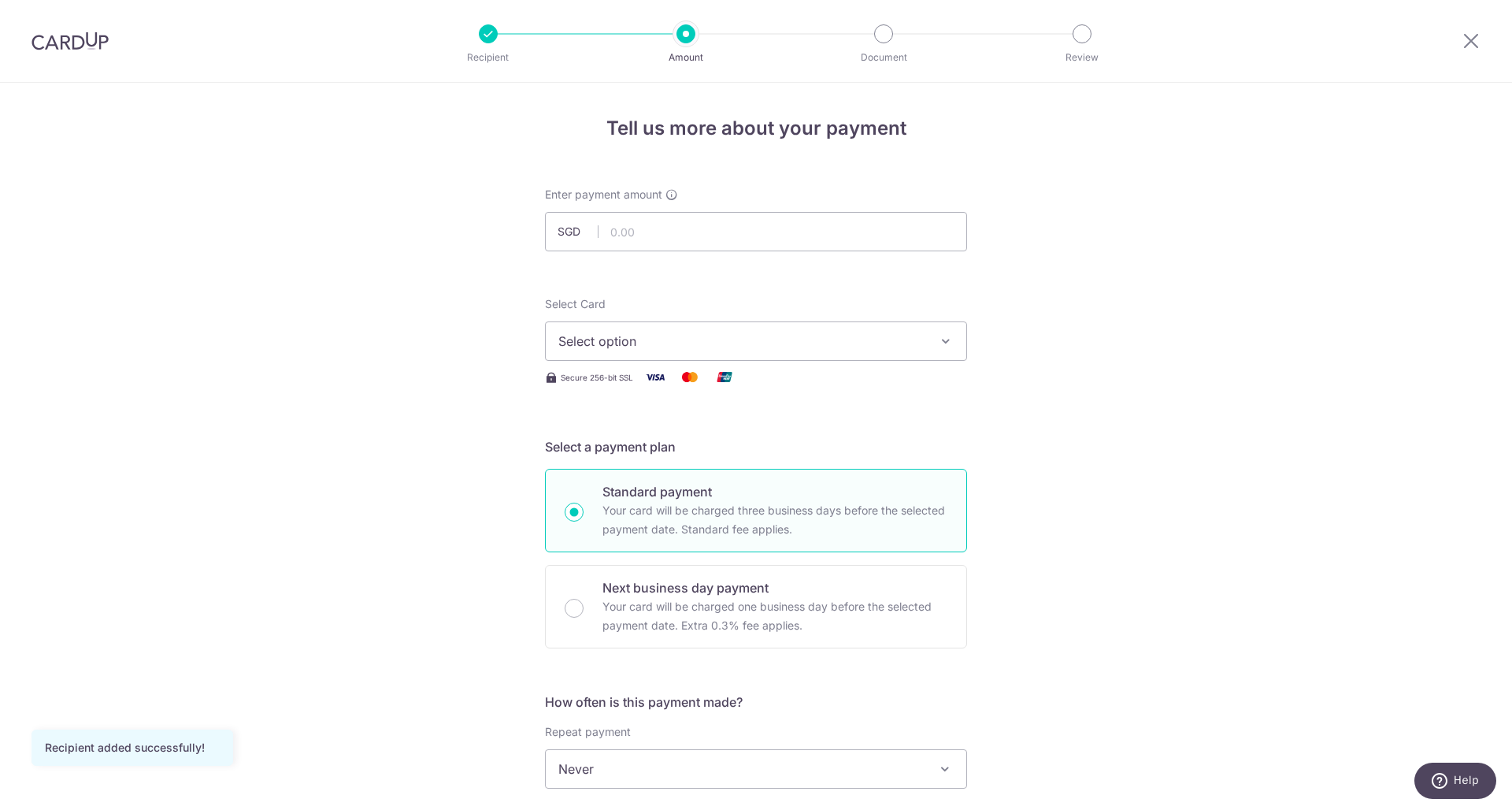 click on "Select option" at bounding box center [742, 341] 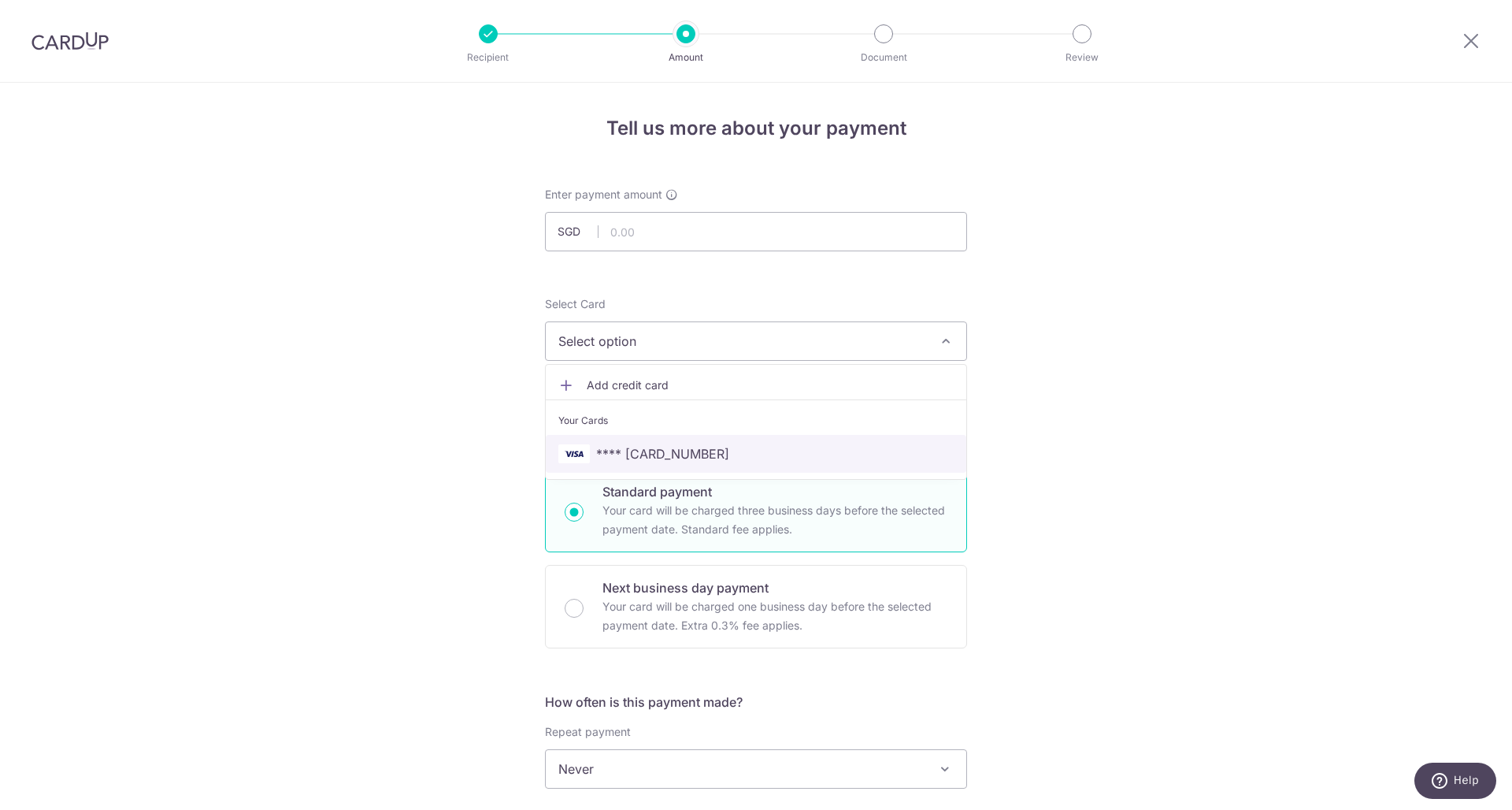 click on "**** 7028" at bounding box center [662, 454] 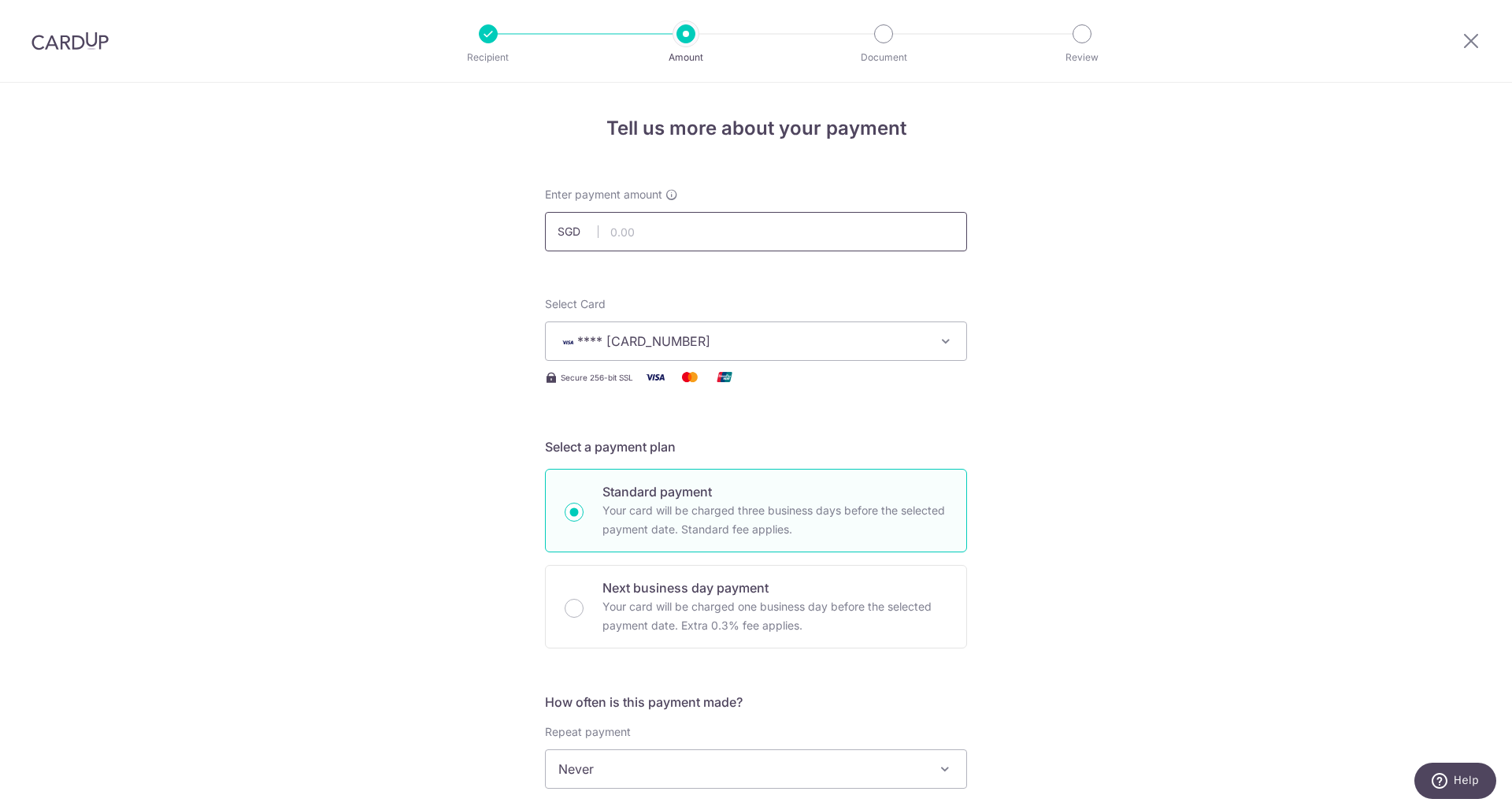 click at bounding box center [756, 232] 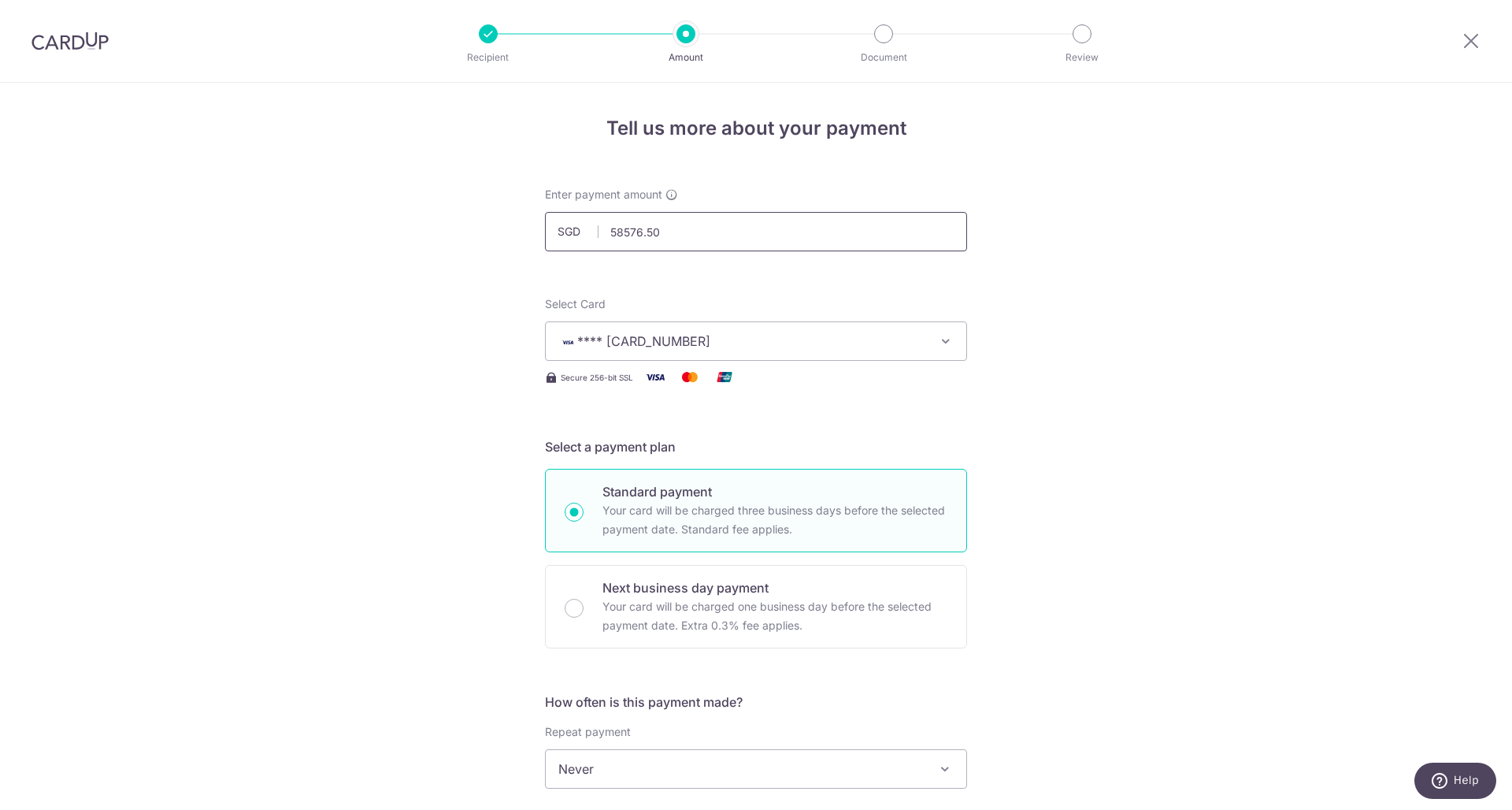 scroll, scrollTop: 153, scrollLeft: 0, axis: vertical 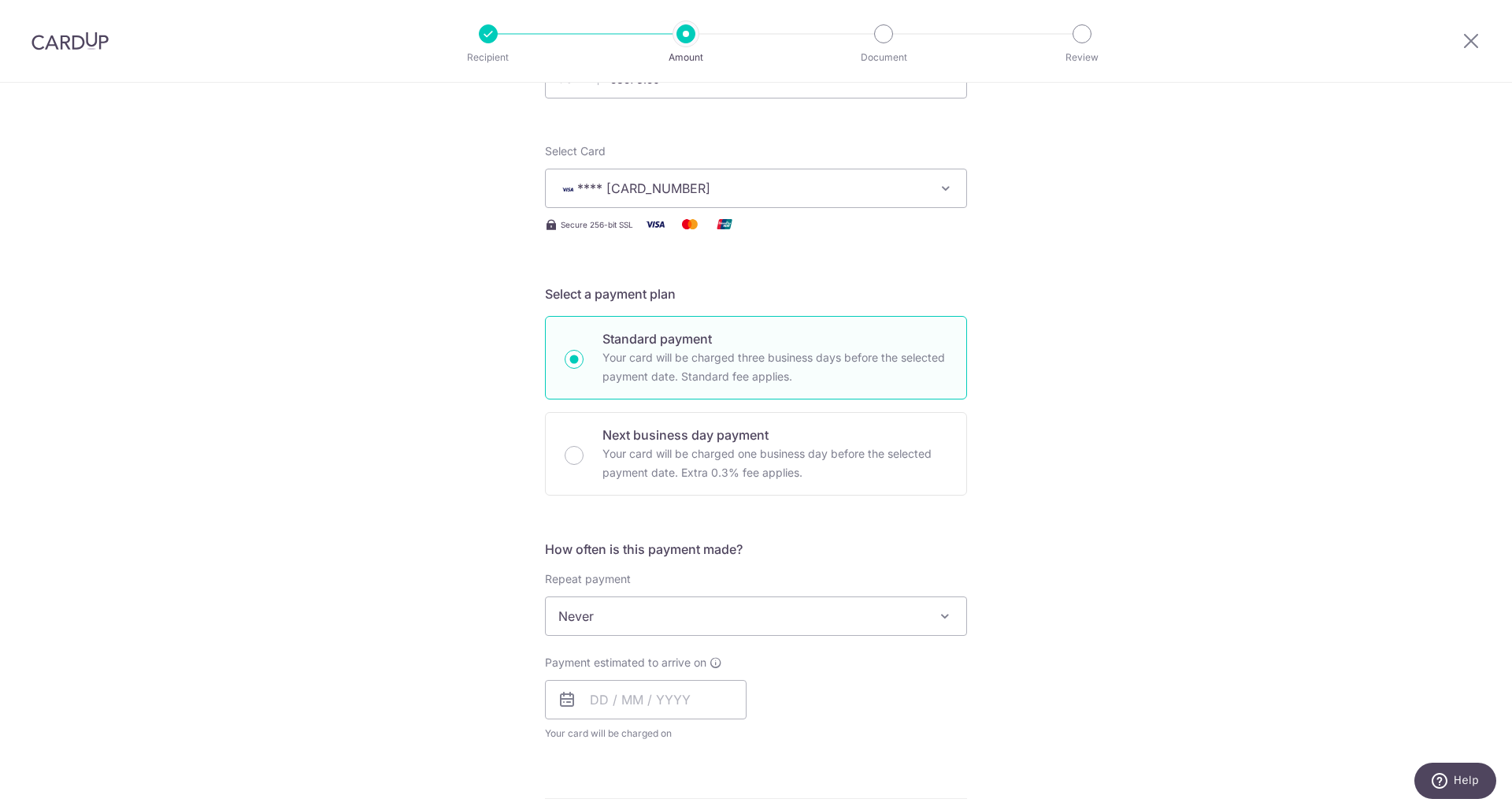 type on "58,576.50" 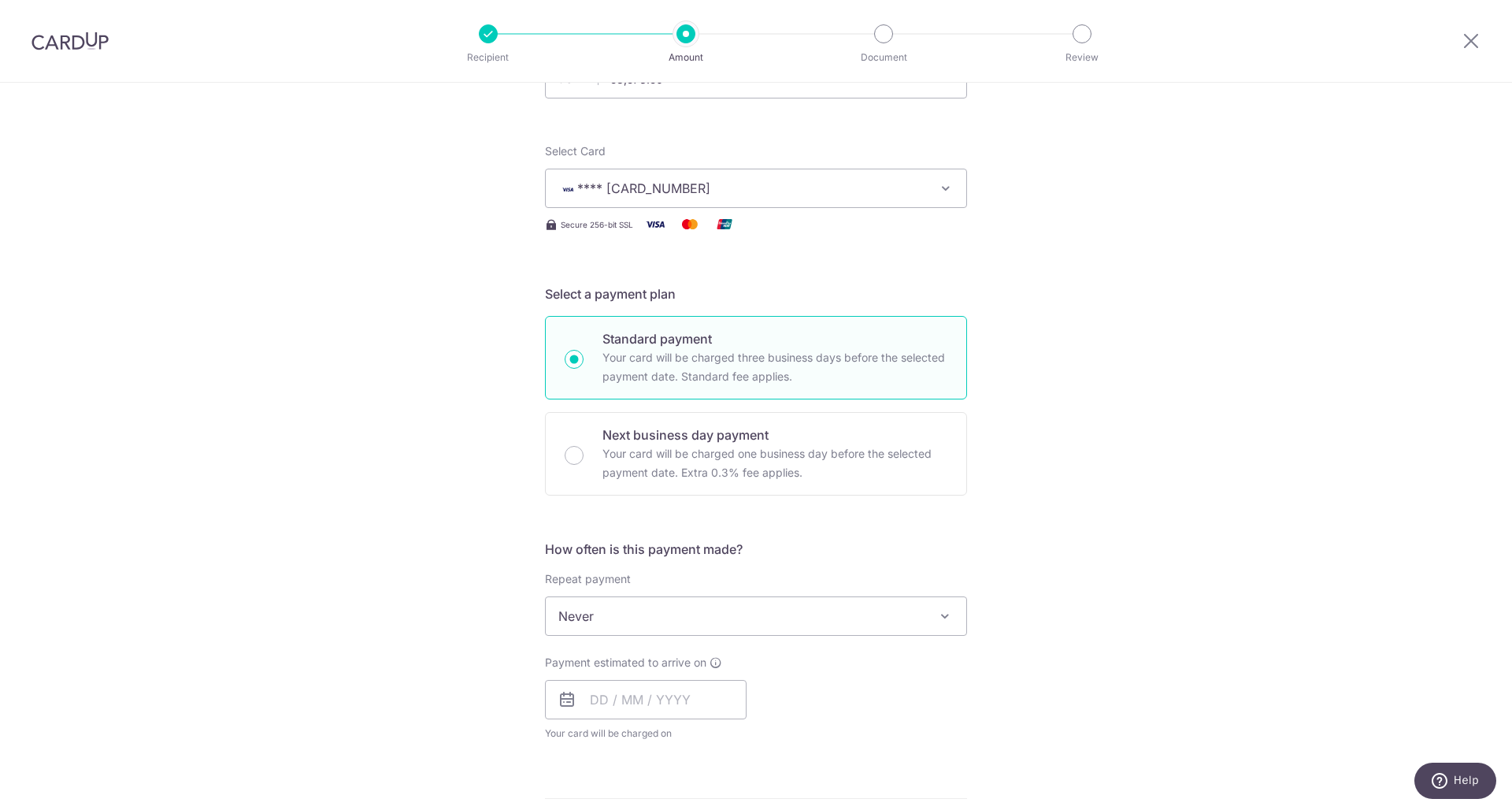 click on "Tell us more about your payment
Enter payment amount
SGD
58,576.50
58576.50
Recipient added successfully!
Select Card
**** 7028
Add credit card
Your Cards
**** 7028
Secure 256-bit SSL
Text
New card details
Card
Secure 256-bit SSL" at bounding box center [756, 695] 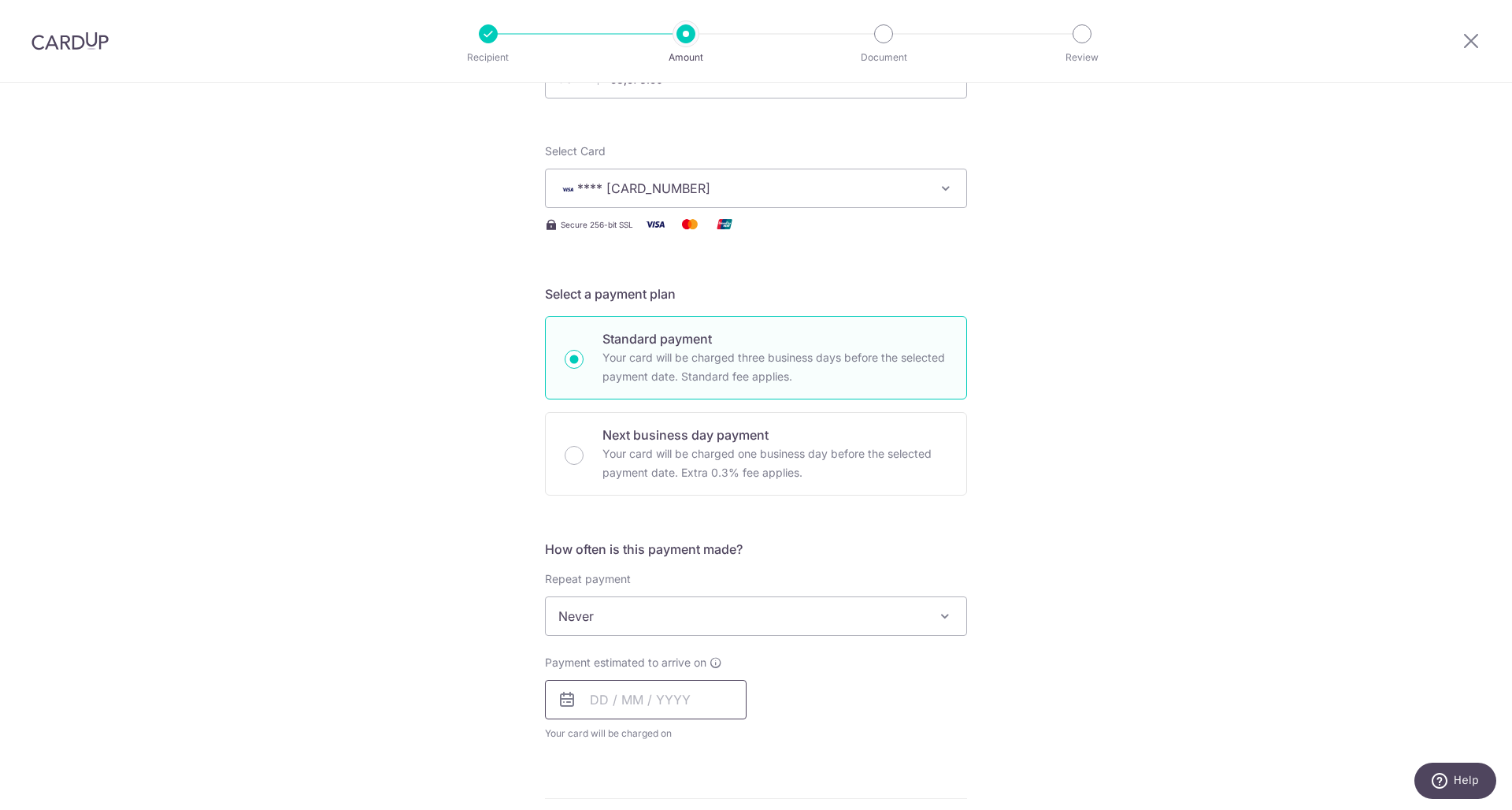 click at bounding box center (646, 700) 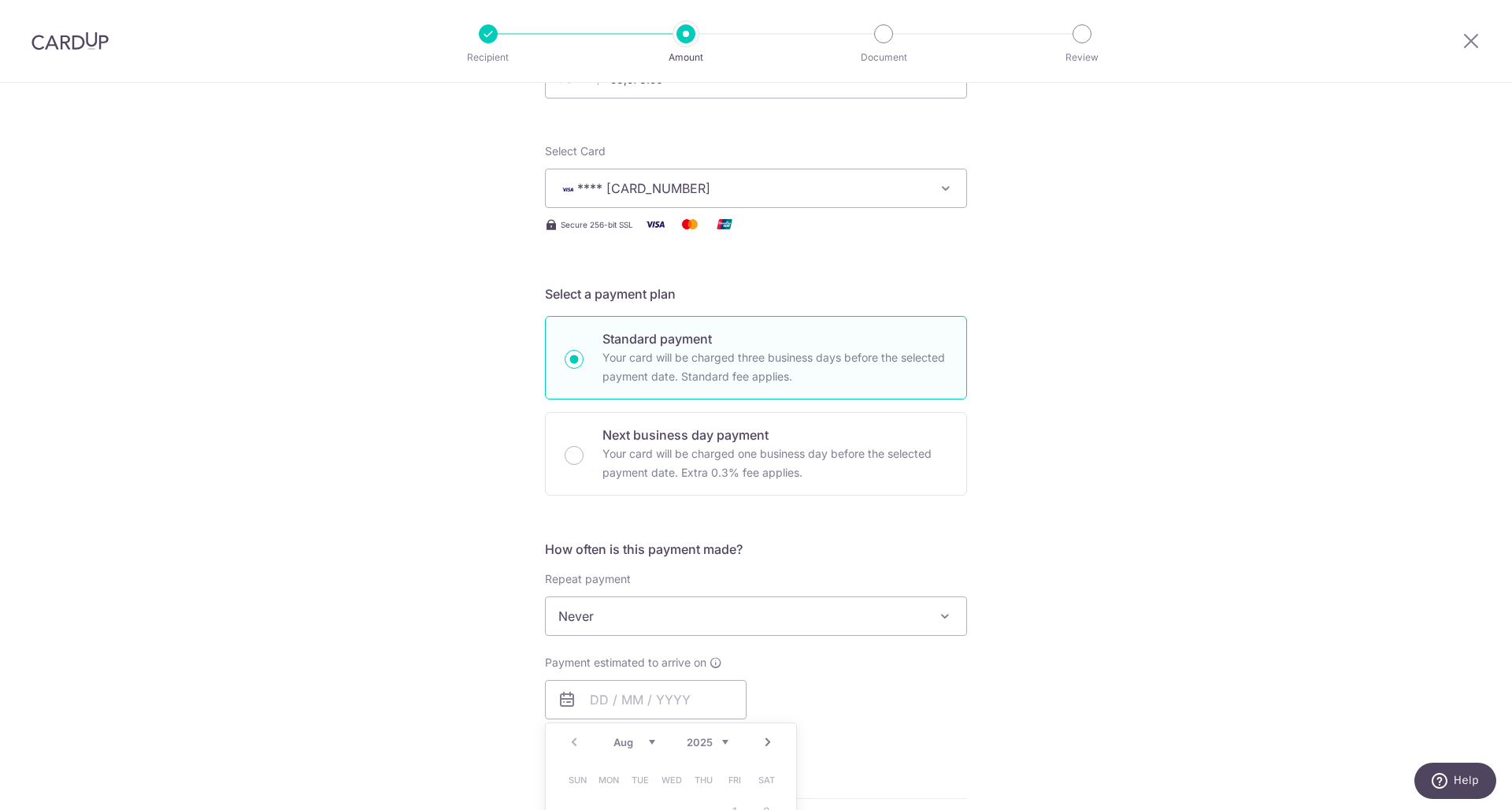 click on "Tell us more about your payment
Enter payment amount
SGD
58,576.50
58576.50
Recipient added successfully!
Select Card
**** 7028
Add credit card
Your Cards
**** 7028
Secure 256-bit SSL
Text
New card details
Card
Secure 256-bit SSL" at bounding box center [756, 695] 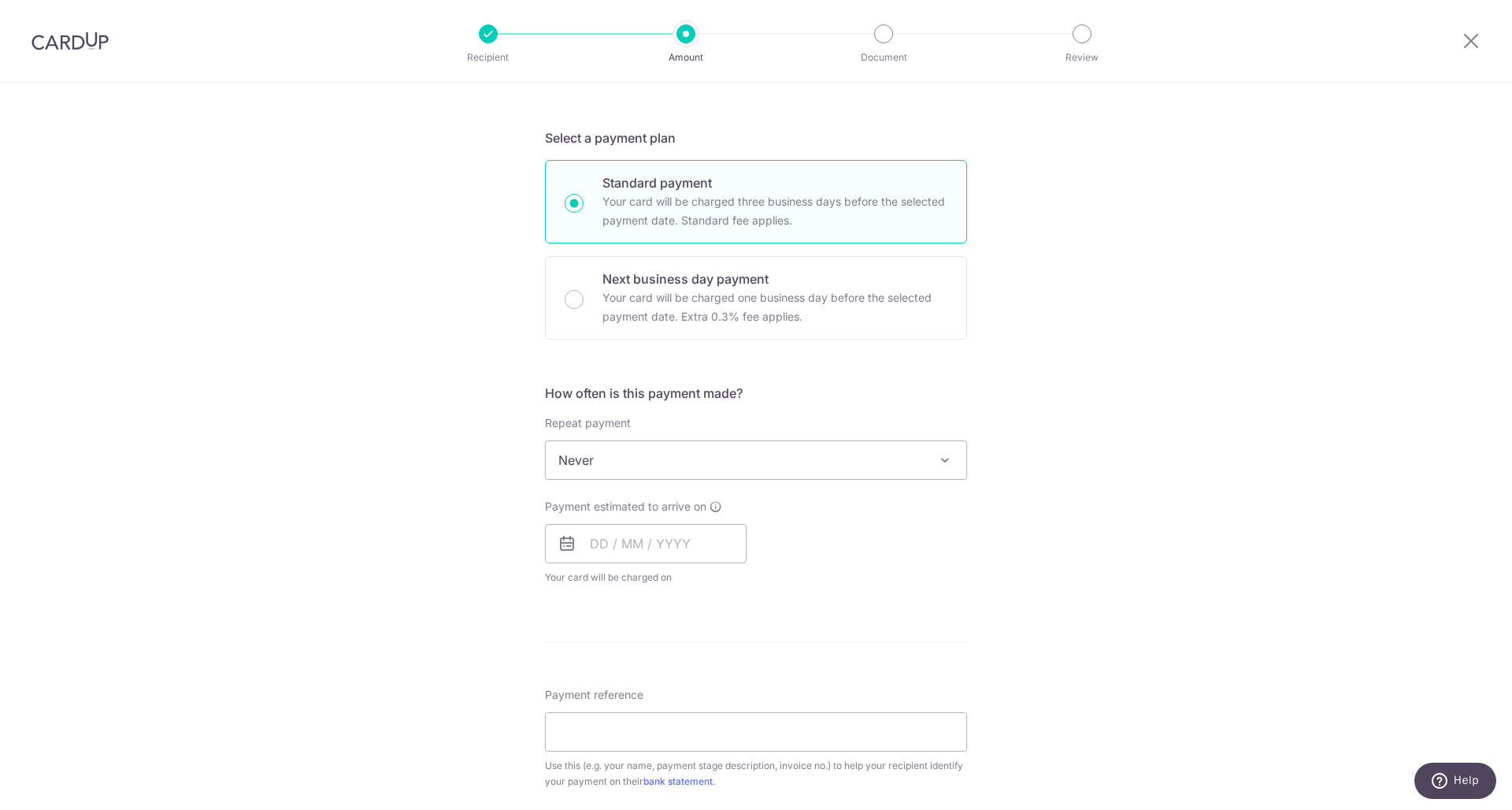 scroll, scrollTop: 340, scrollLeft: 0, axis: vertical 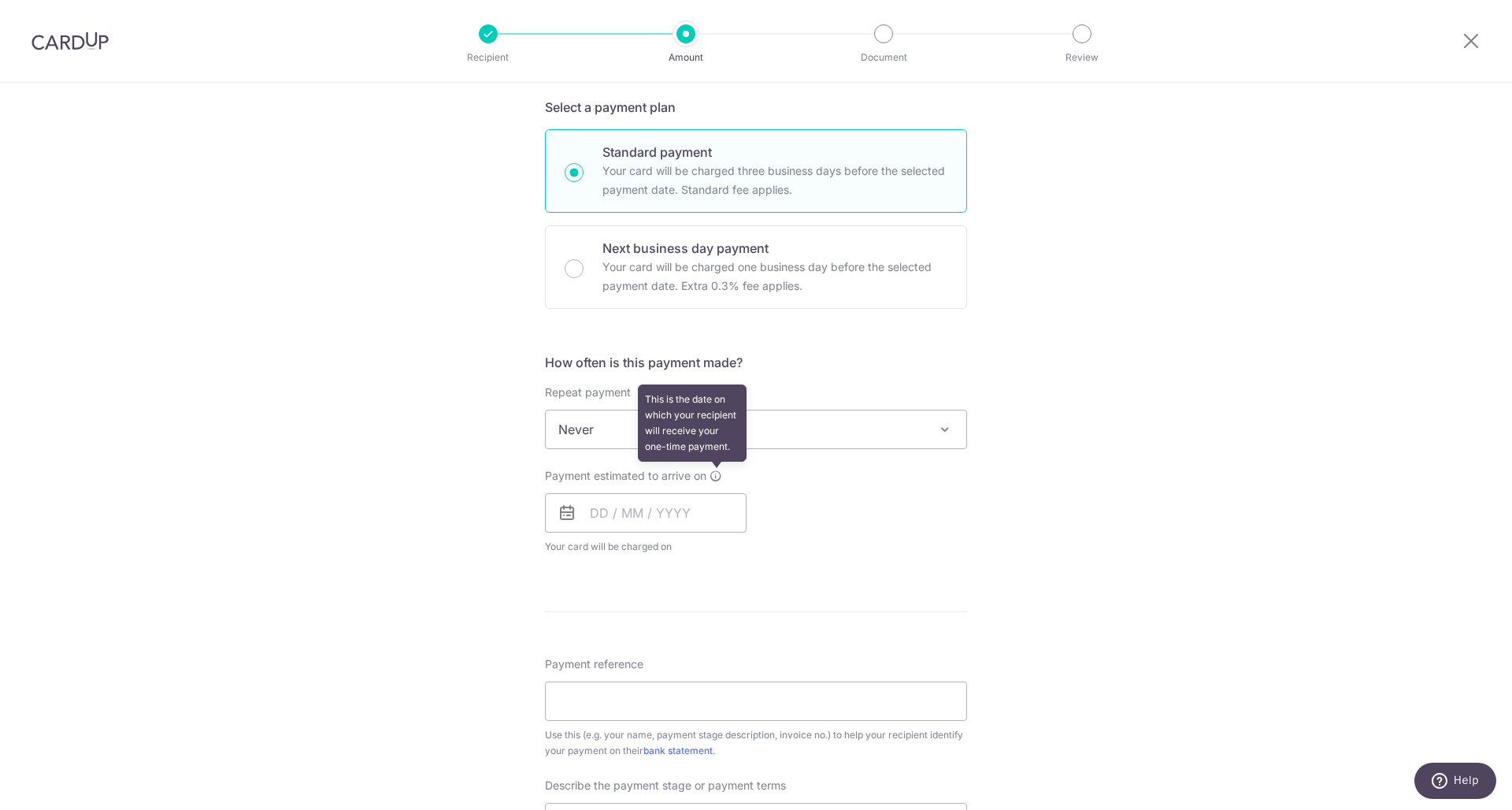 click at bounding box center (716, 476) 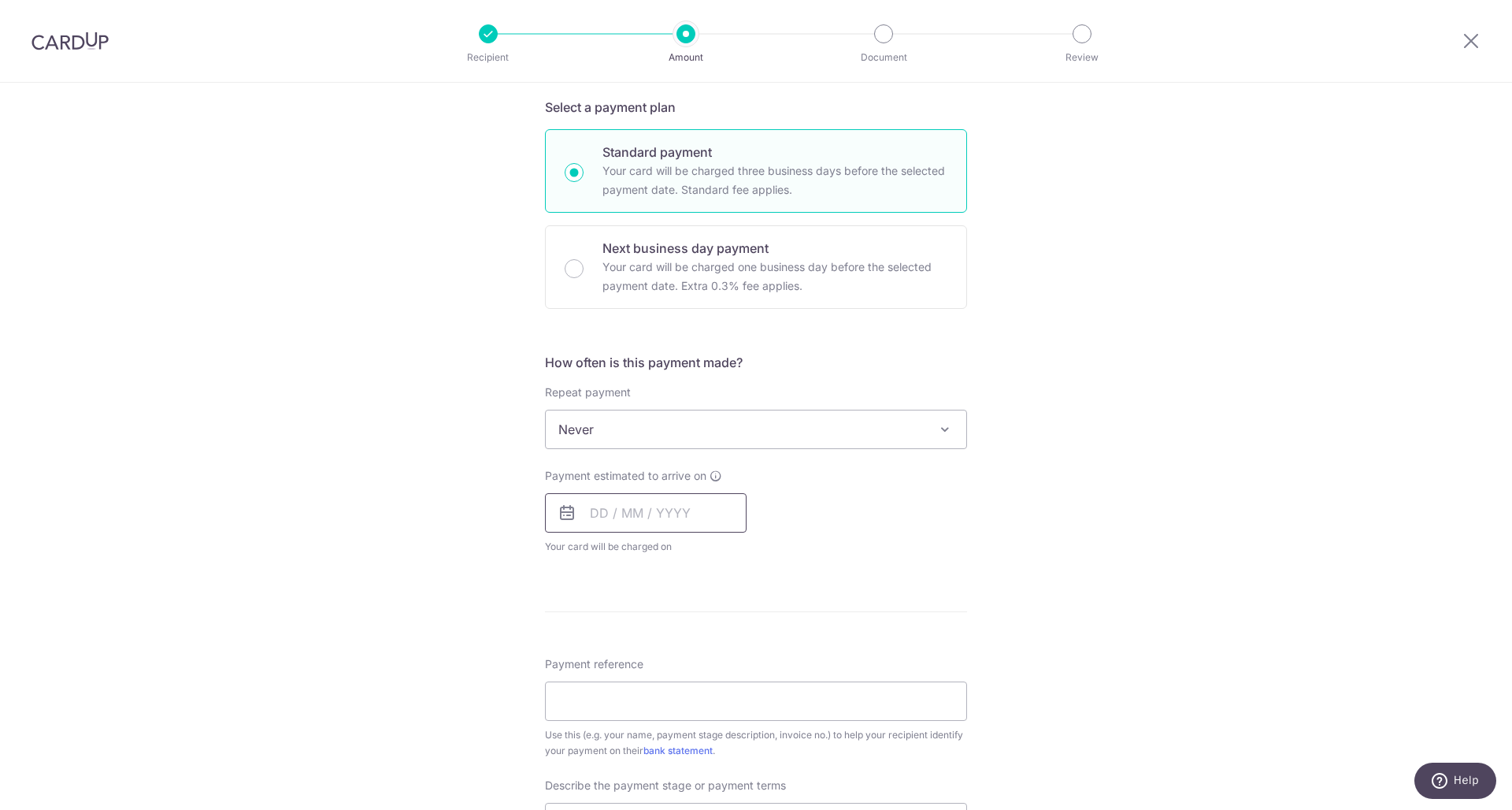 click at bounding box center (646, 513) 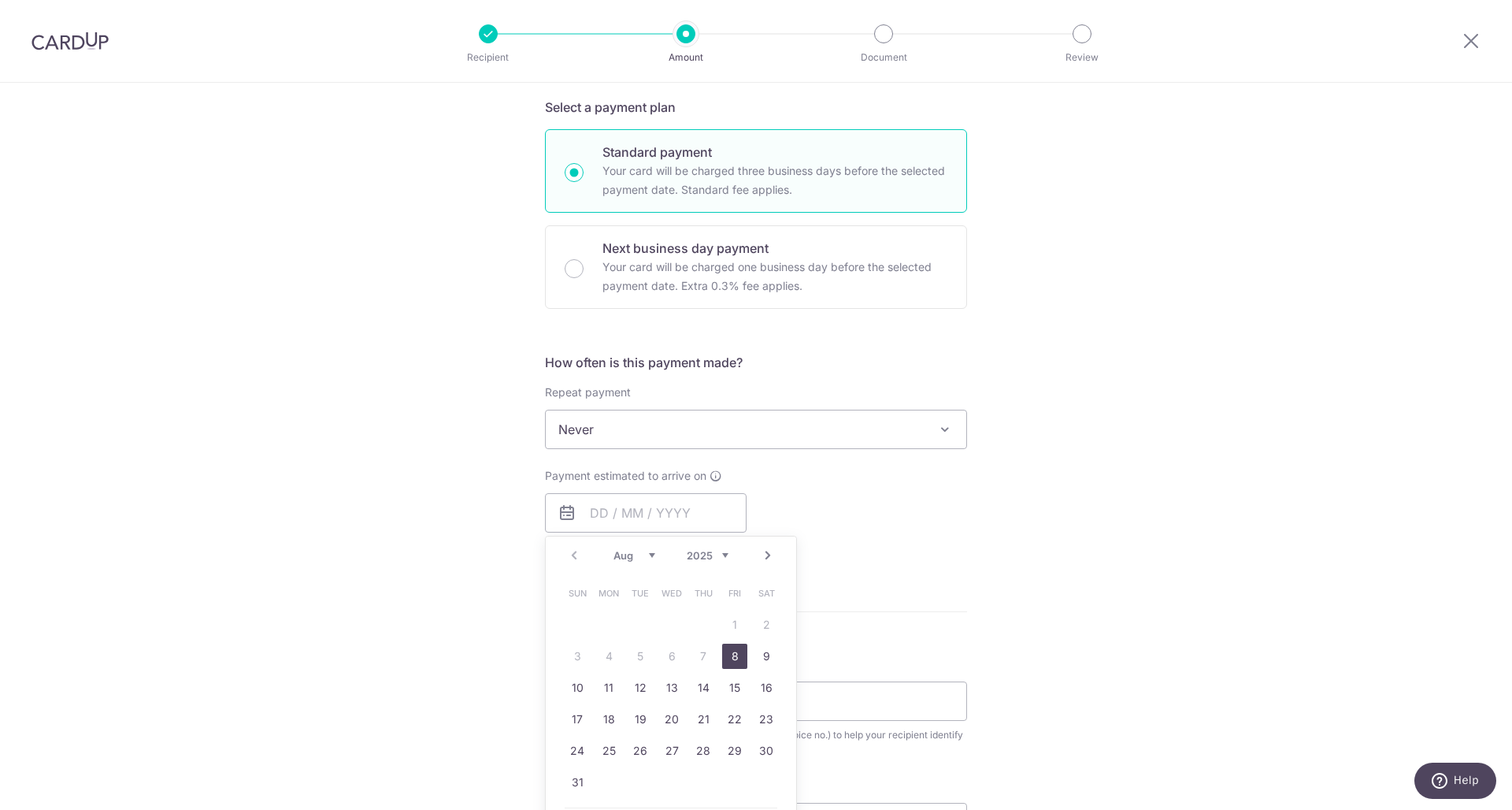 click on "8" at bounding box center (735, 656) 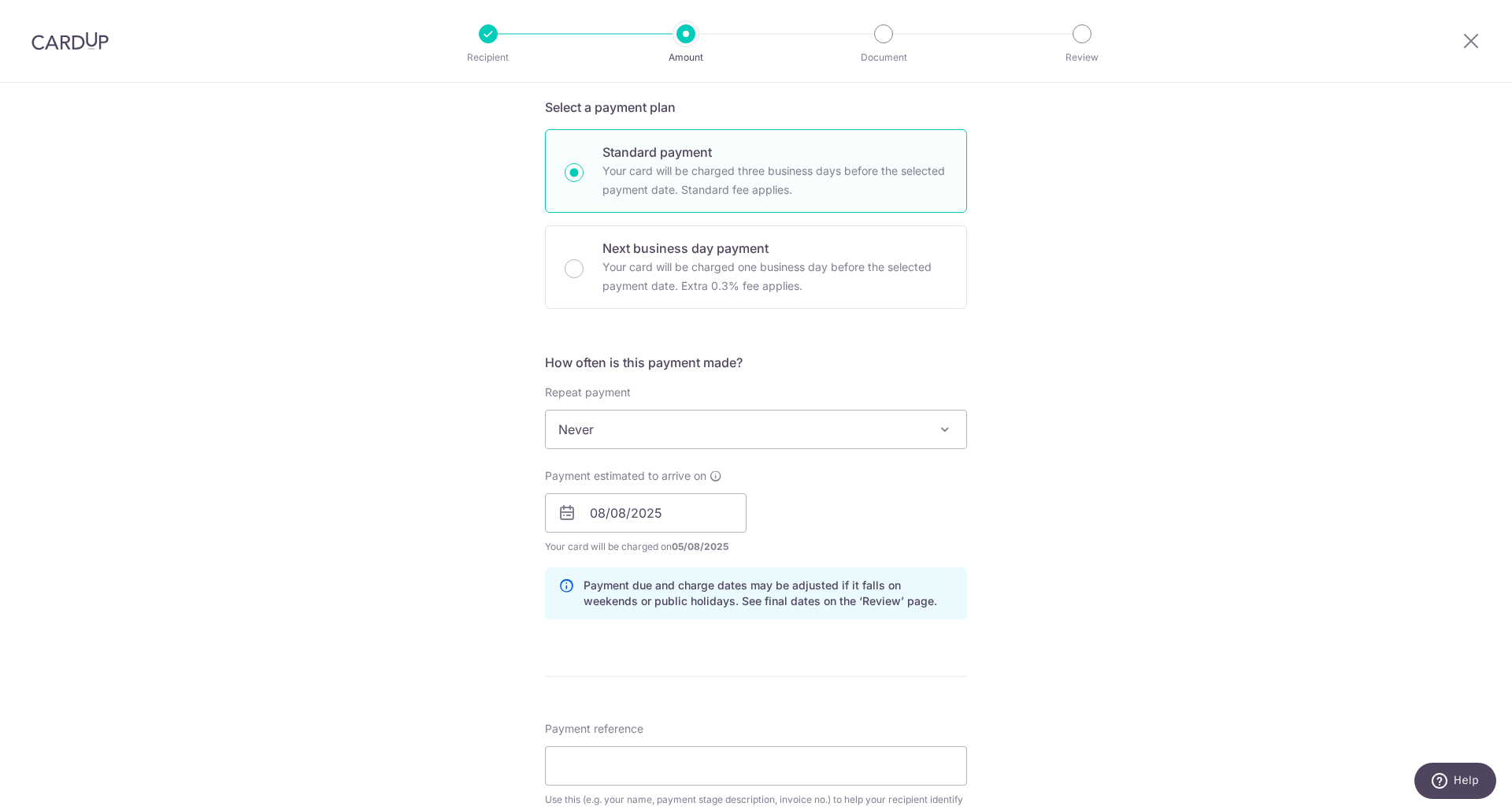 click on "Enter payment amount
SGD
58,576.50
58576.50
Recipient added successfully!
Select Card
**** 7028
Add credit card
Your Cards
**** 7028
Secure 256-bit SSL
Text
New card details
Card
Secure 256-bit SSL" at bounding box center [756, 555] 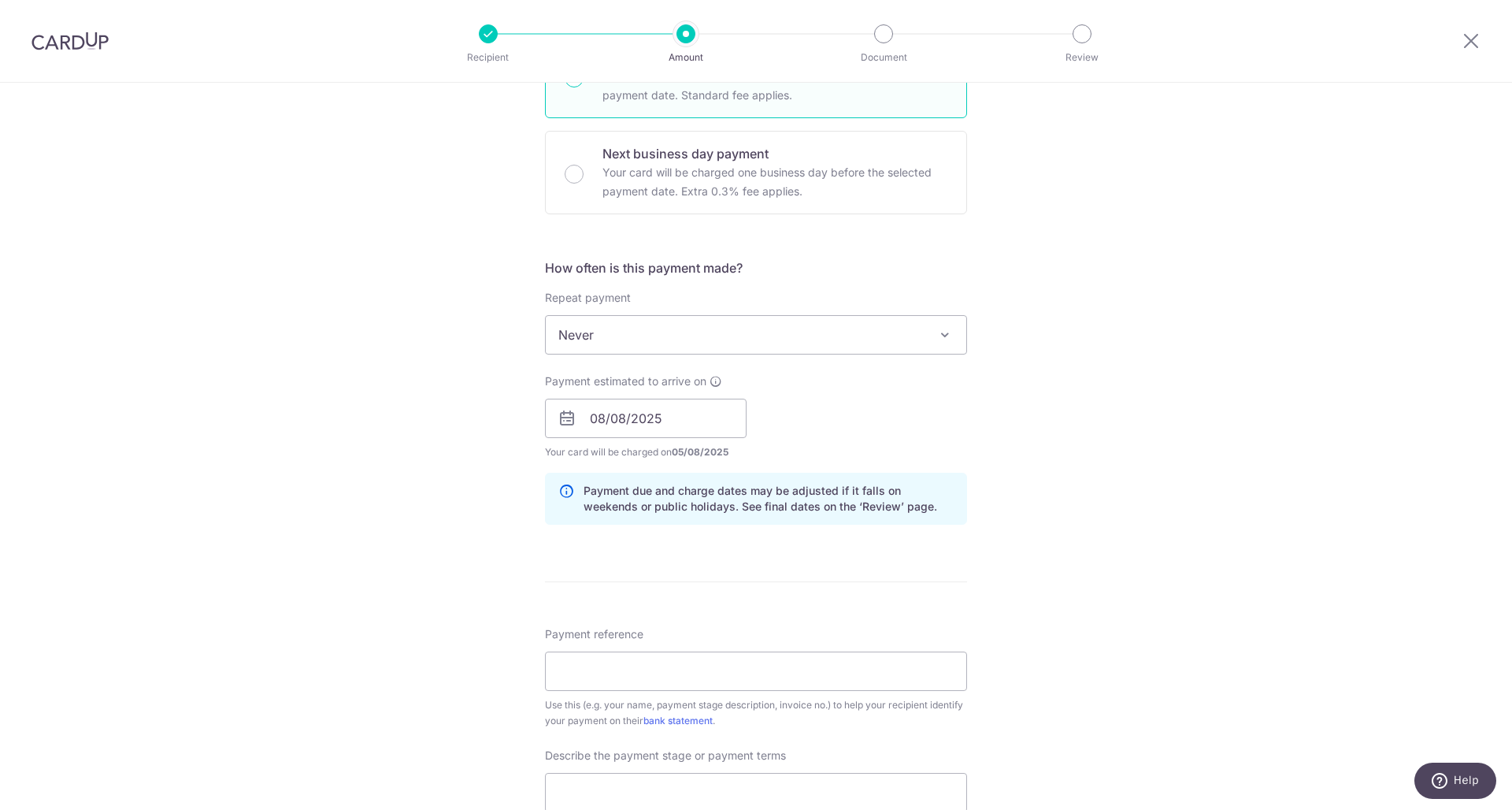 scroll, scrollTop: 589, scrollLeft: 0, axis: vertical 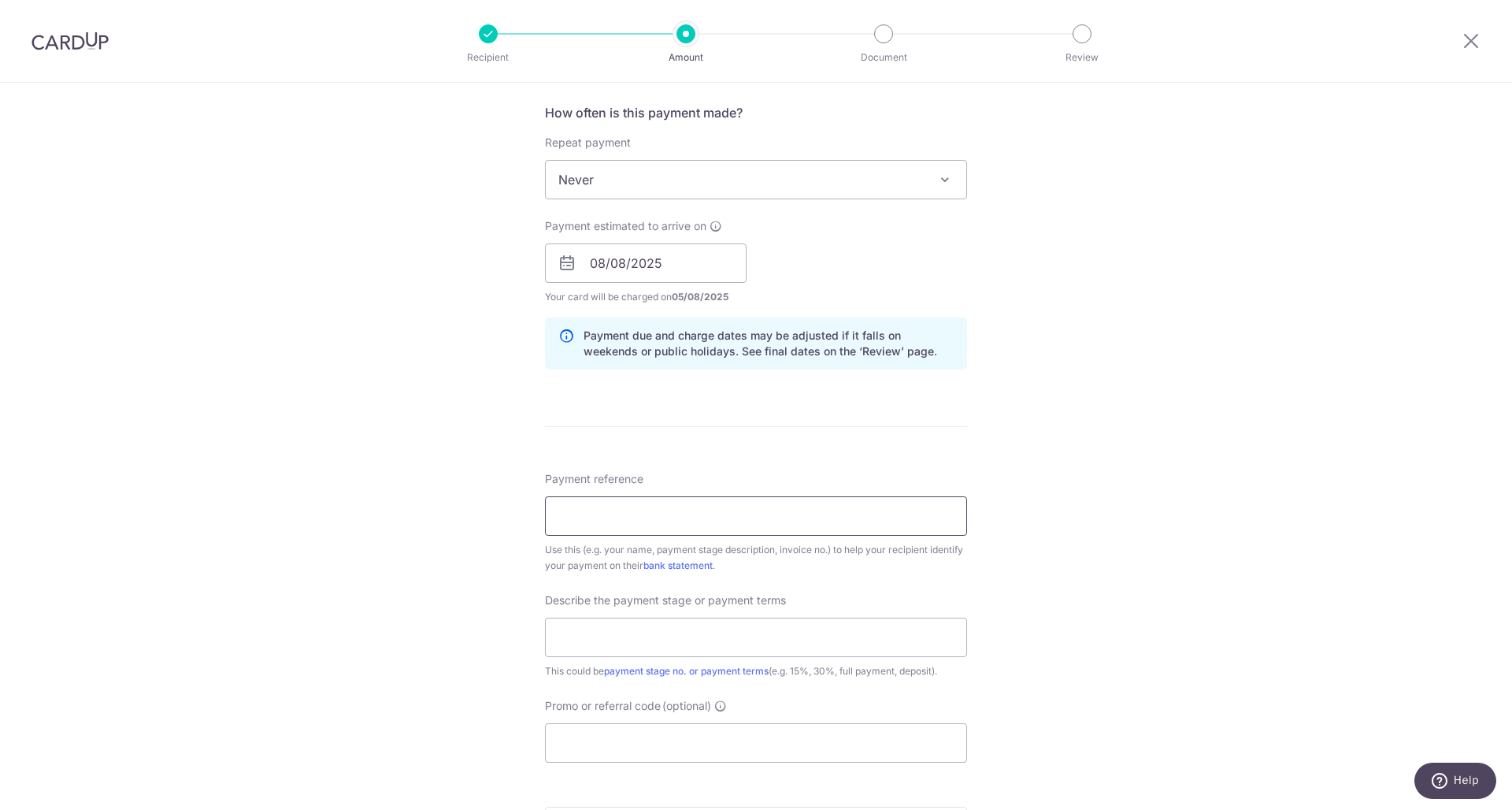 click on "Payment reference" at bounding box center (756, 516) 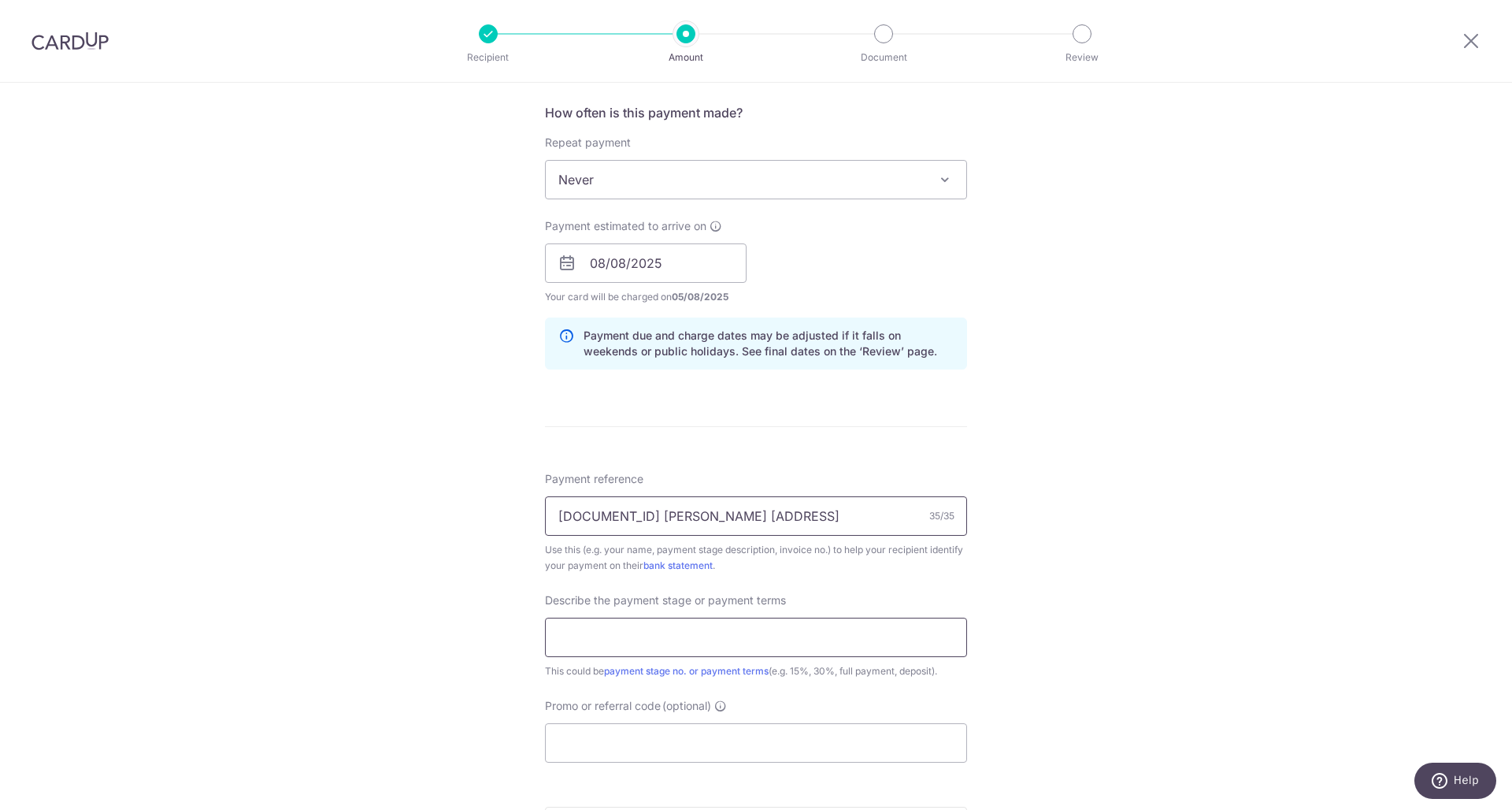 type on "AG-2024-1020-ZHIK  7 SIN MING WALK" 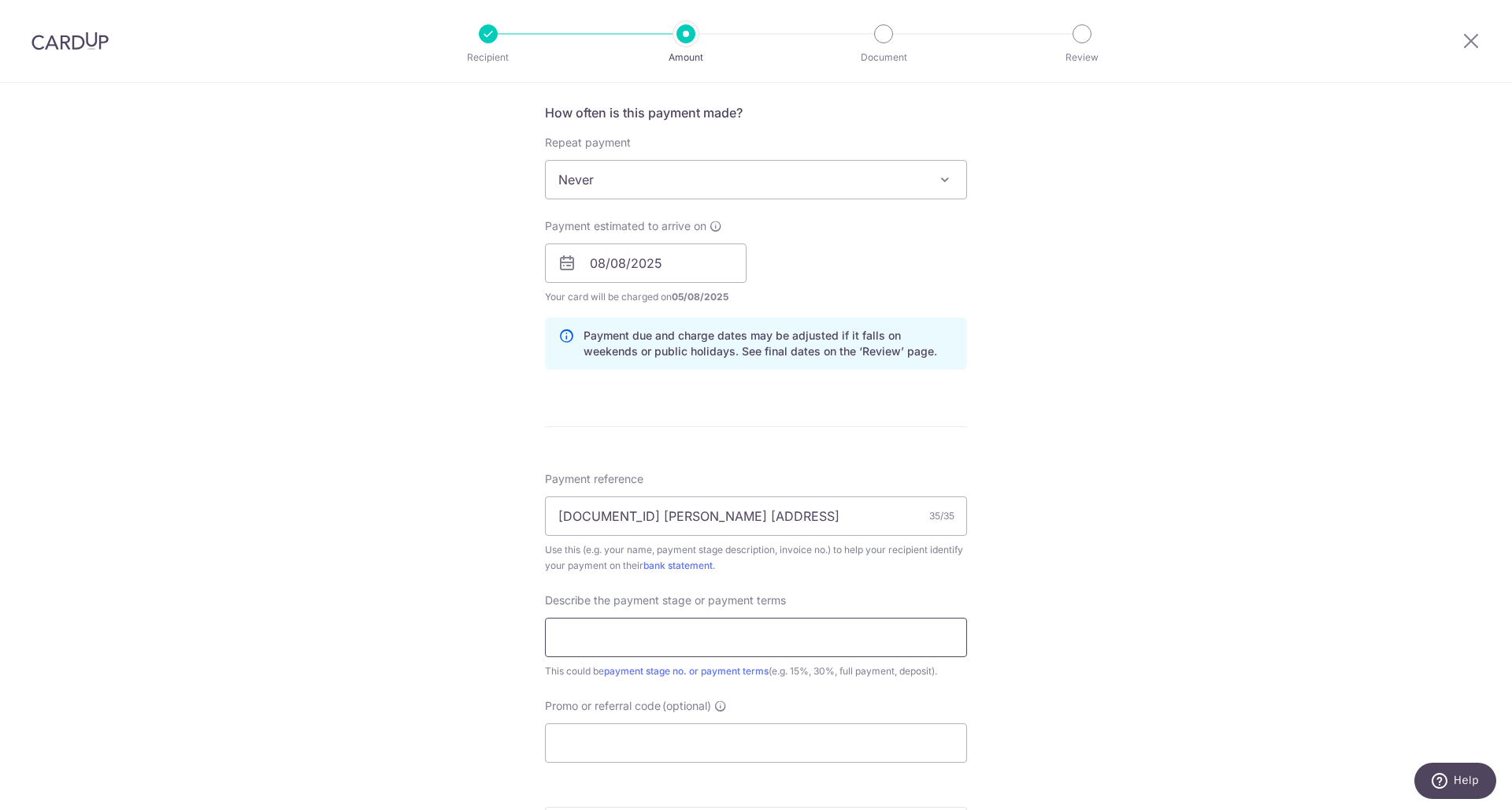 click at bounding box center [756, 637] 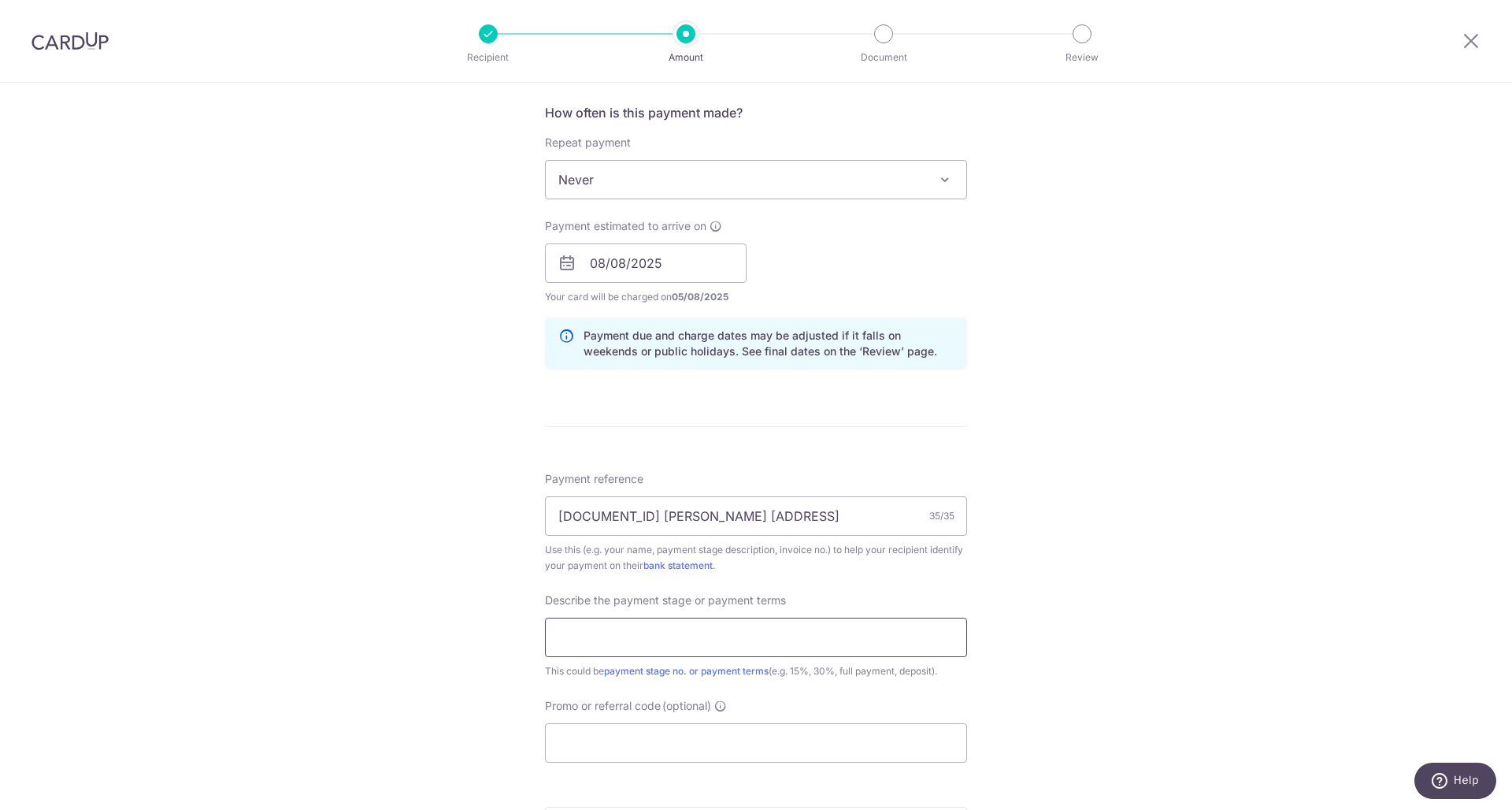click at bounding box center [756, 637] 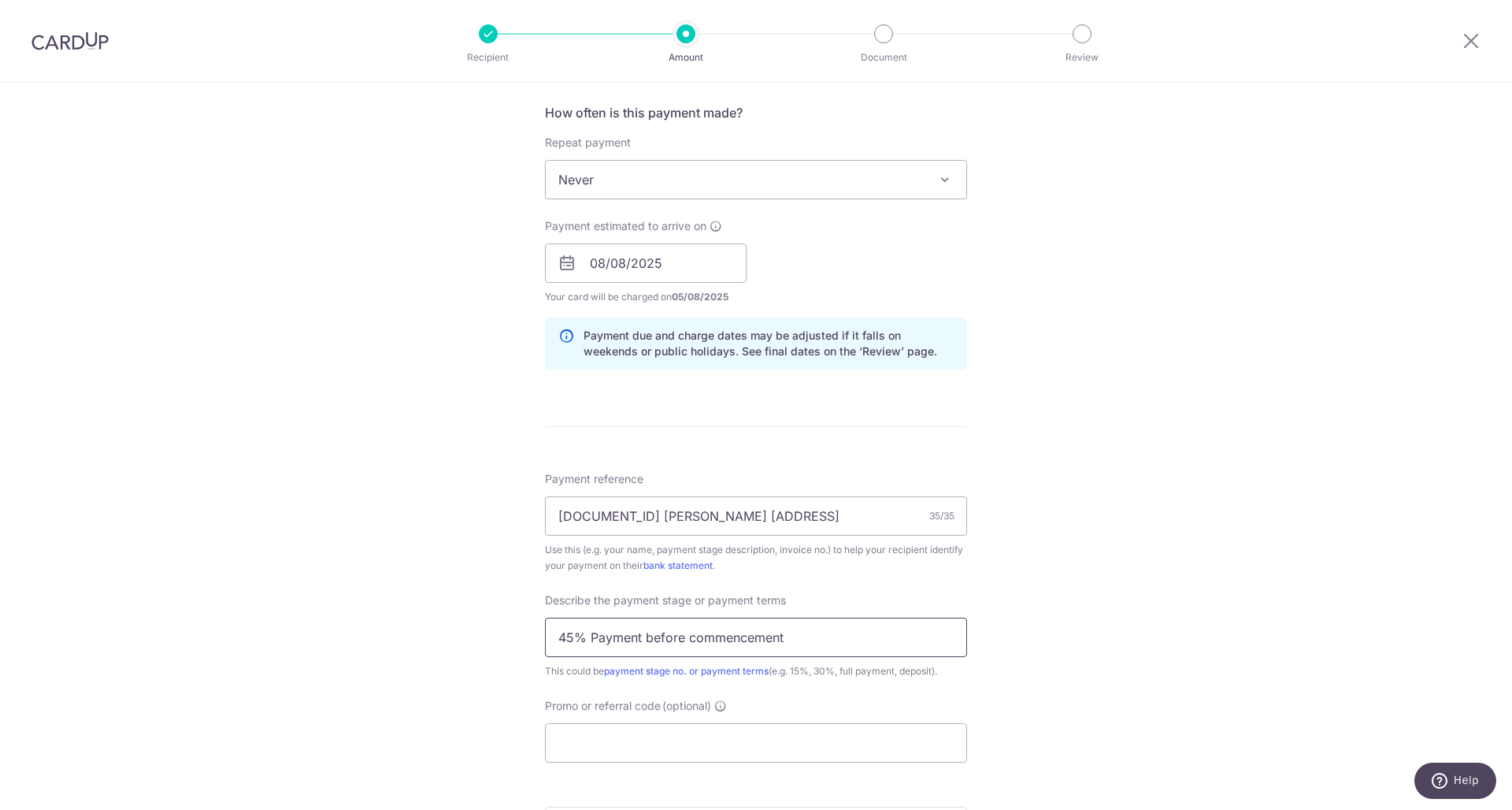 drag, startPoint x: 702, startPoint y: 646, endPoint x: 680, endPoint y: 634, distance: 25.059928 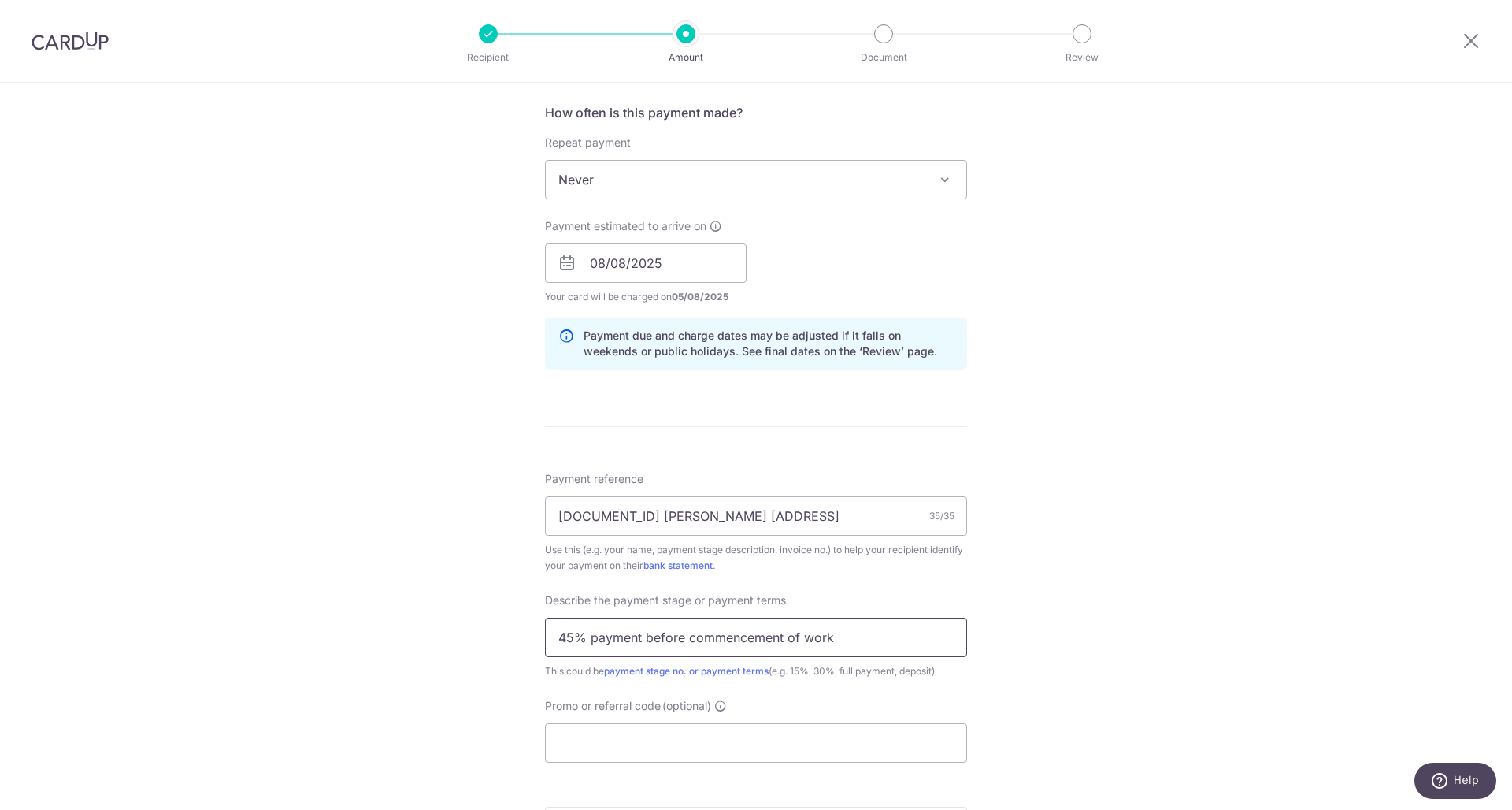 click on "45% Payment b4 commencement of work" at bounding box center [756, 637] 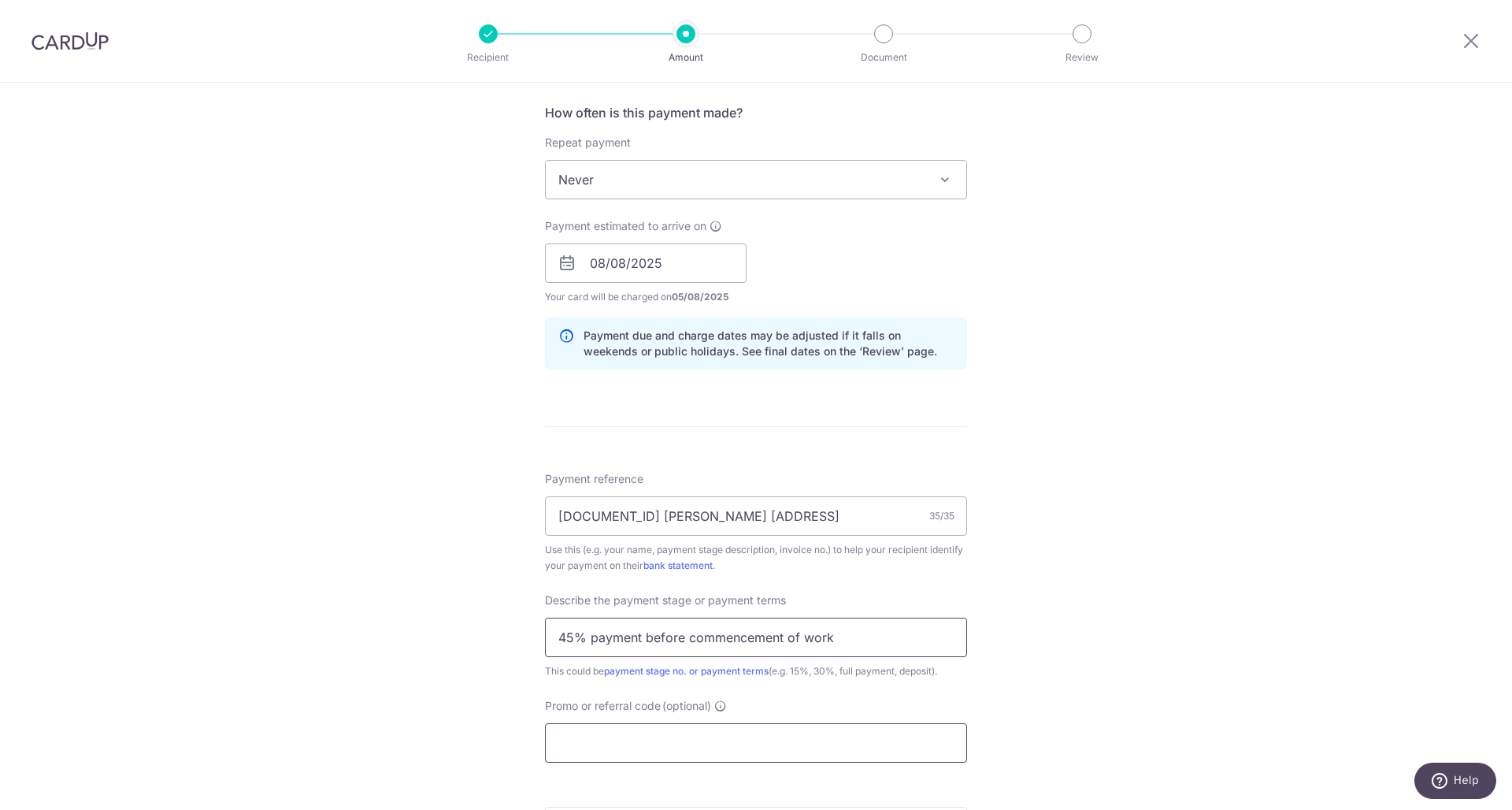 type on "45% payment b4 commencement of work" 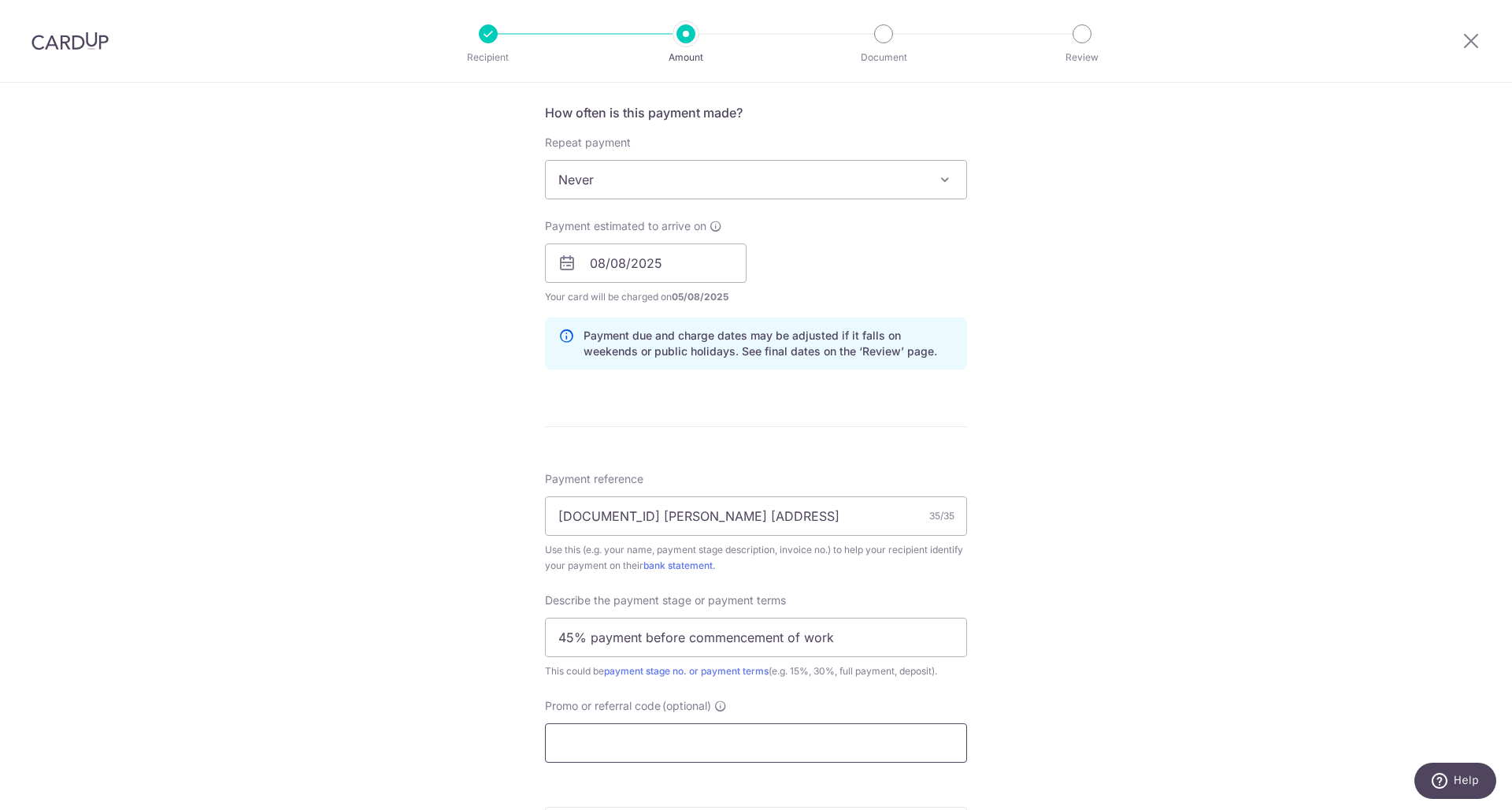 click on "Promo or referral code
(optional)" at bounding box center (756, 743) 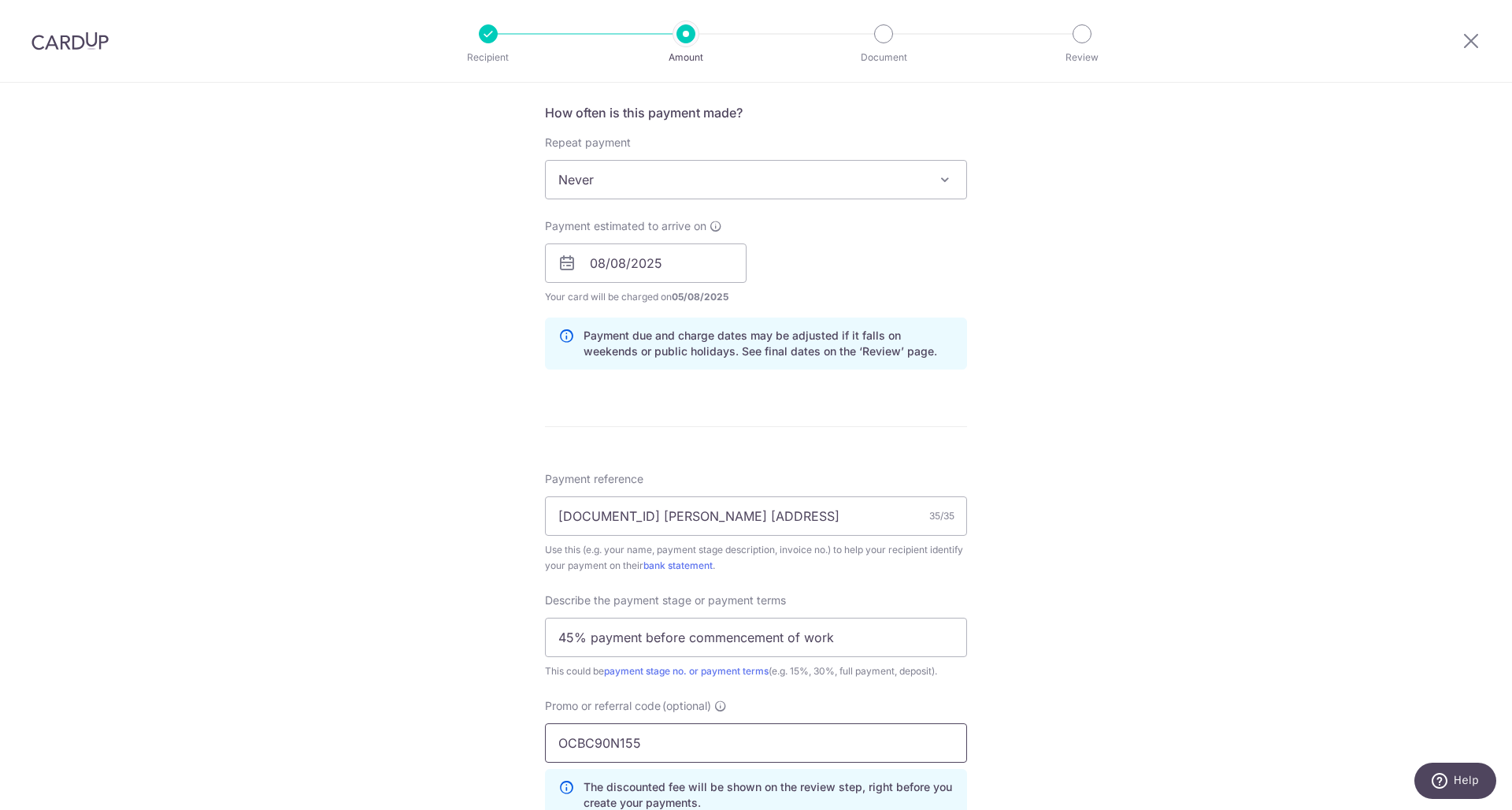 type on "OCBC90N155" 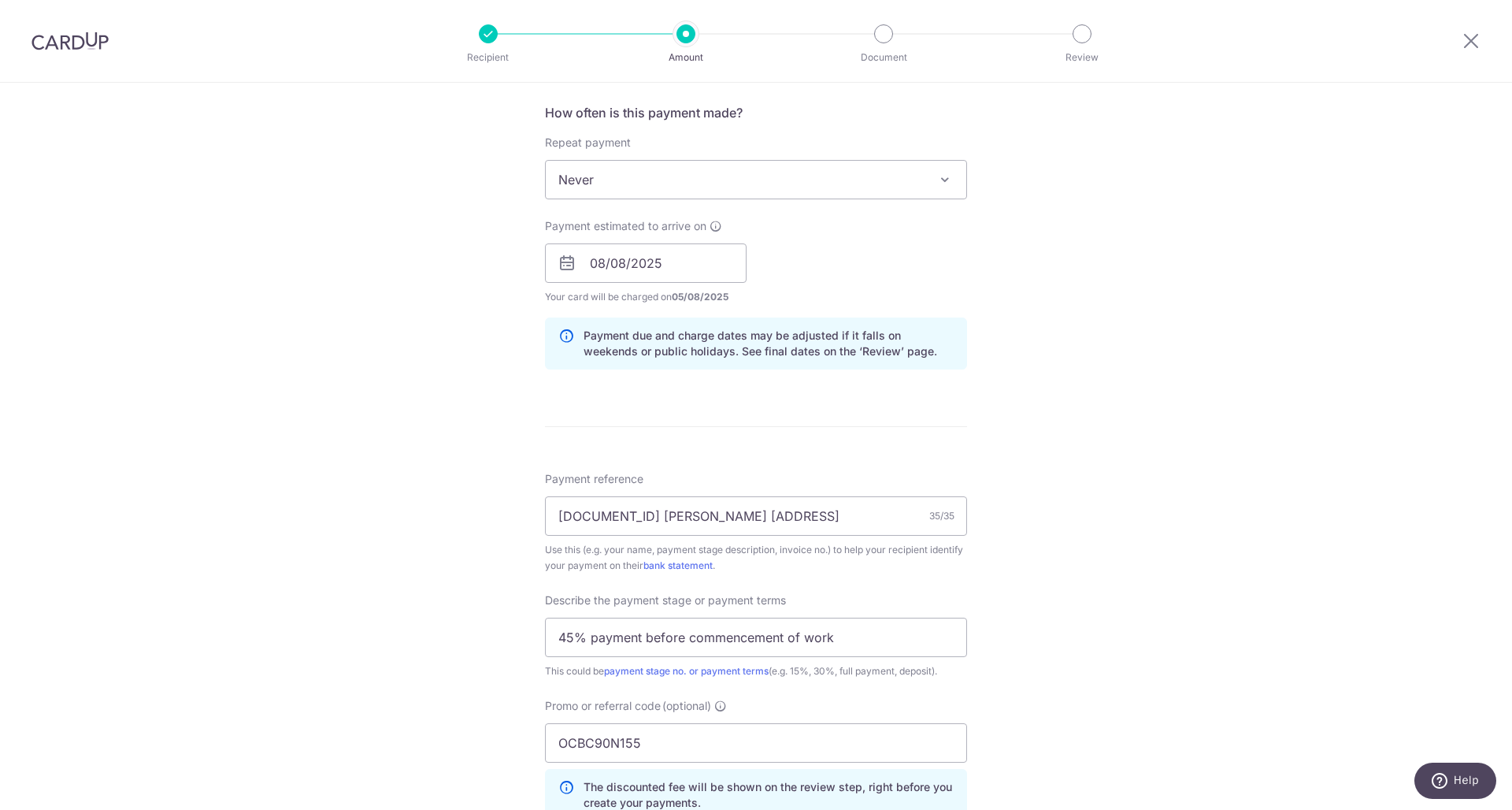 click on "Tell us more about your payment
Enter payment amount
SGD
58,576.50
58576.50
Recipient added successfully!
Select Card
**** 7028
Add credit card
Your Cards
**** 7028
Secure 256-bit SSL
Text
New card details
Card
Secure 256-bit SSL" at bounding box center (756, 326) 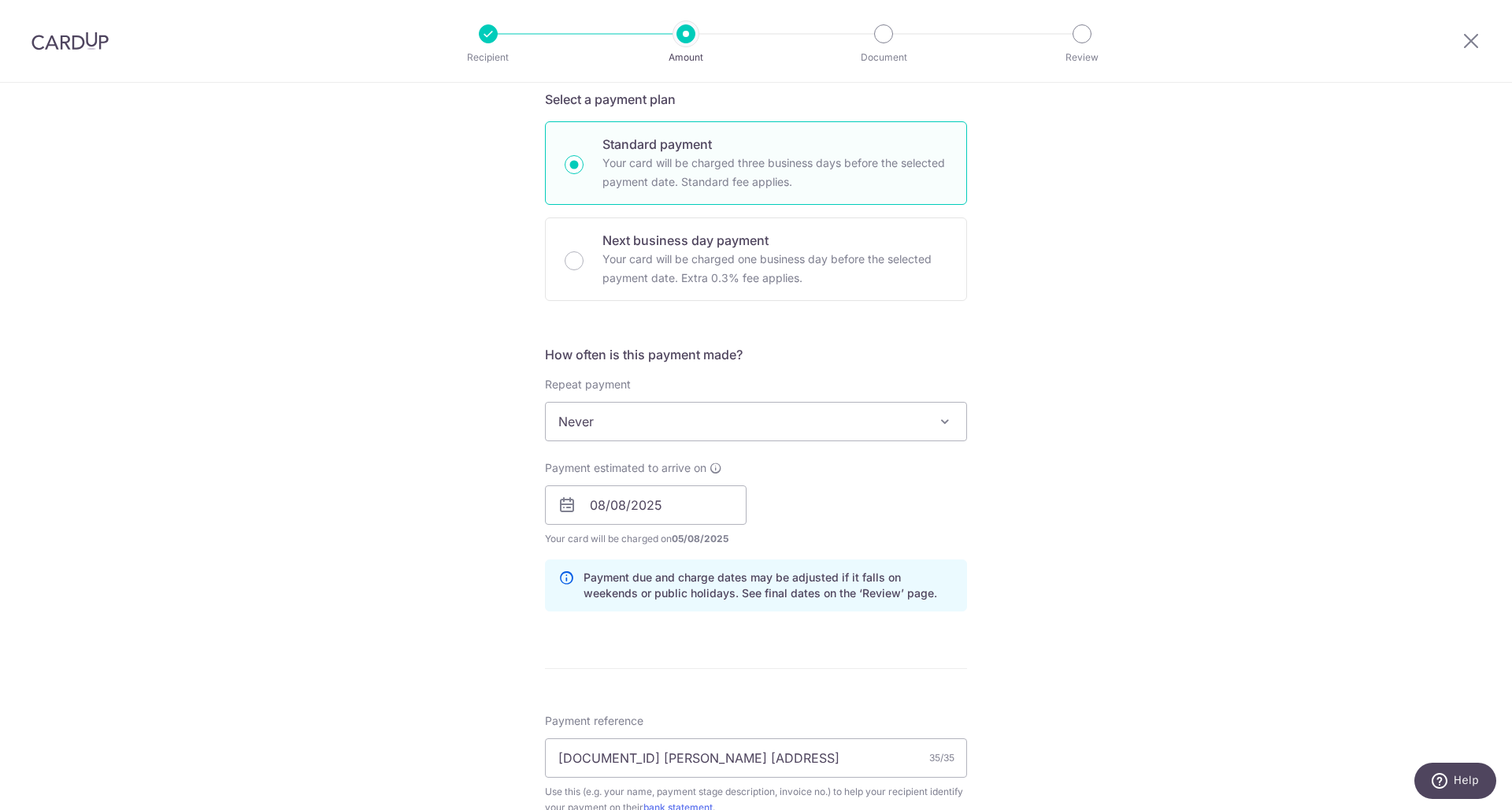scroll, scrollTop: 939, scrollLeft: 0, axis: vertical 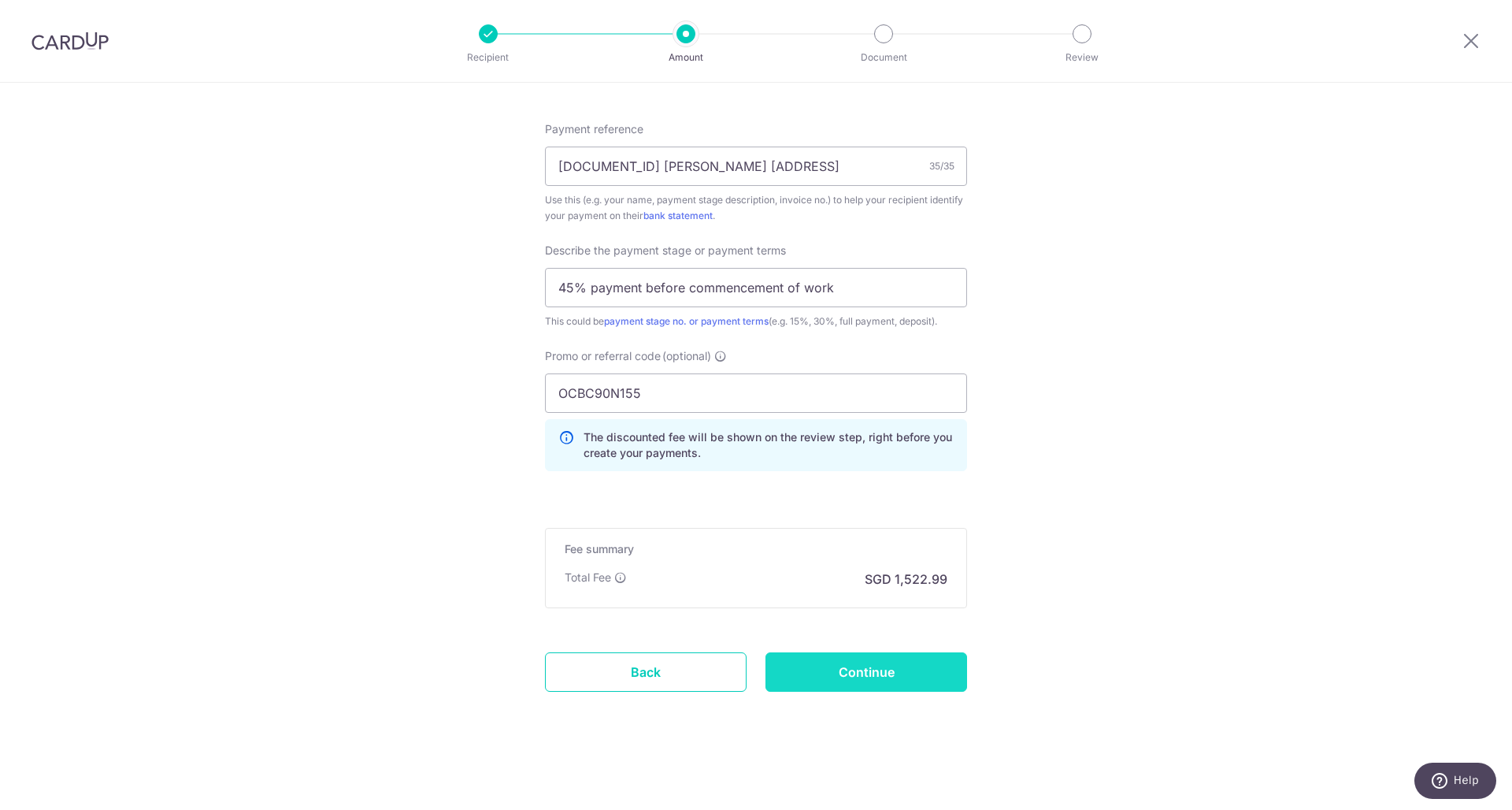 click on "Continue" at bounding box center [866, 672] 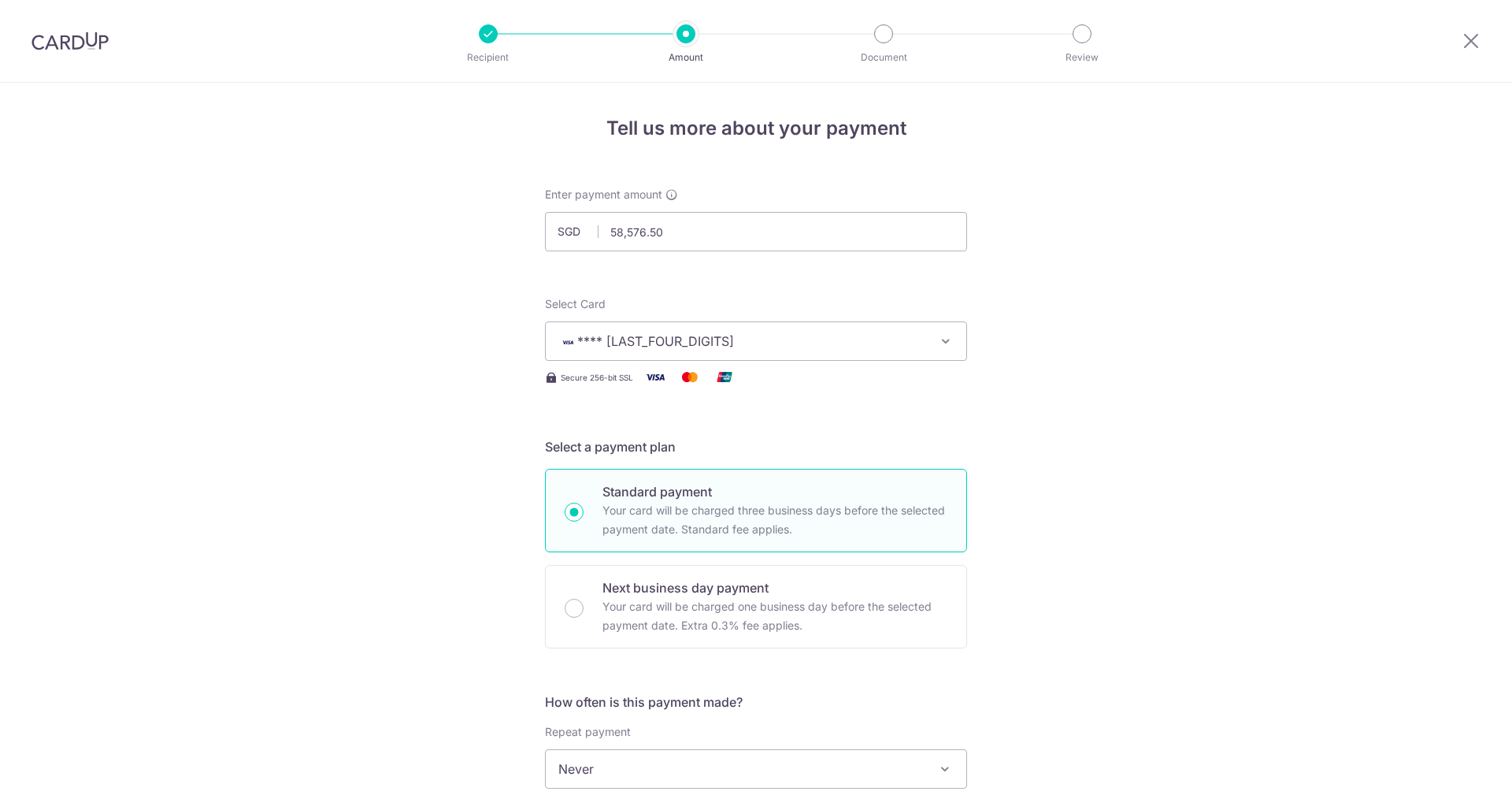 scroll, scrollTop: 0, scrollLeft: 0, axis: both 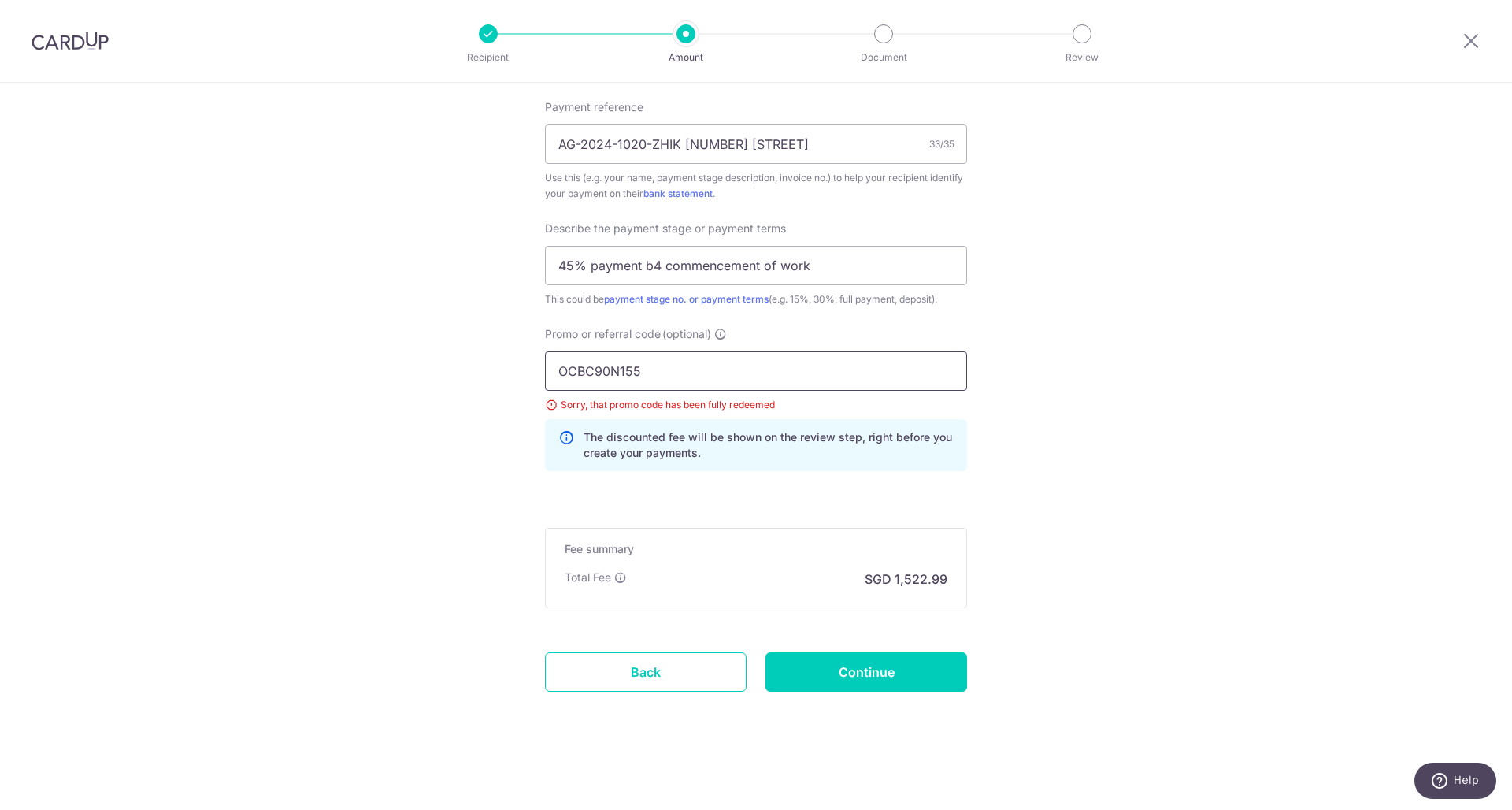 click on "OCBC90N155" at bounding box center (756, 371) 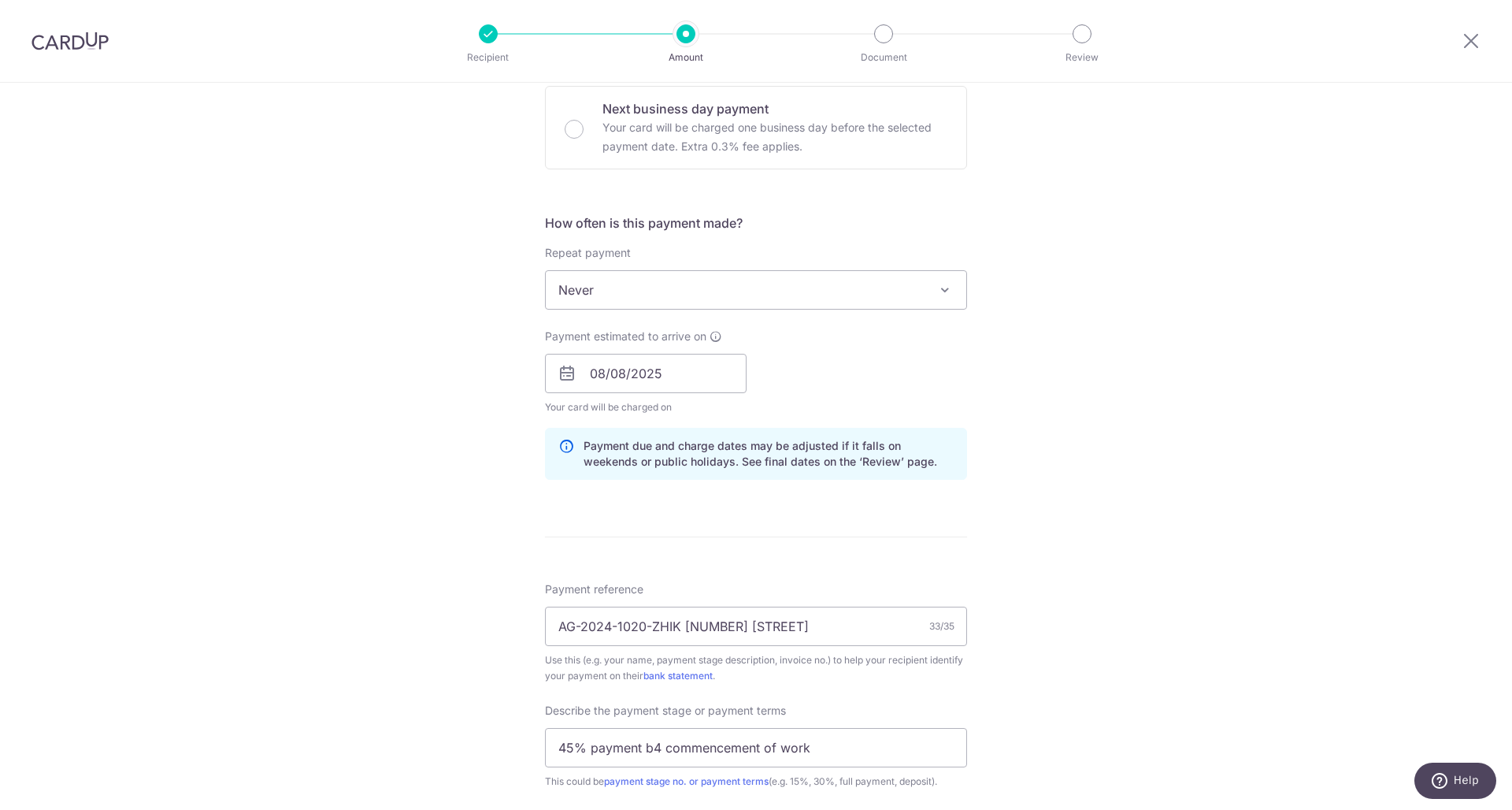 scroll, scrollTop: 0, scrollLeft: 0, axis: both 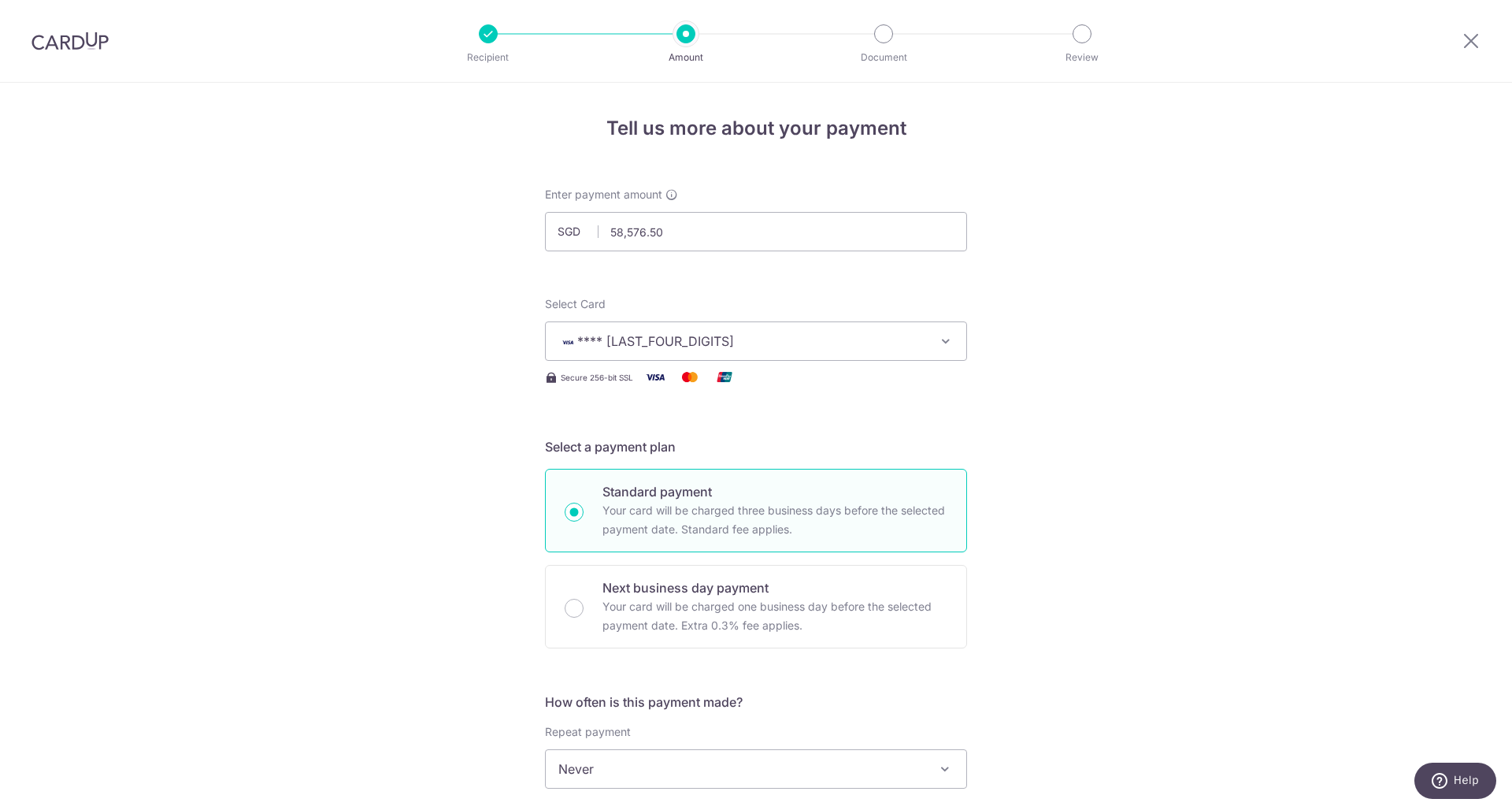type on "OCBC90NV" 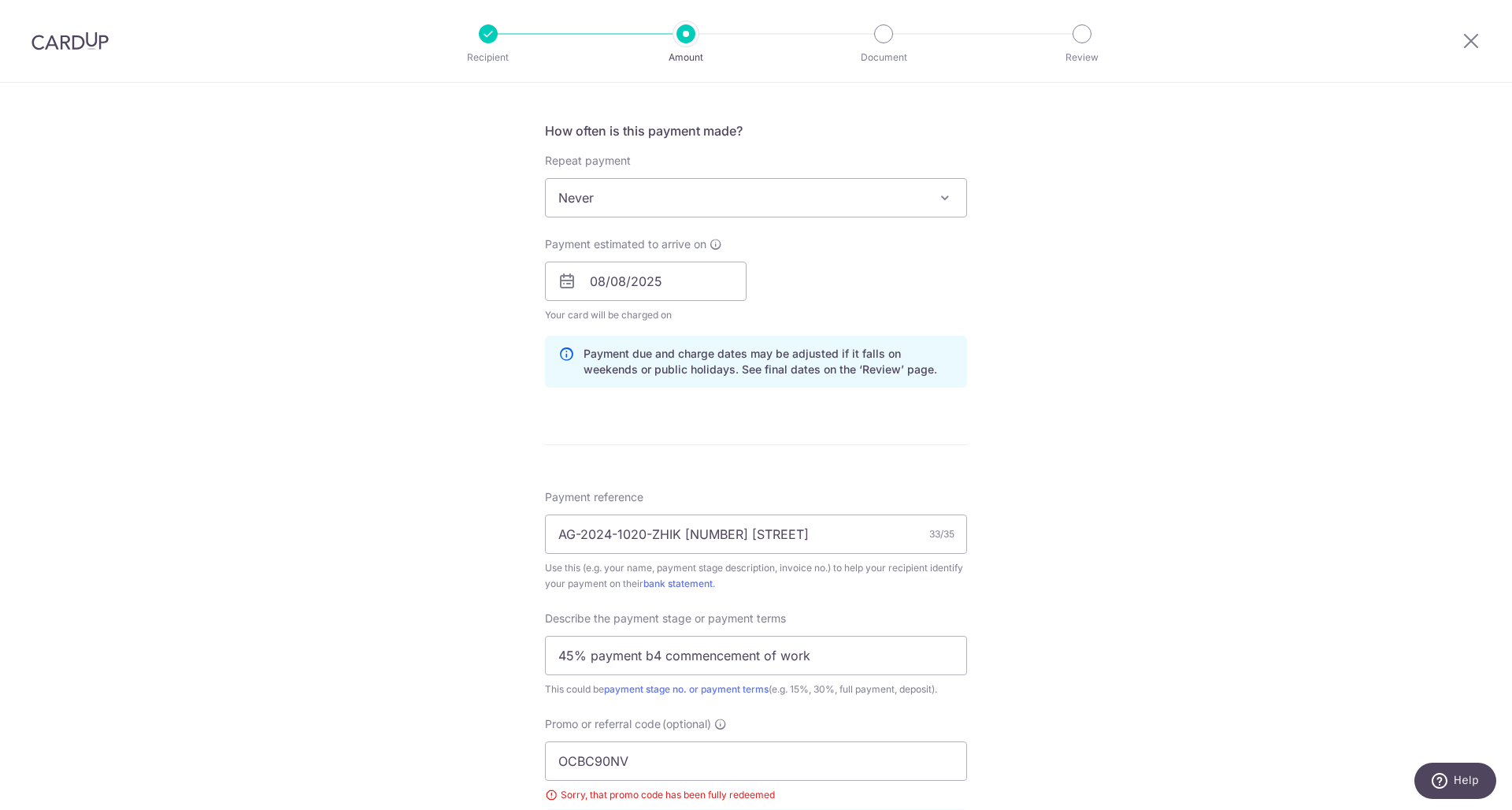 scroll, scrollTop: 961, scrollLeft: 0, axis: vertical 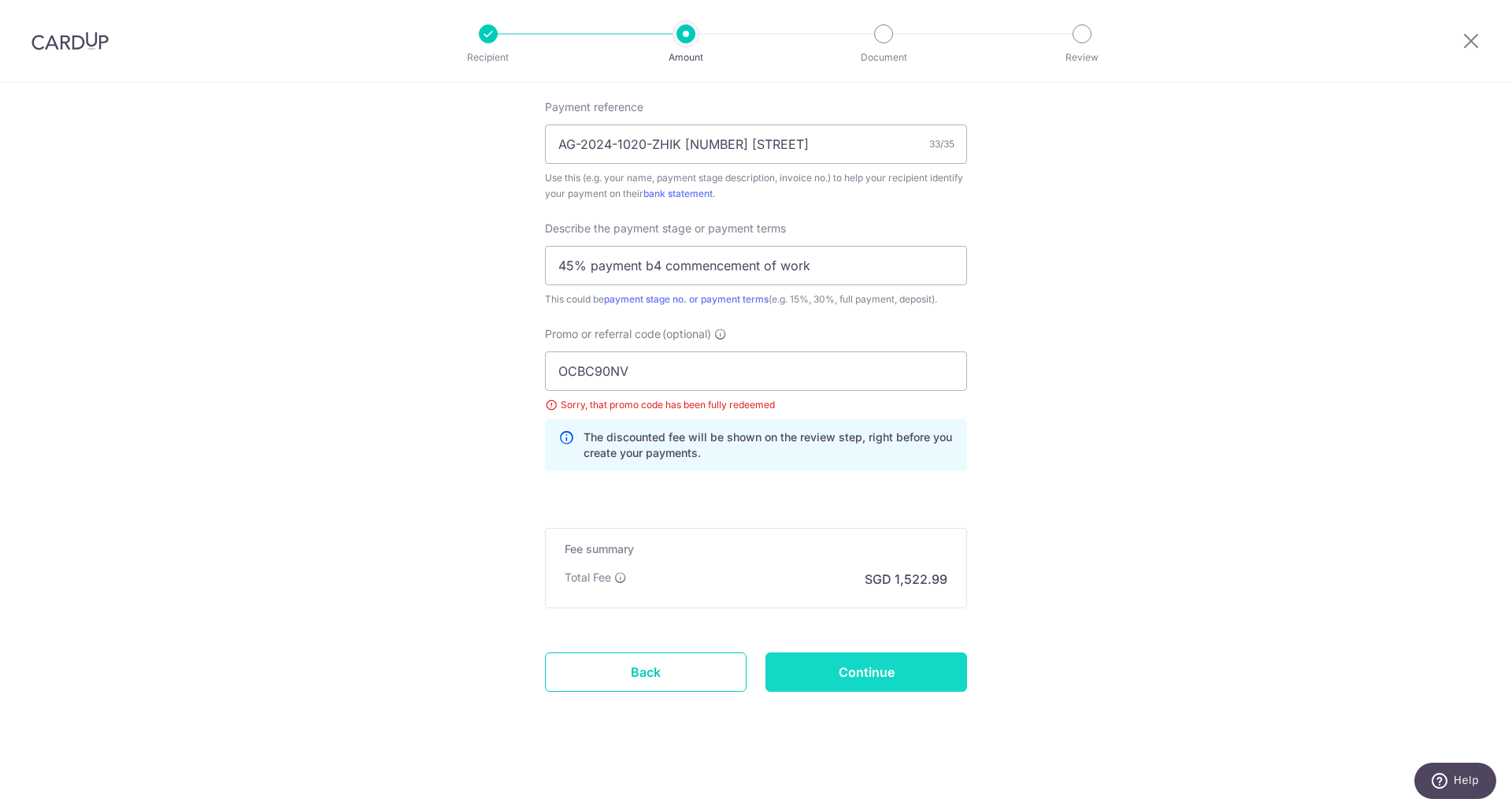 click on "Continue" at bounding box center (866, 672) 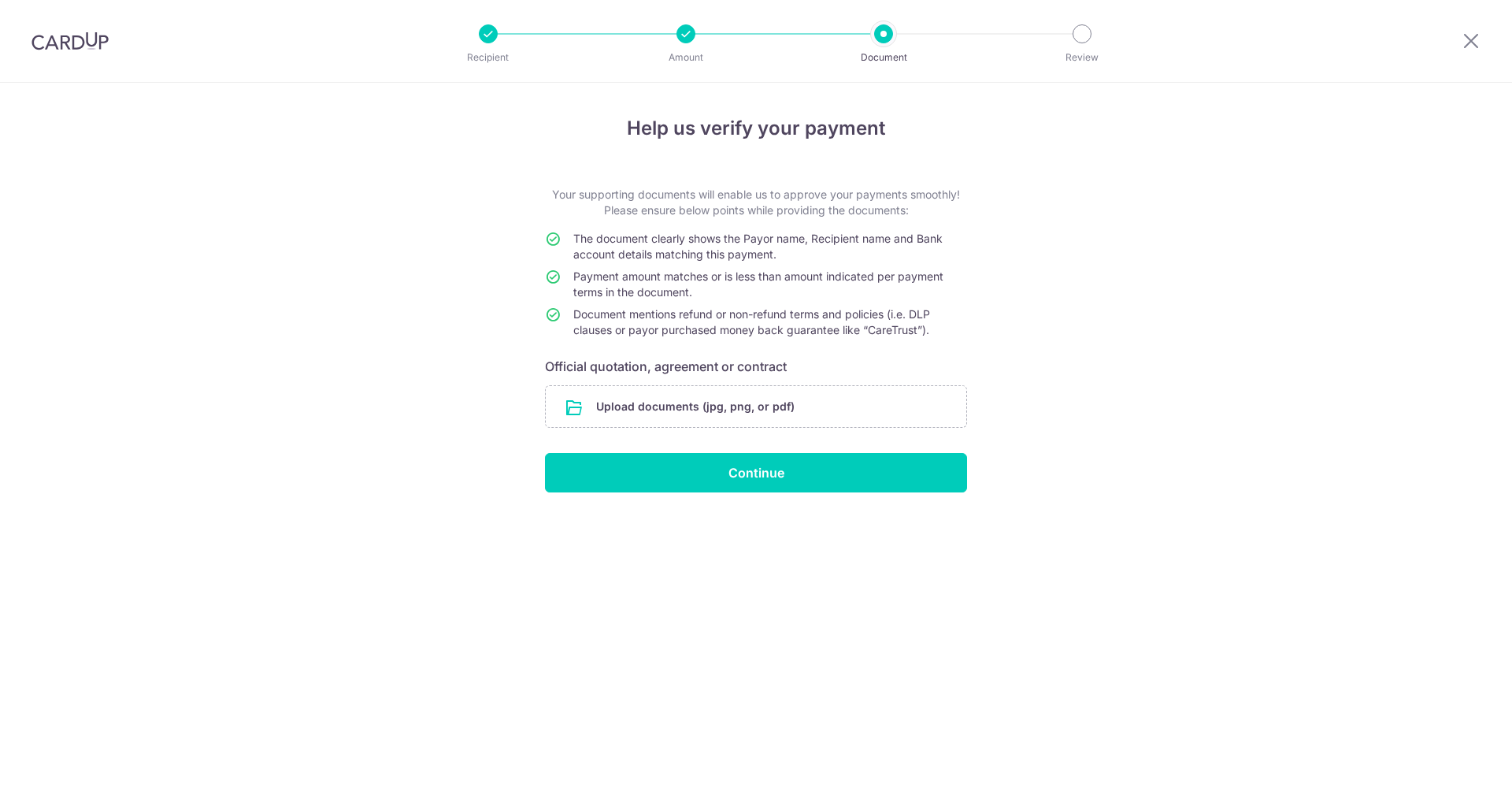 scroll, scrollTop: 0, scrollLeft: 0, axis: both 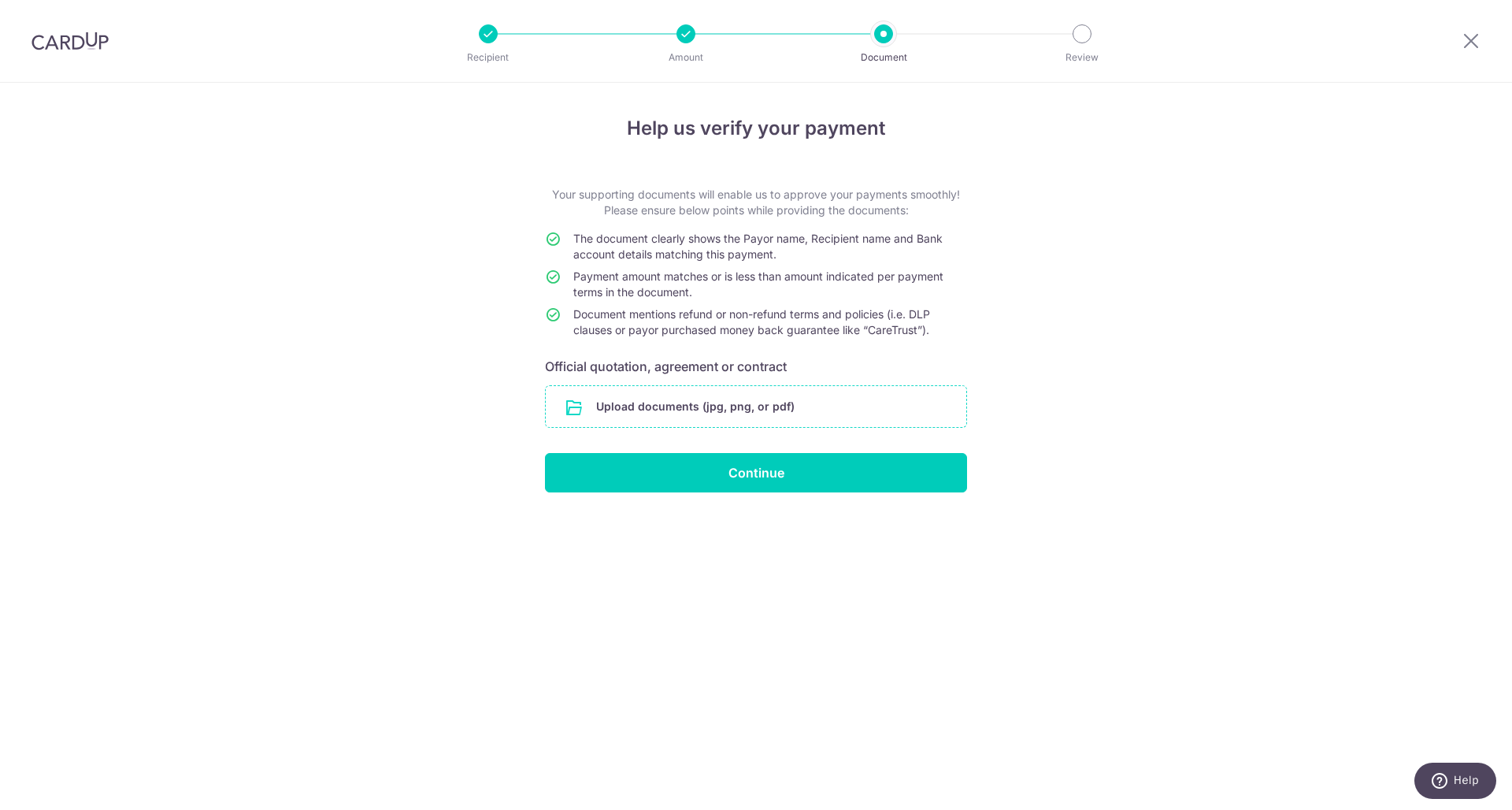 click at bounding box center (756, 407) 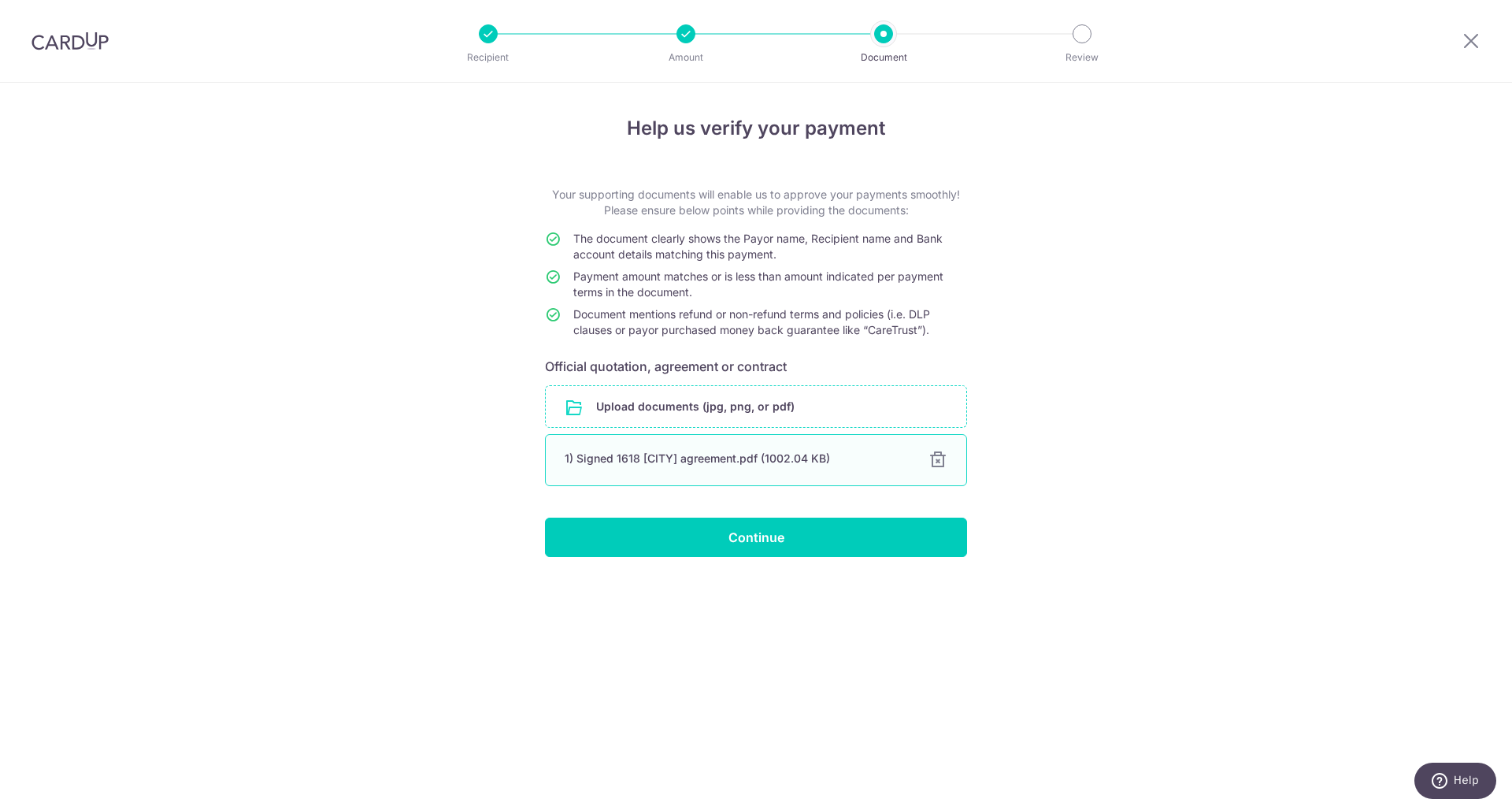 click on "1) Signed 1618 Reno agreement.pdf (1002.04 KB) 100% Done Download" at bounding box center [756, 460] 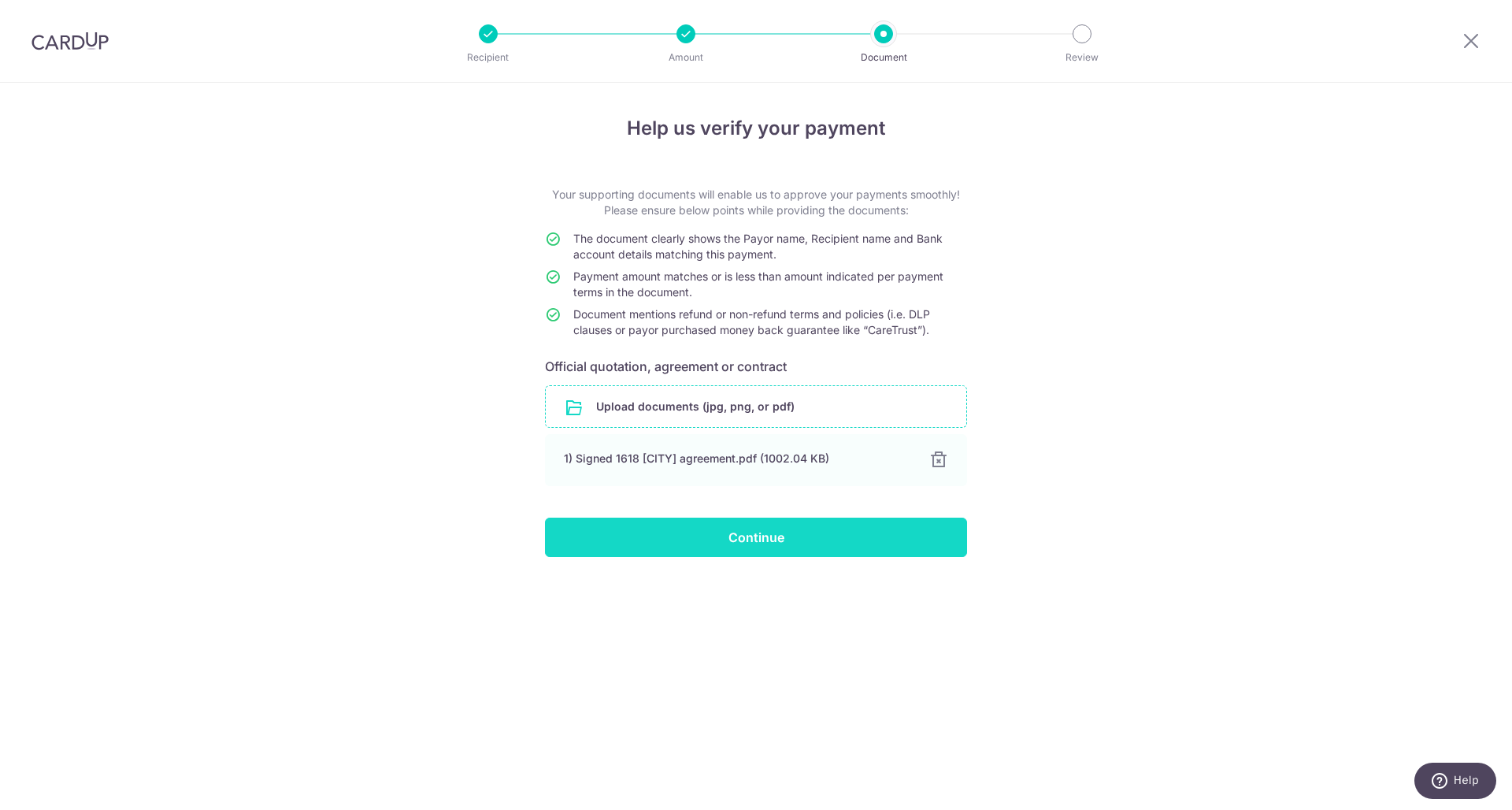 click at bounding box center [939, 460] 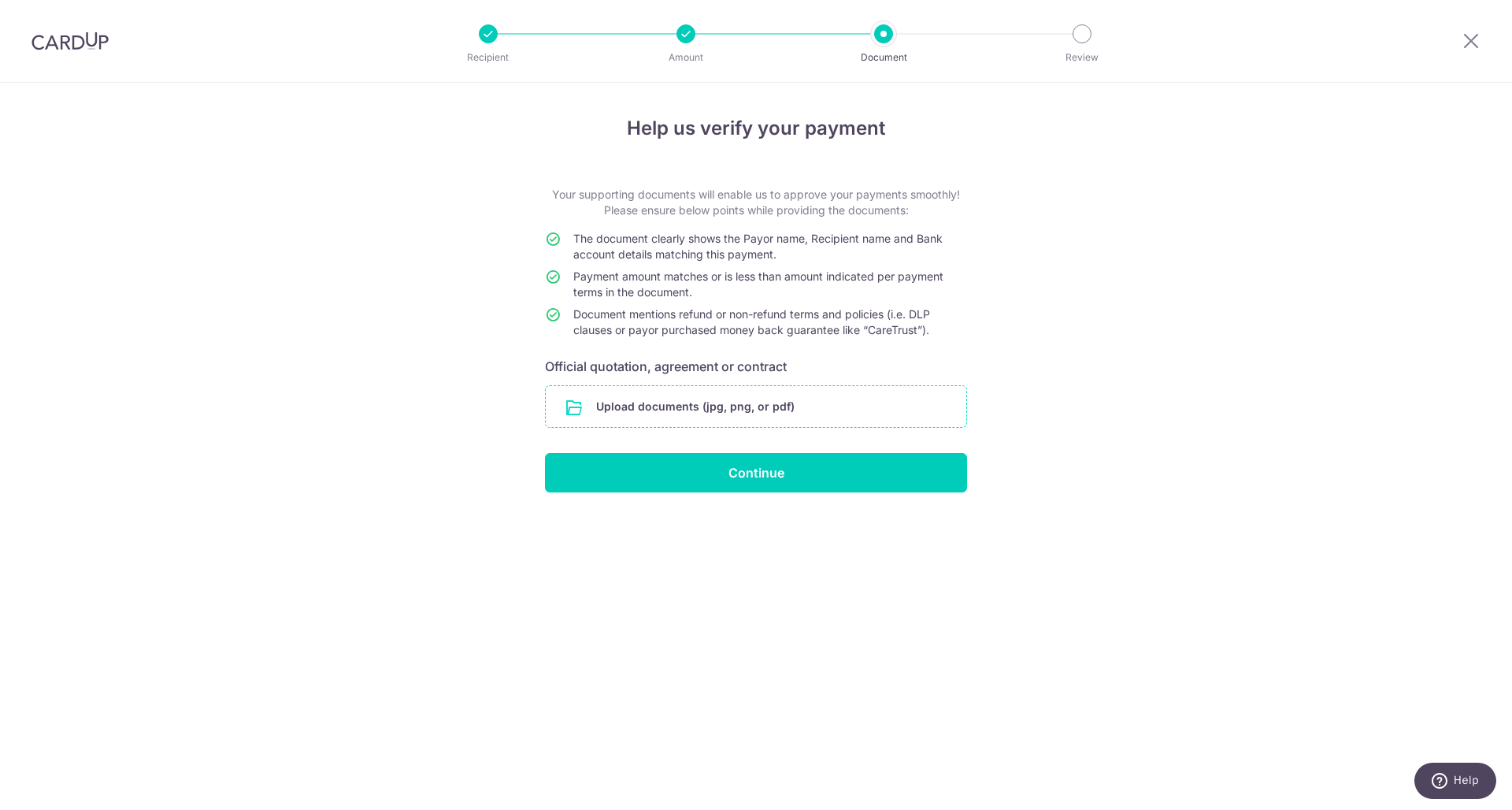 click at bounding box center [756, 407] 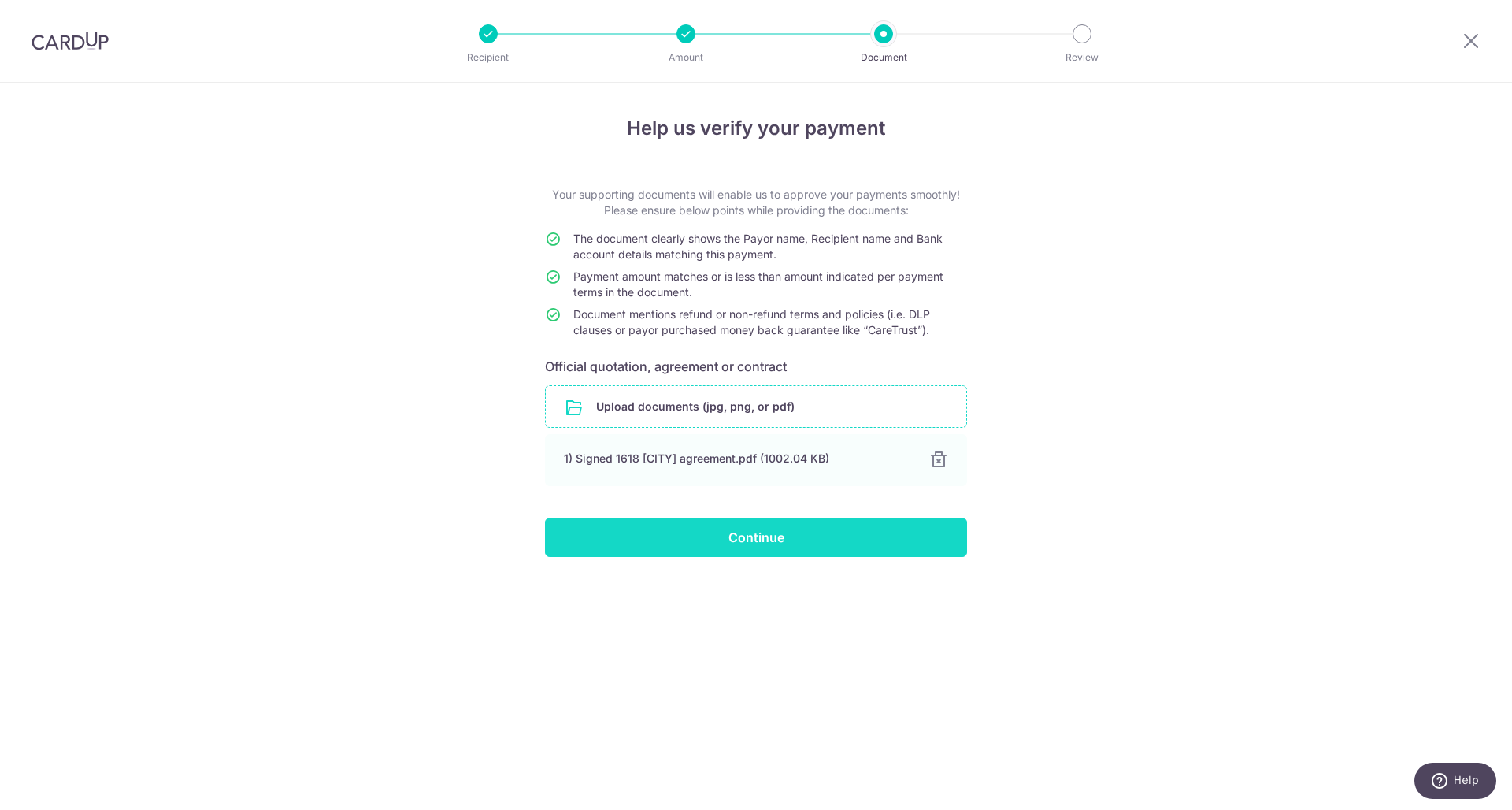 click on "Continue" at bounding box center (756, 537) 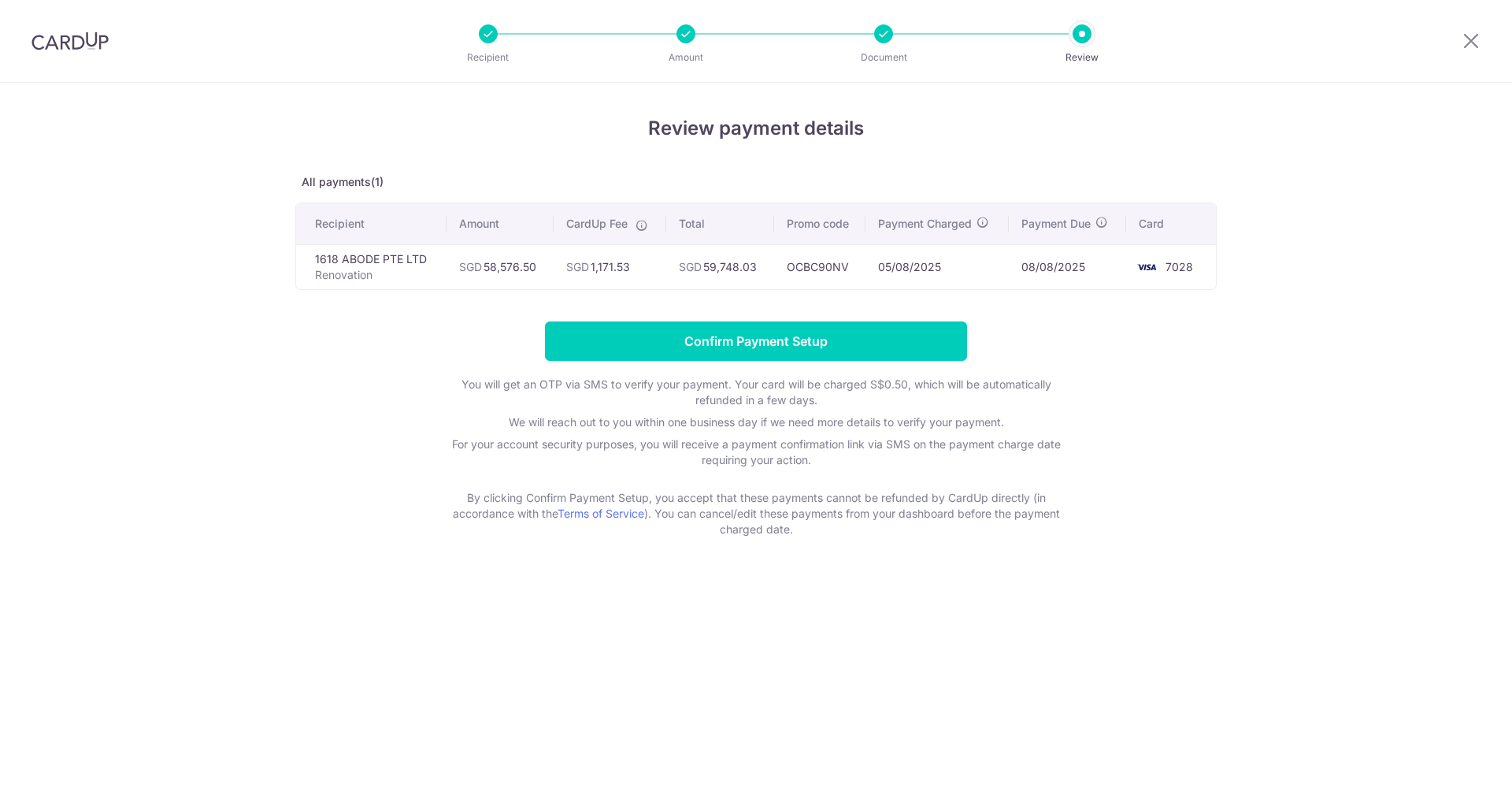 scroll, scrollTop: 0, scrollLeft: 0, axis: both 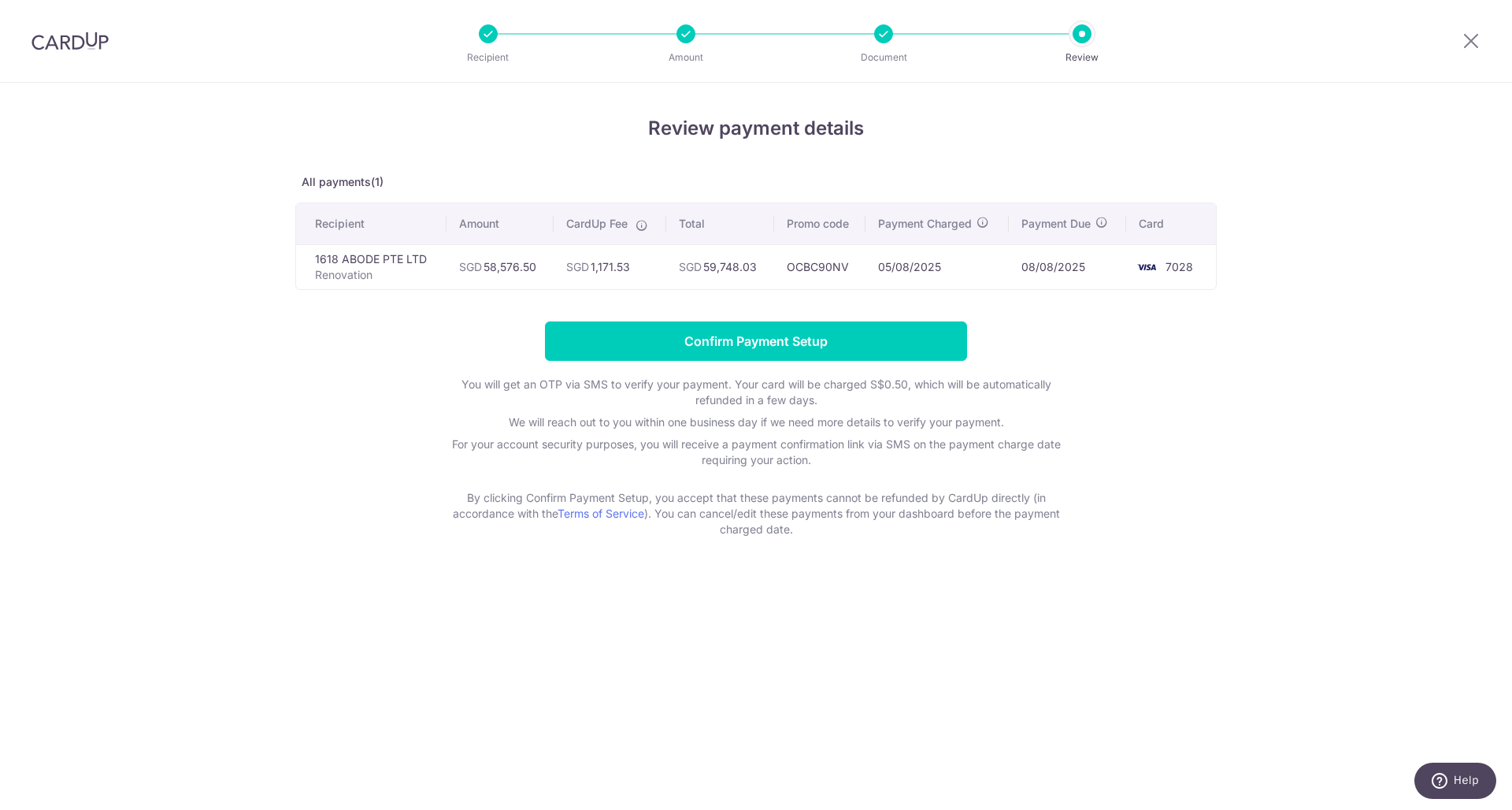 drag, startPoint x: 701, startPoint y: 340, endPoint x: 998, endPoint y: 453, distance: 317.77036 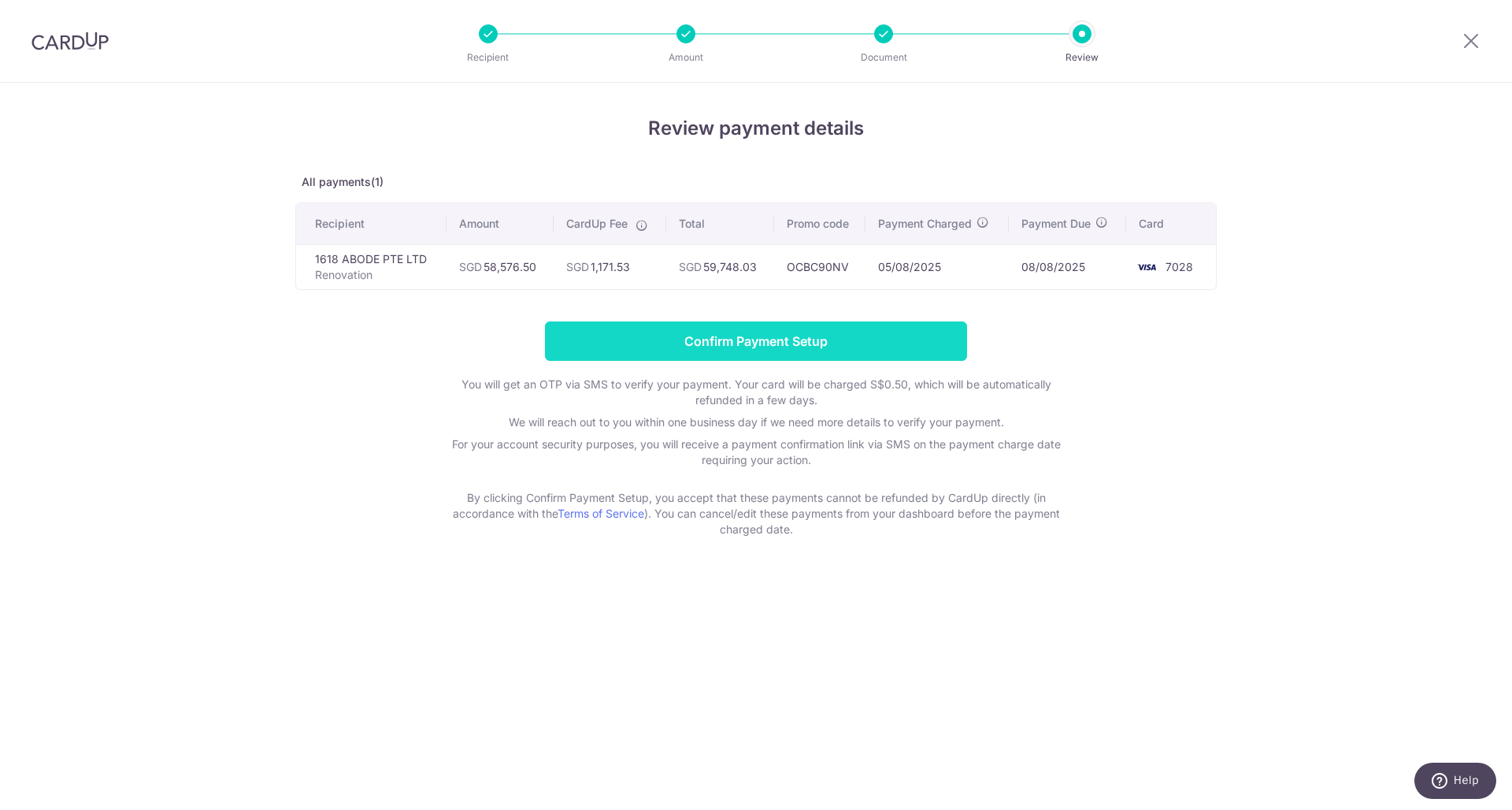 click on "Confirm Payment Setup" at bounding box center [756, 341] 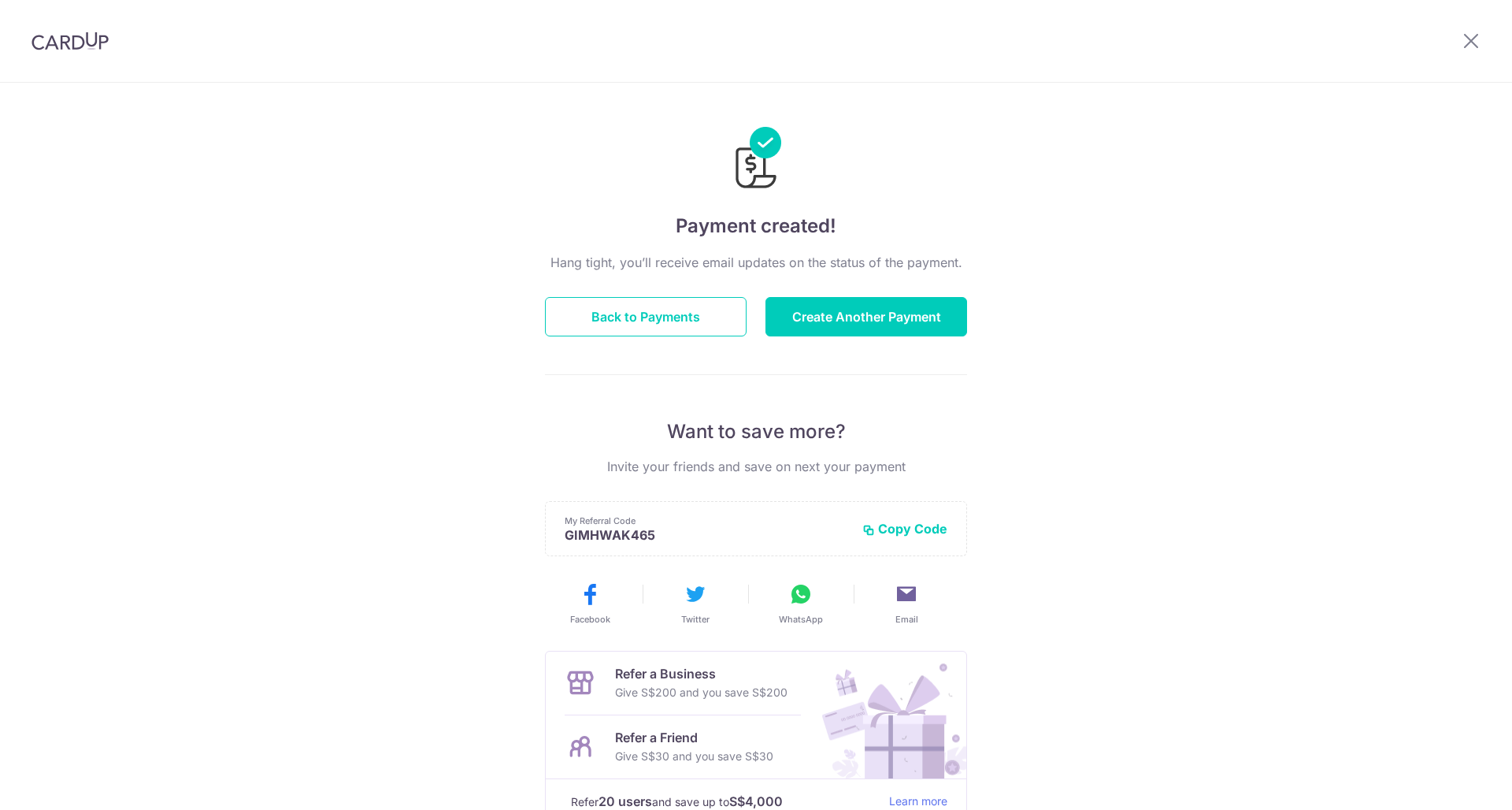 scroll, scrollTop: 0, scrollLeft: 0, axis: both 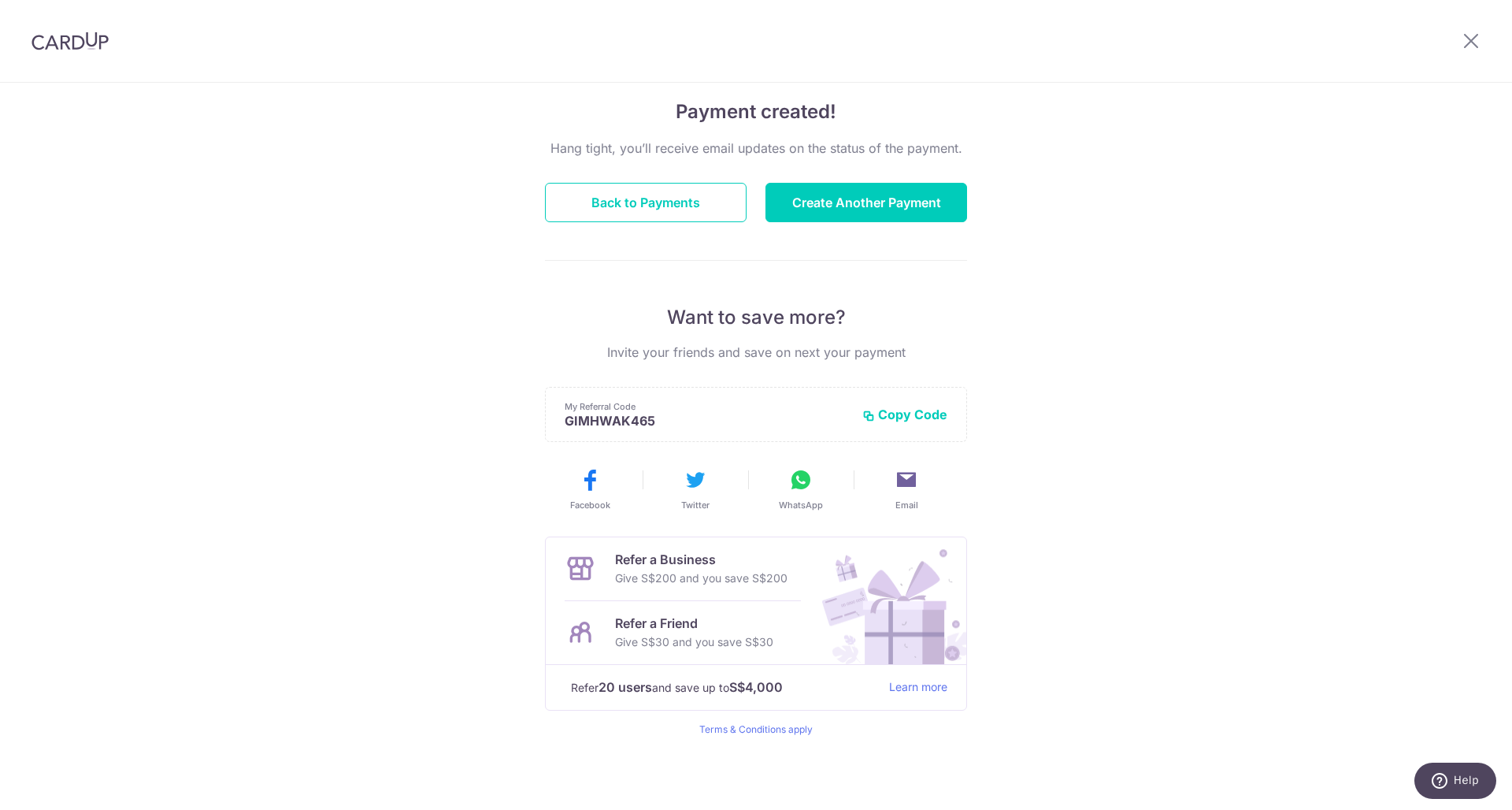 click on "Hang tight, you’ll receive email updates on the status of the payment.
Back to Payments
Create Another Payment
Want to save more?
Invite your friends and save on next your payment
My Referral Code
[CODE]
Copy Code
Copied
Facebook
Twitter
WhatsApp
Email" at bounding box center [756, 437] 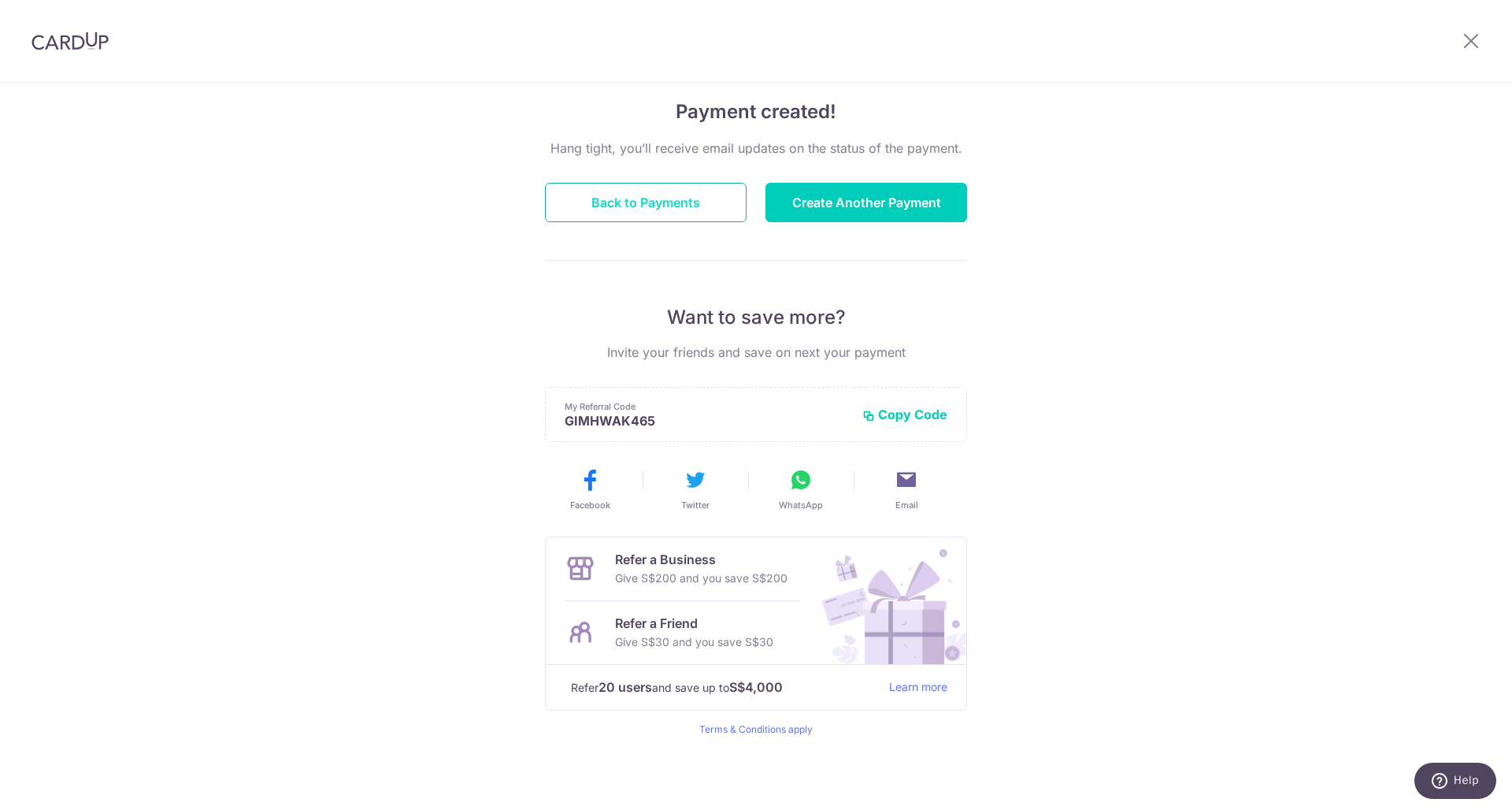 click on "Back to Payments" at bounding box center (646, 202) 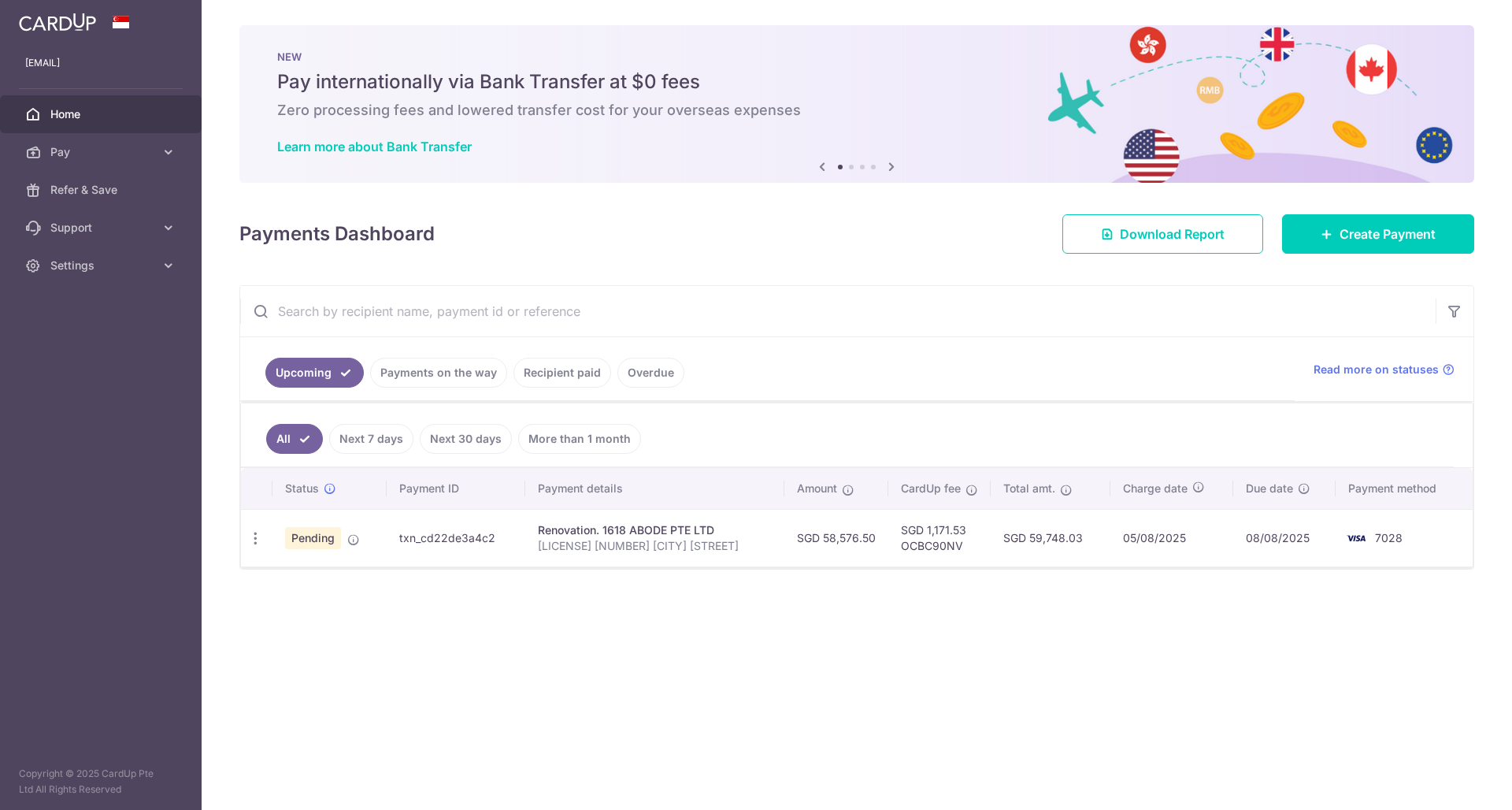 scroll, scrollTop: 0, scrollLeft: 0, axis: both 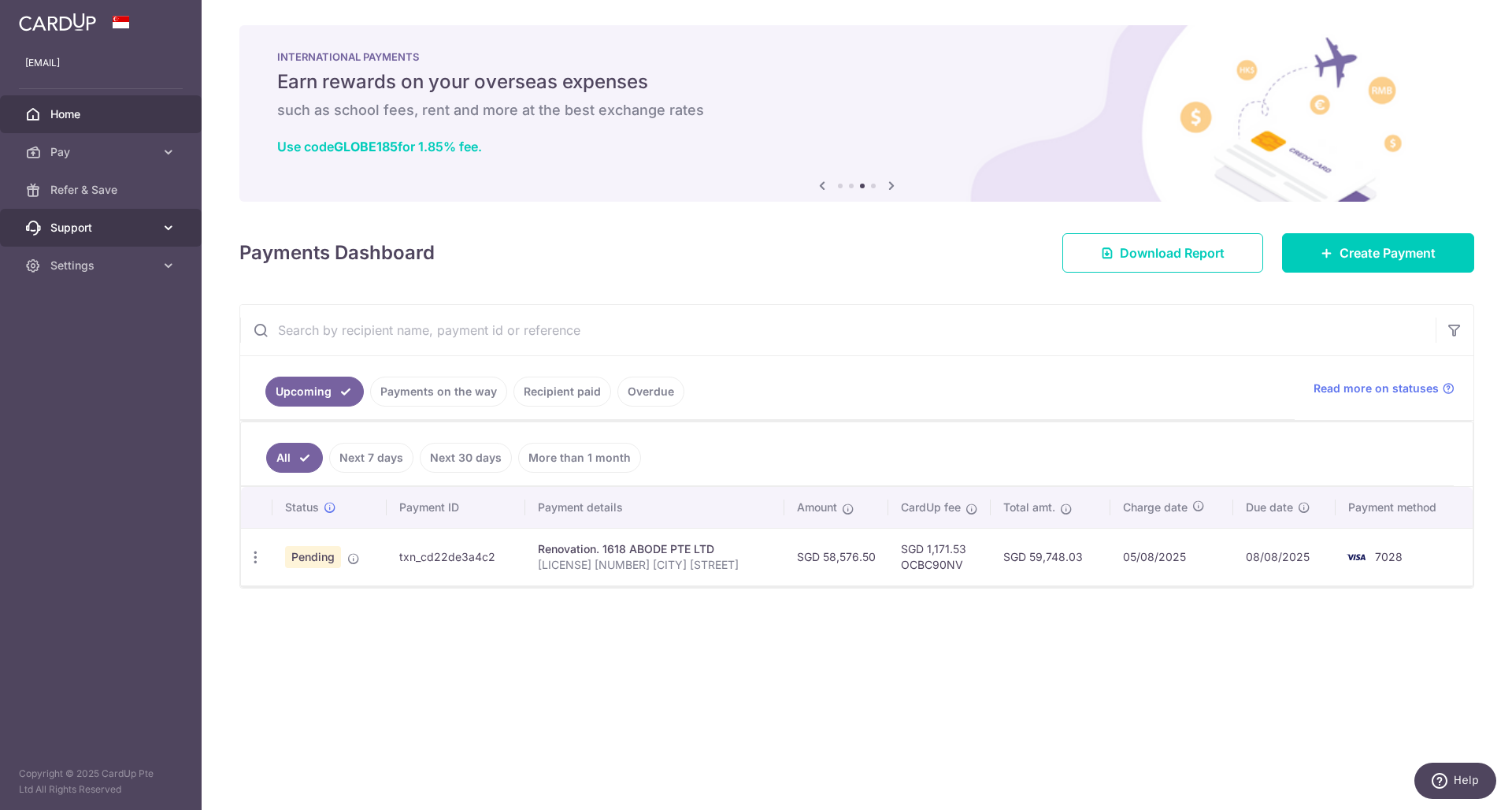 click on "Support" at bounding box center [101, 228] 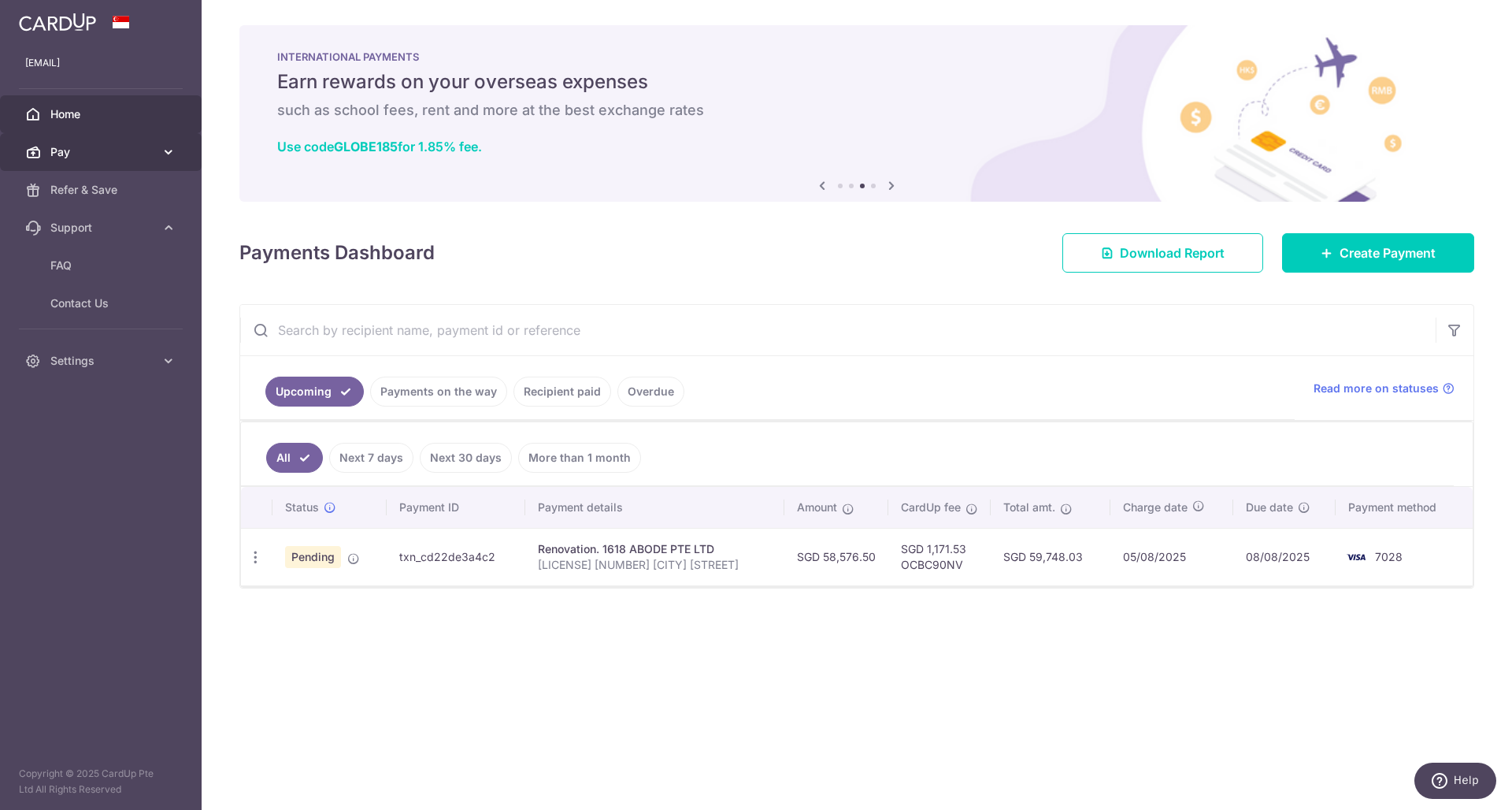click at bounding box center [169, 152] 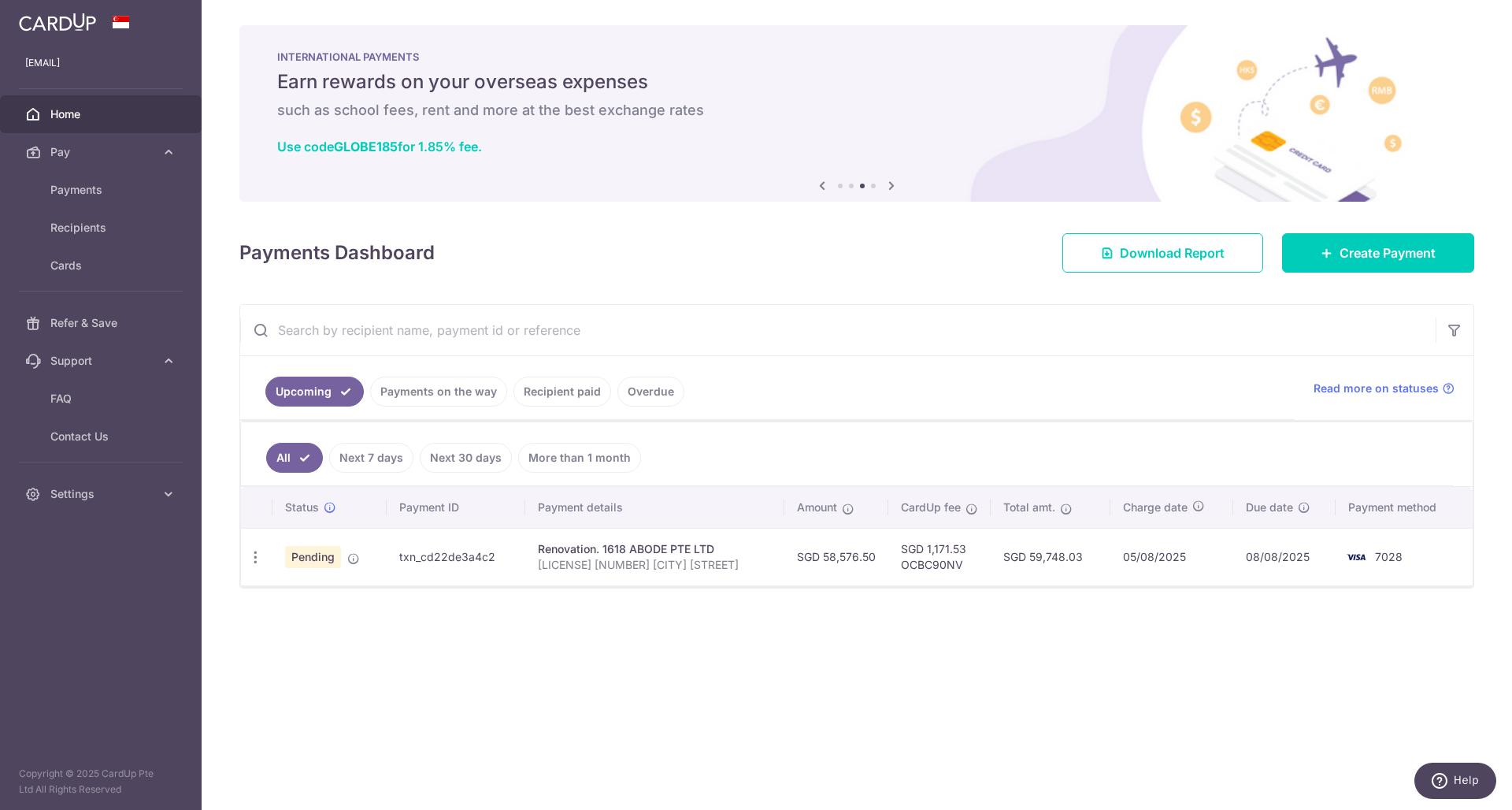 click at bounding box center [57, 22] 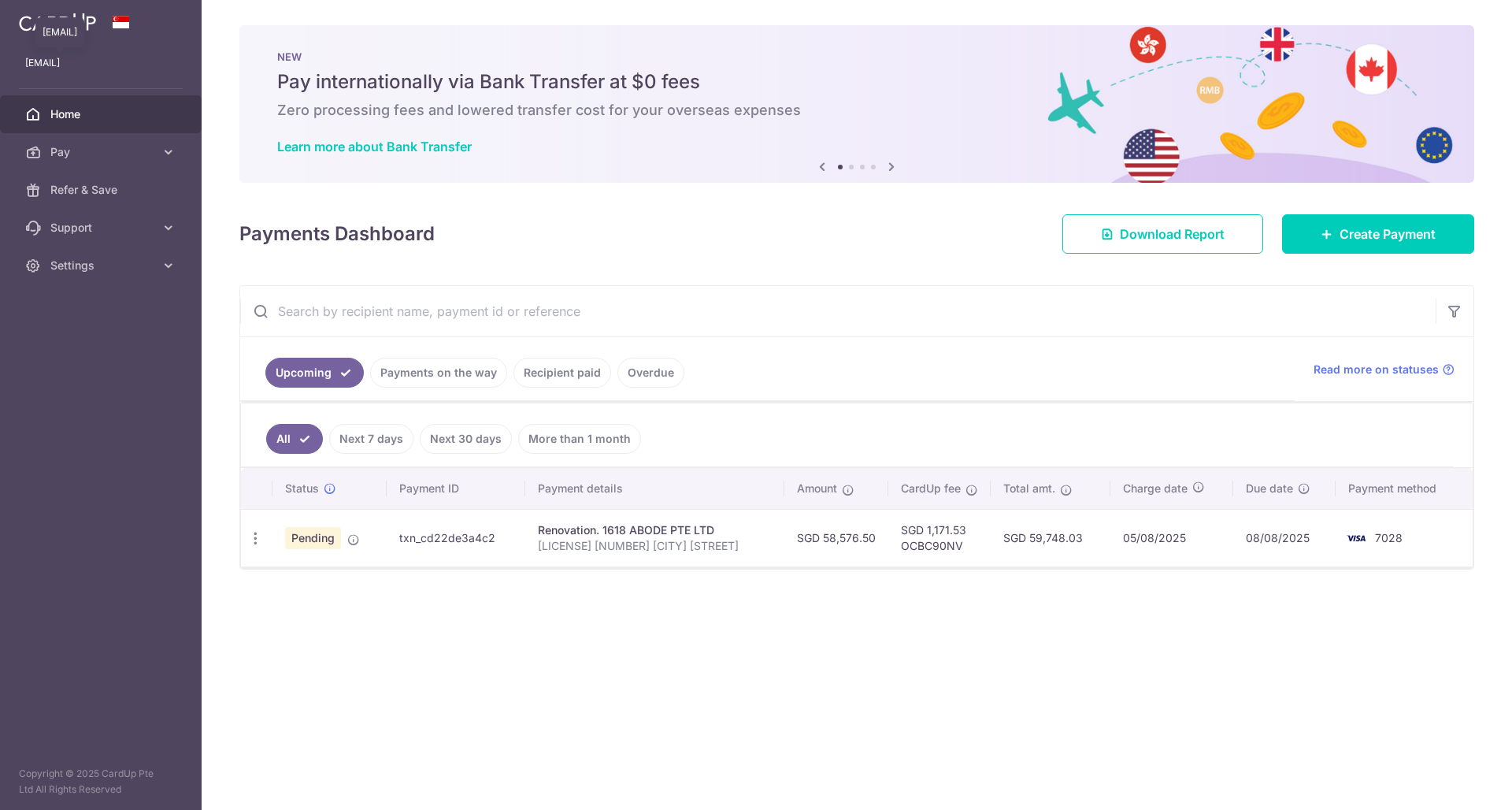 scroll, scrollTop: 0, scrollLeft: 0, axis: both 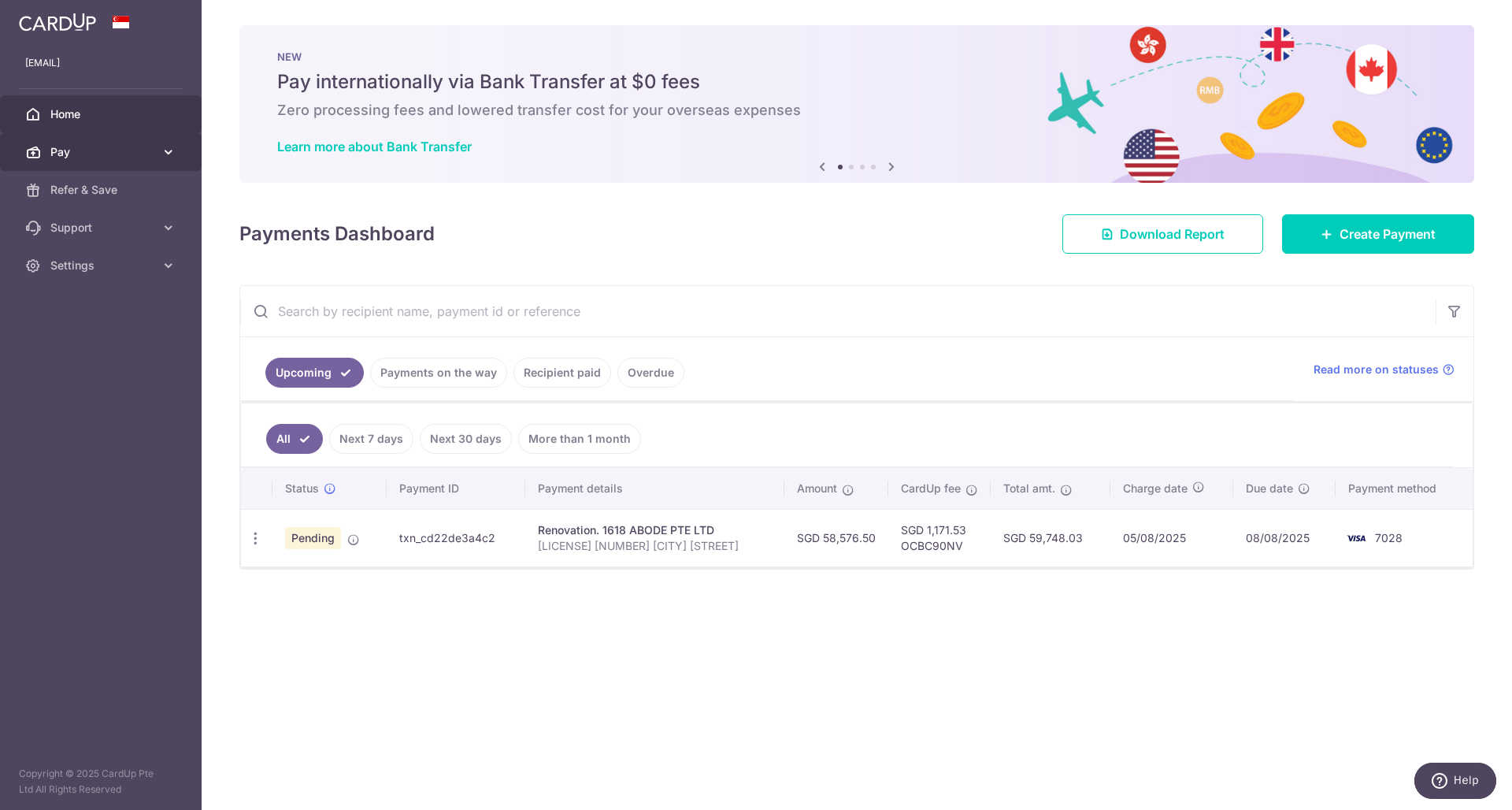 click on "Pay" at bounding box center [101, 152] 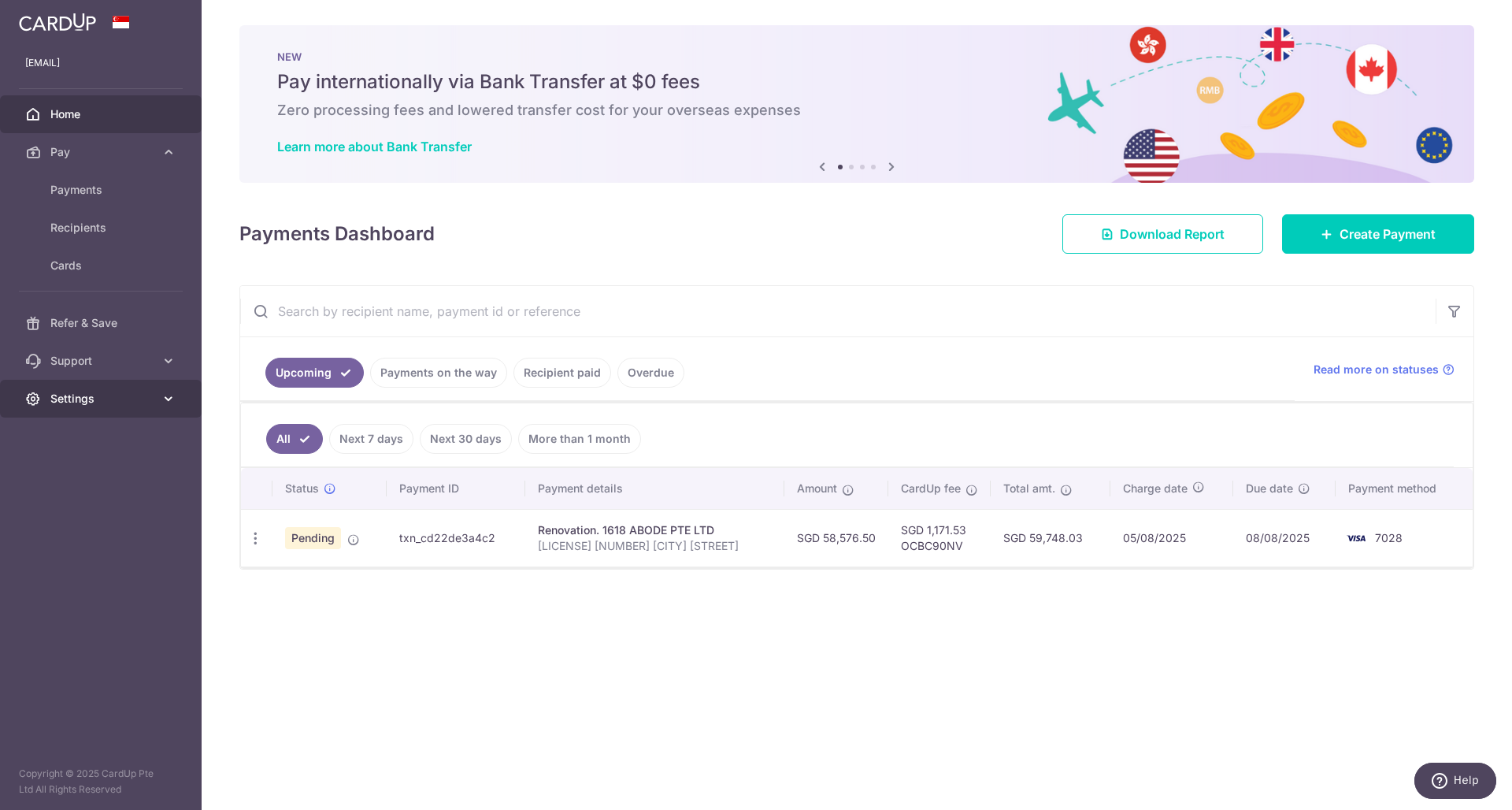 click on "Settings" at bounding box center [101, 399] 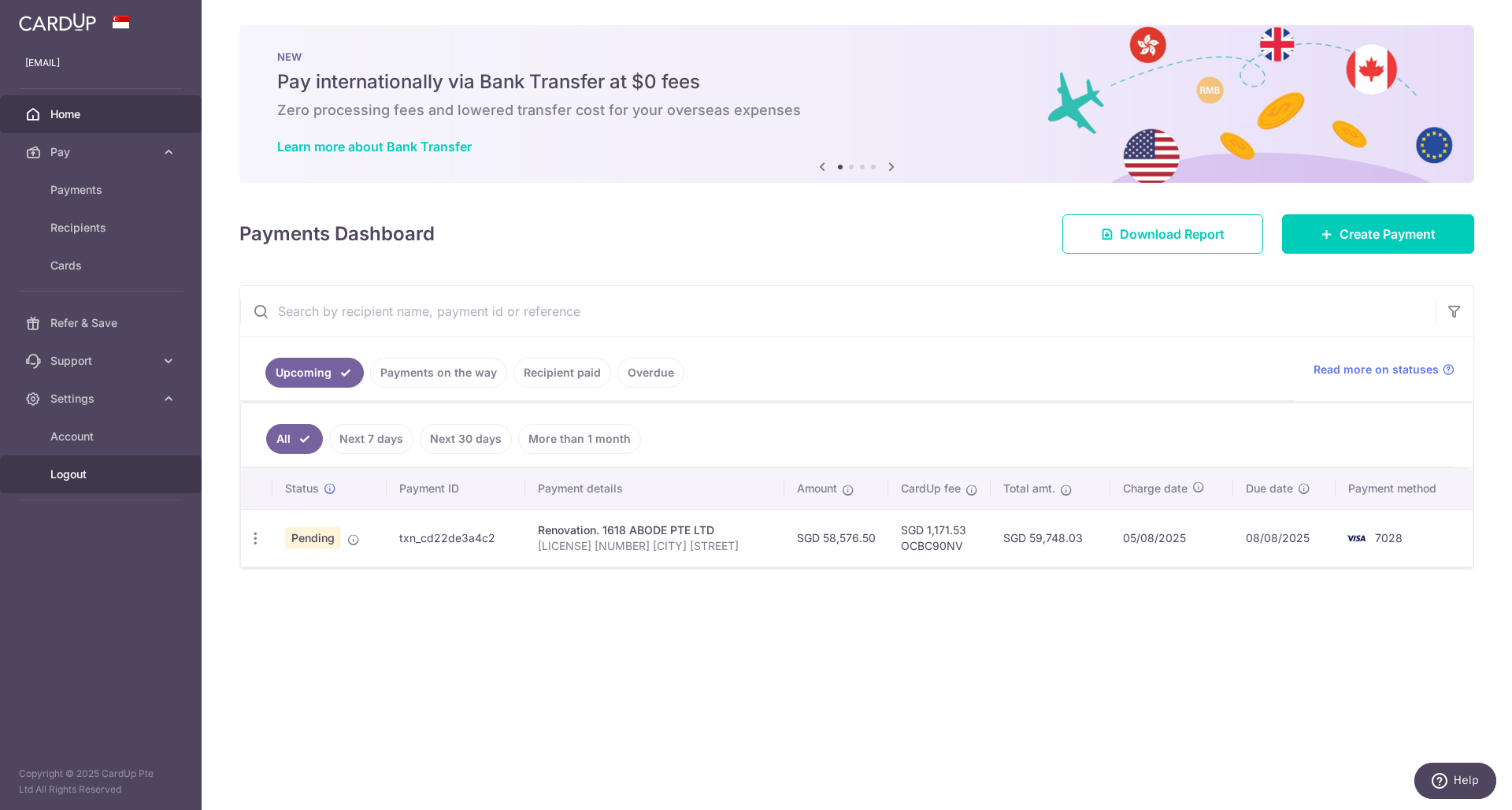 click on "Logout" at bounding box center [102, 474] 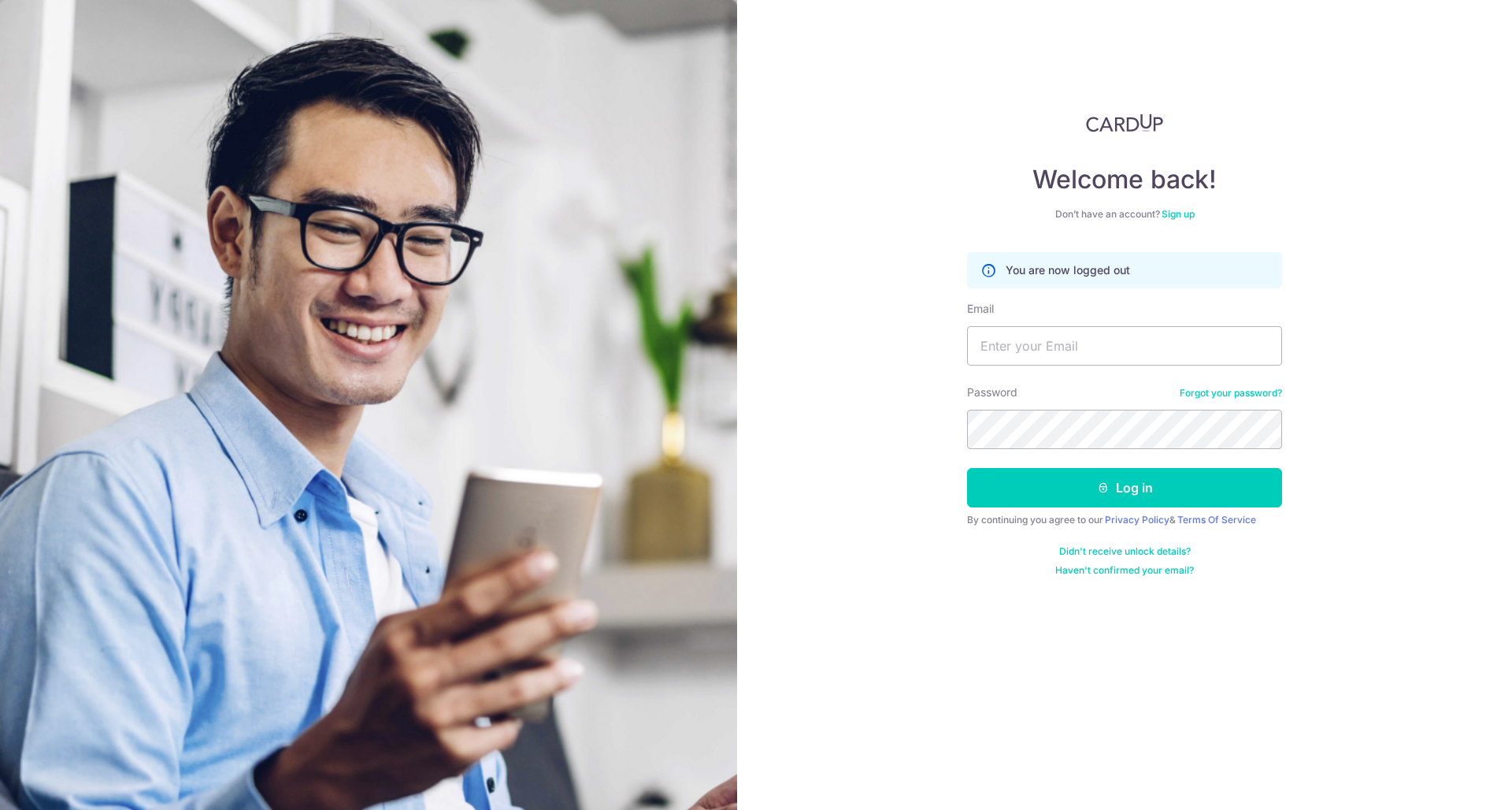 scroll, scrollTop: 0, scrollLeft: 0, axis: both 